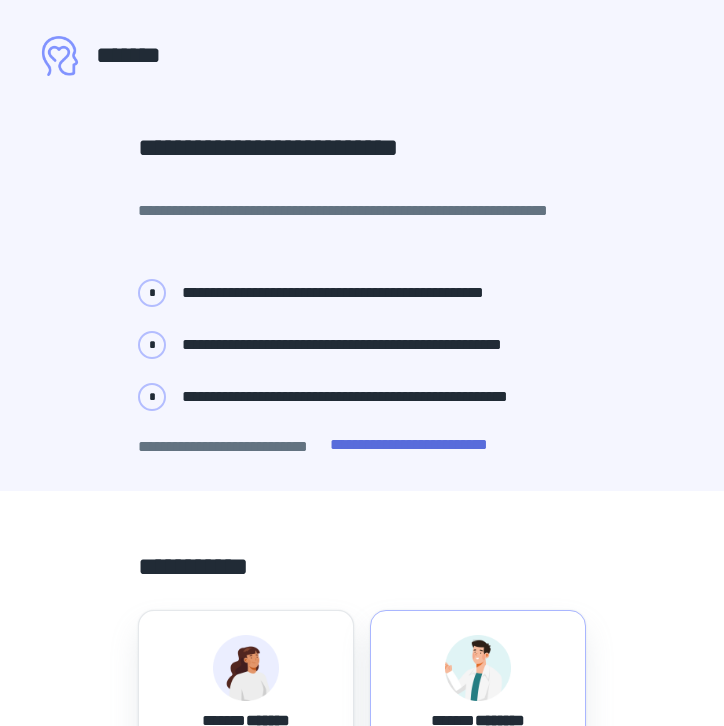 scroll, scrollTop: 0, scrollLeft: 0, axis: both 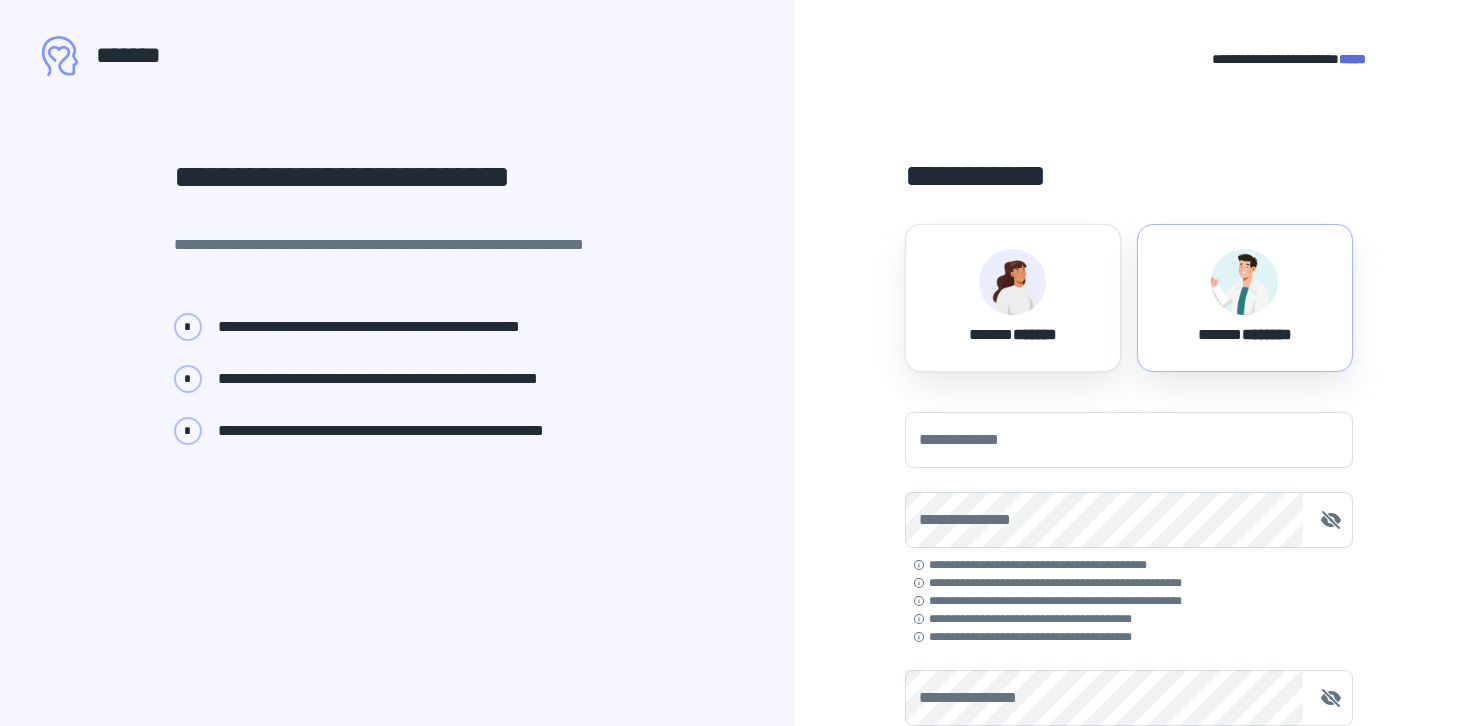 click at bounding box center (1244, 282) 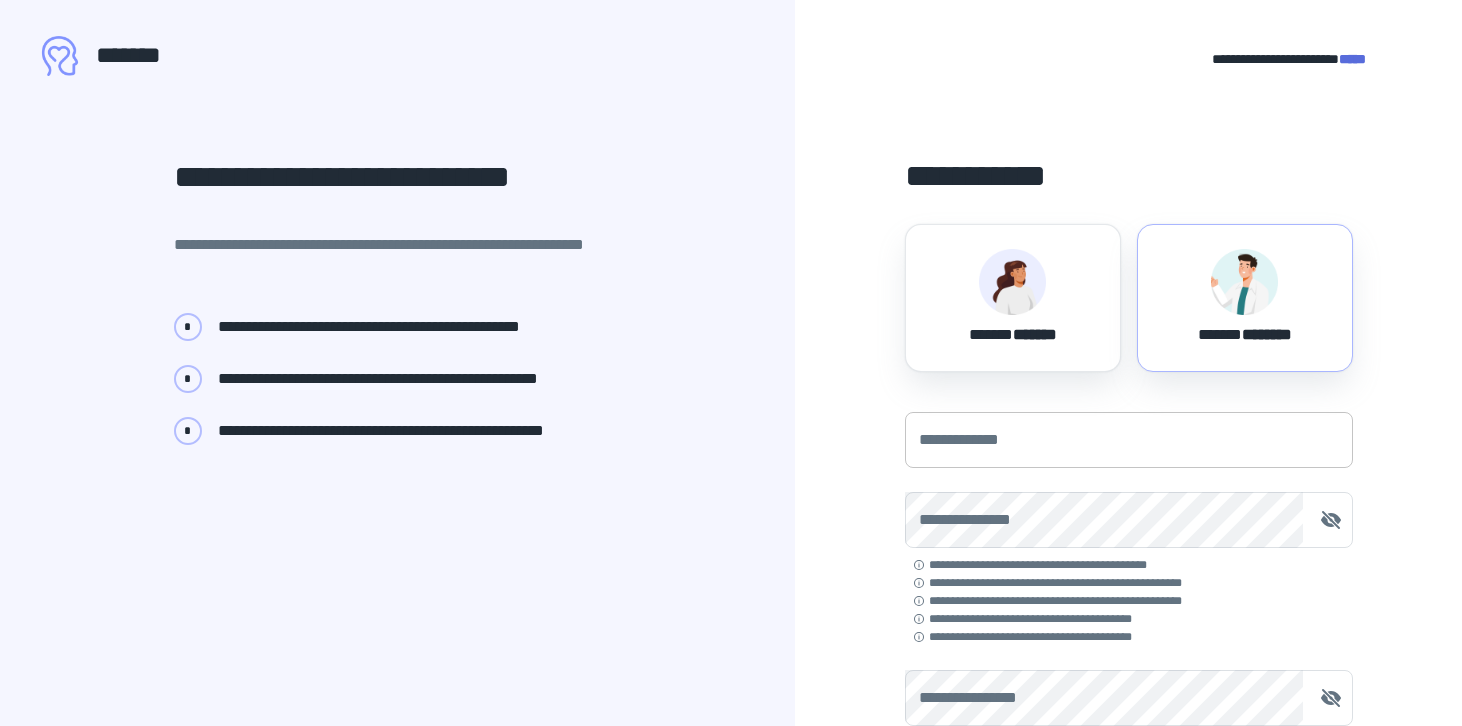 click on "**********" at bounding box center [1129, 440] 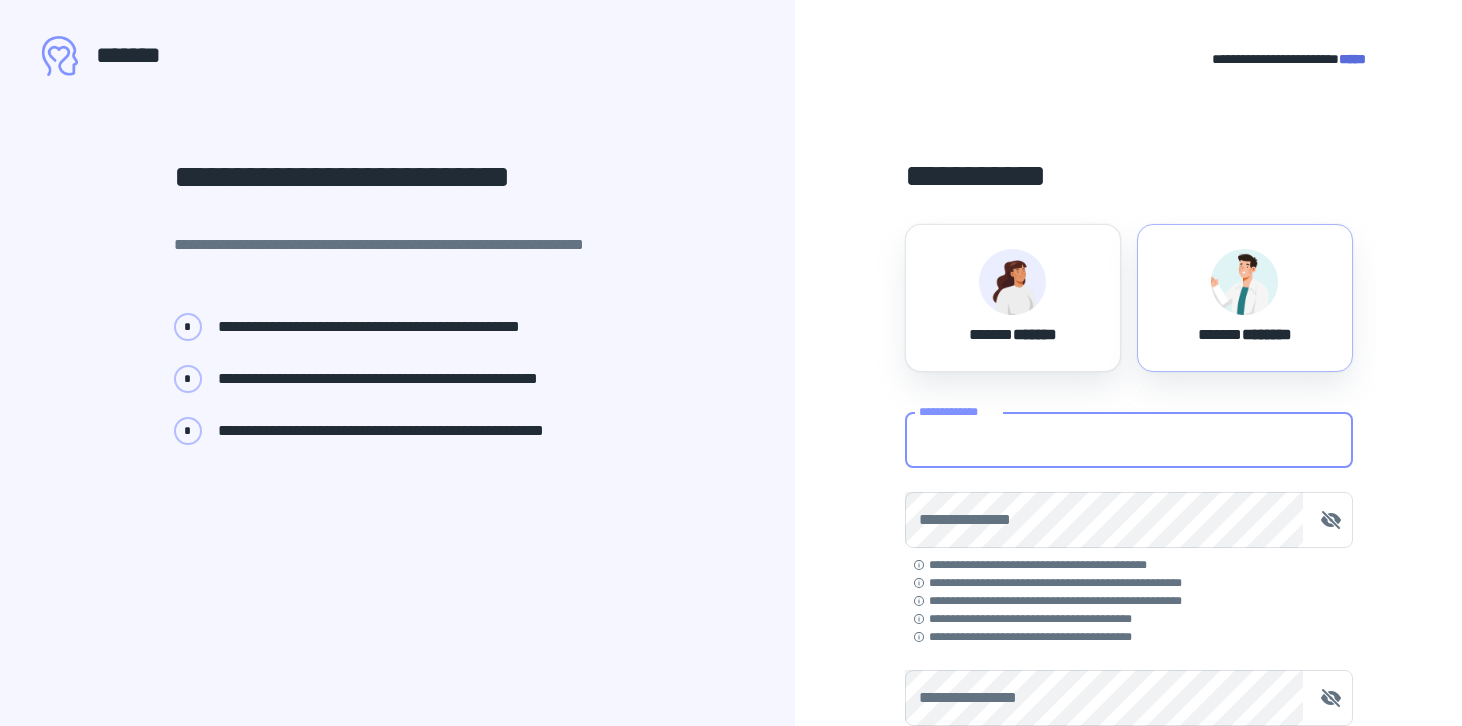 type on "**********" 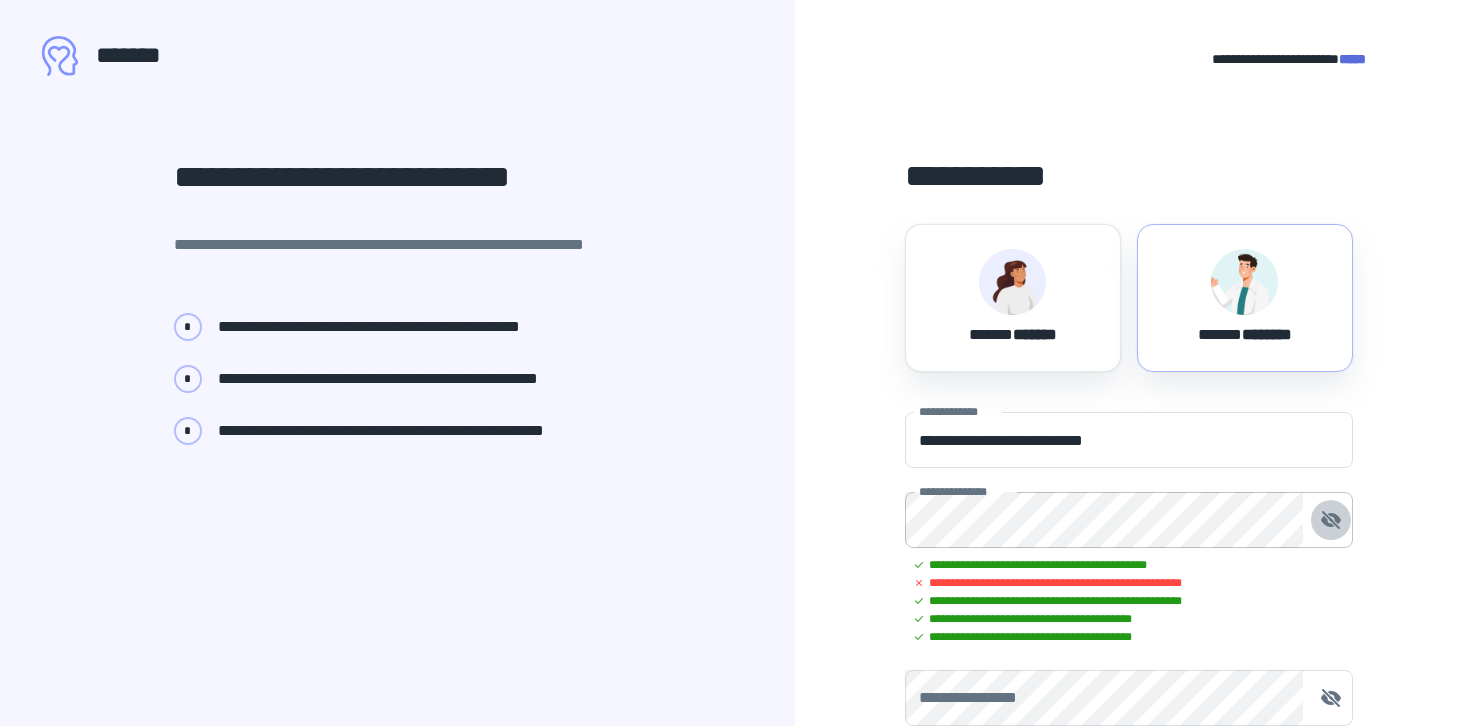 click 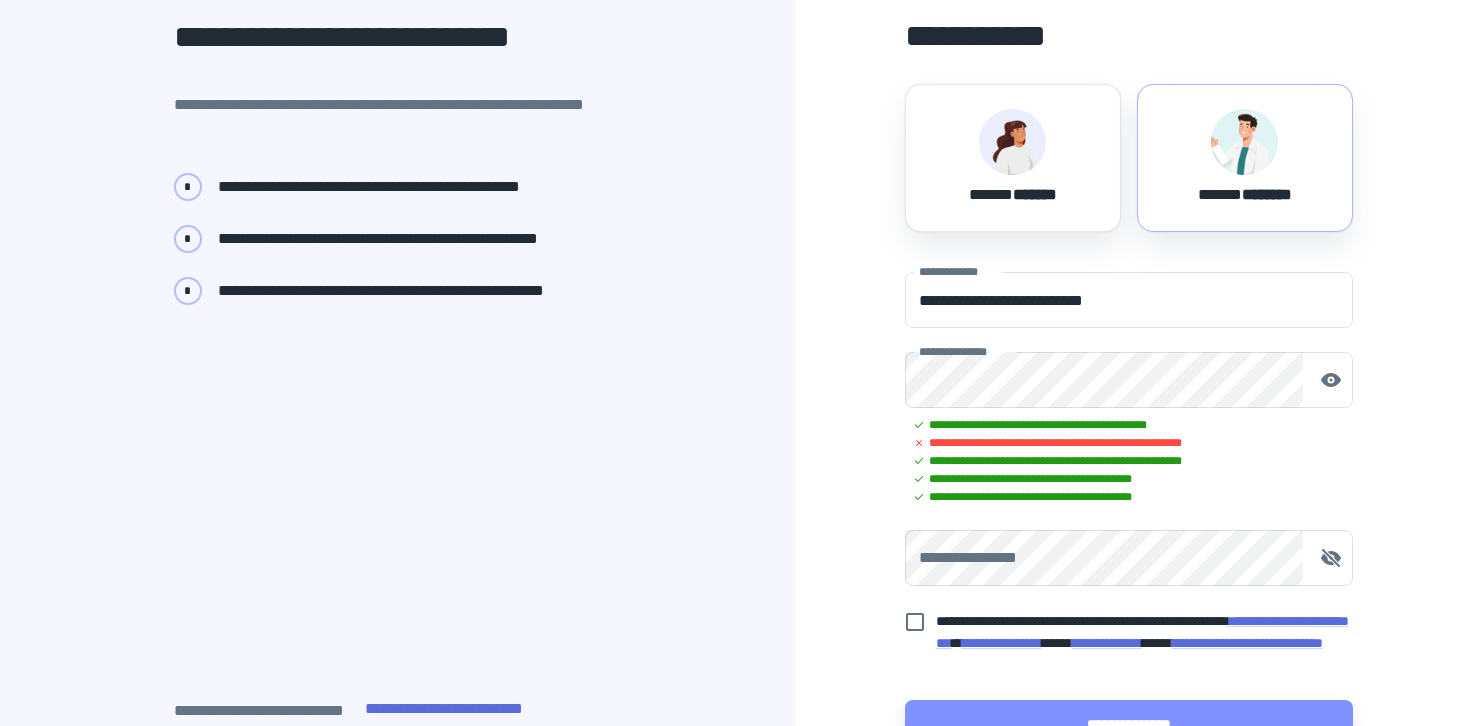 scroll, scrollTop: 143, scrollLeft: 0, axis: vertical 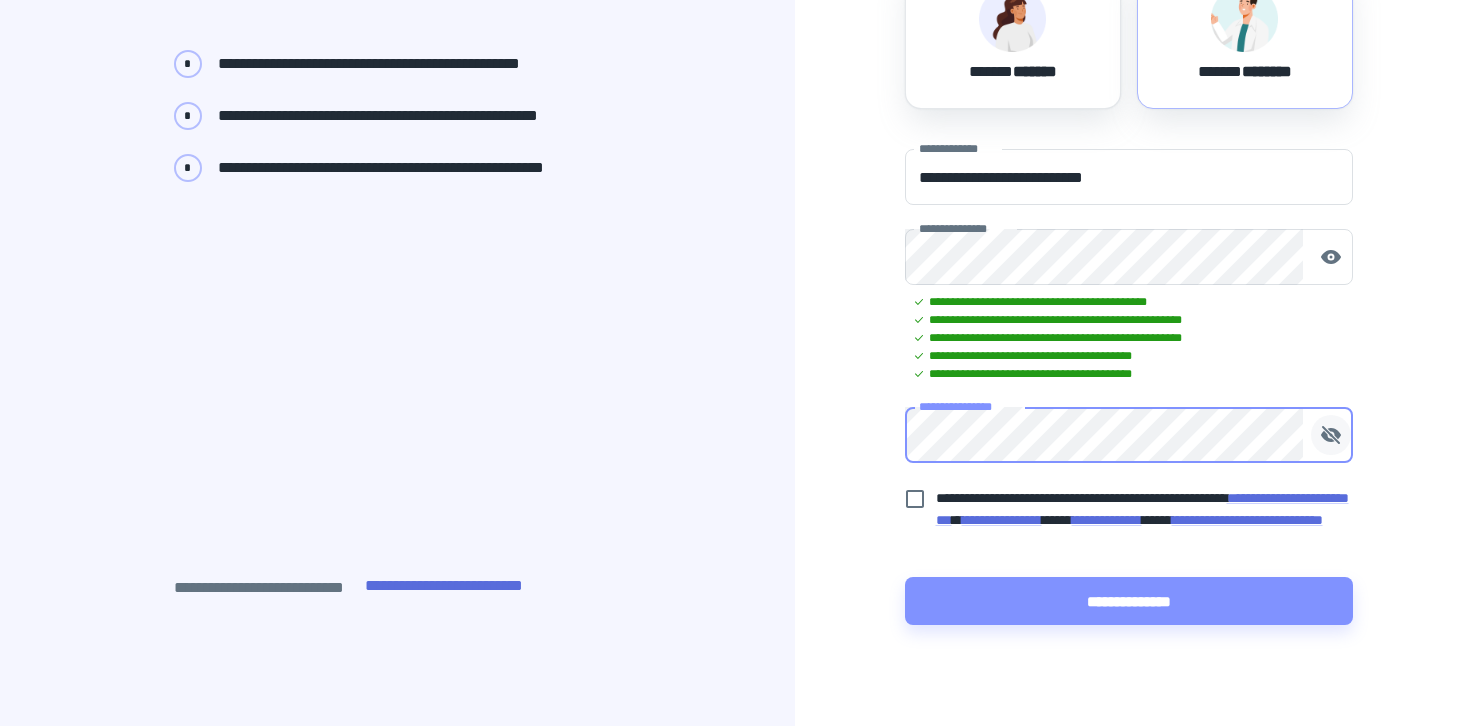 click 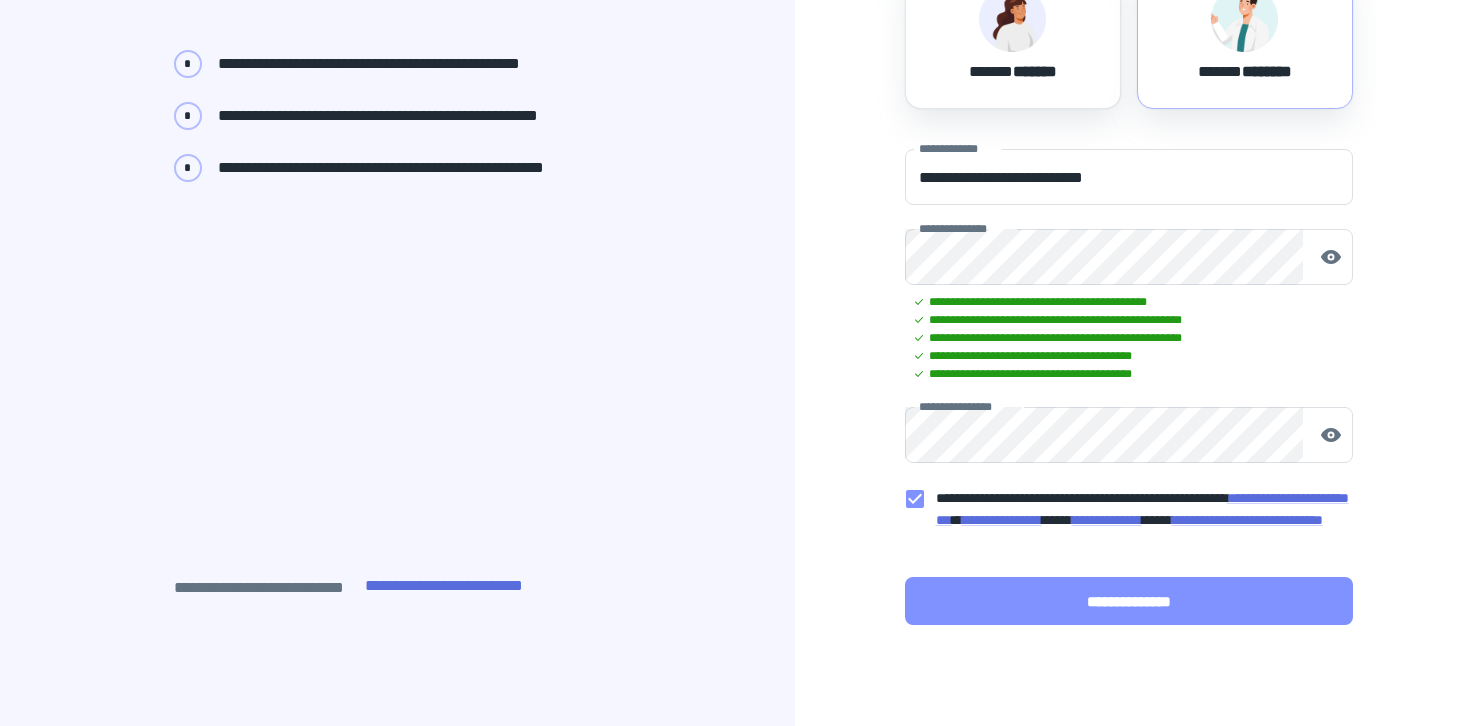 click on "**********" at bounding box center [1129, 601] 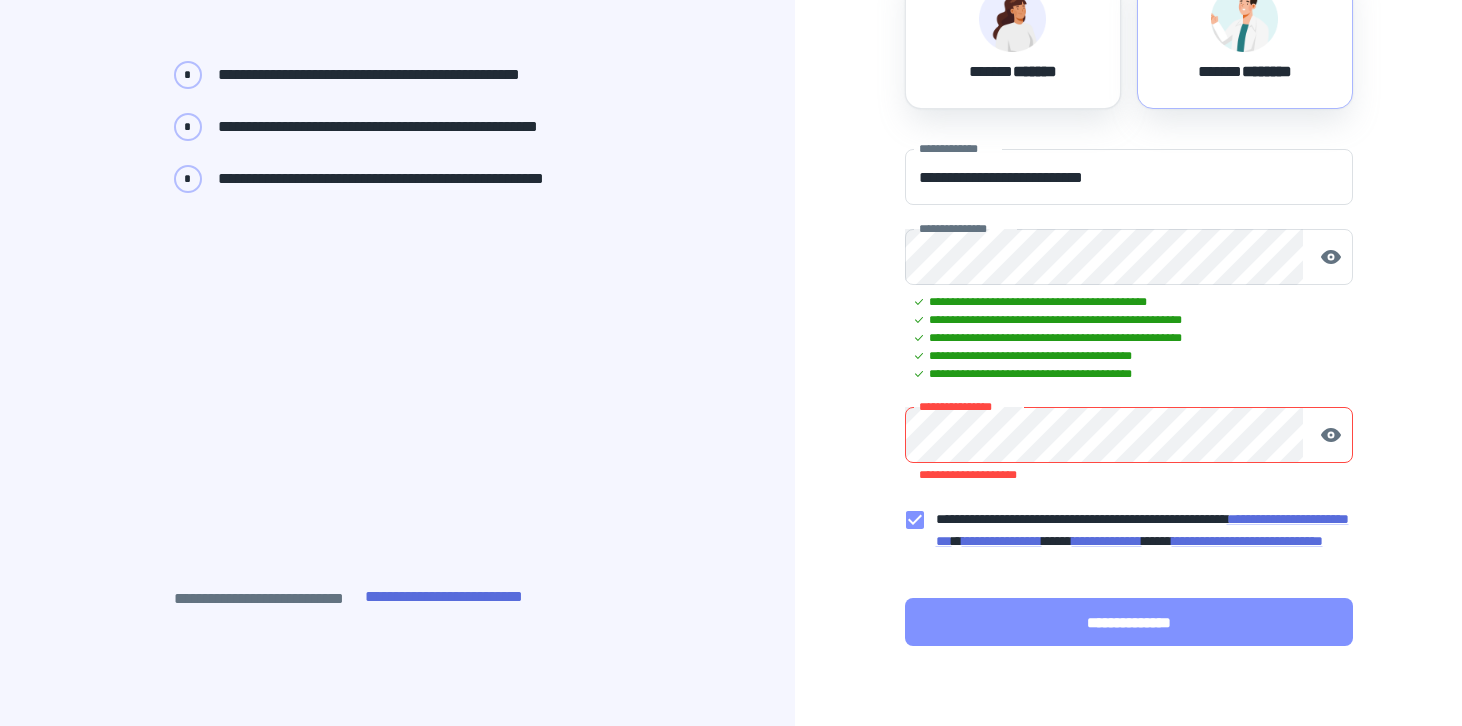 scroll, scrollTop: 273, scrollLeft: 0, axis: vertical 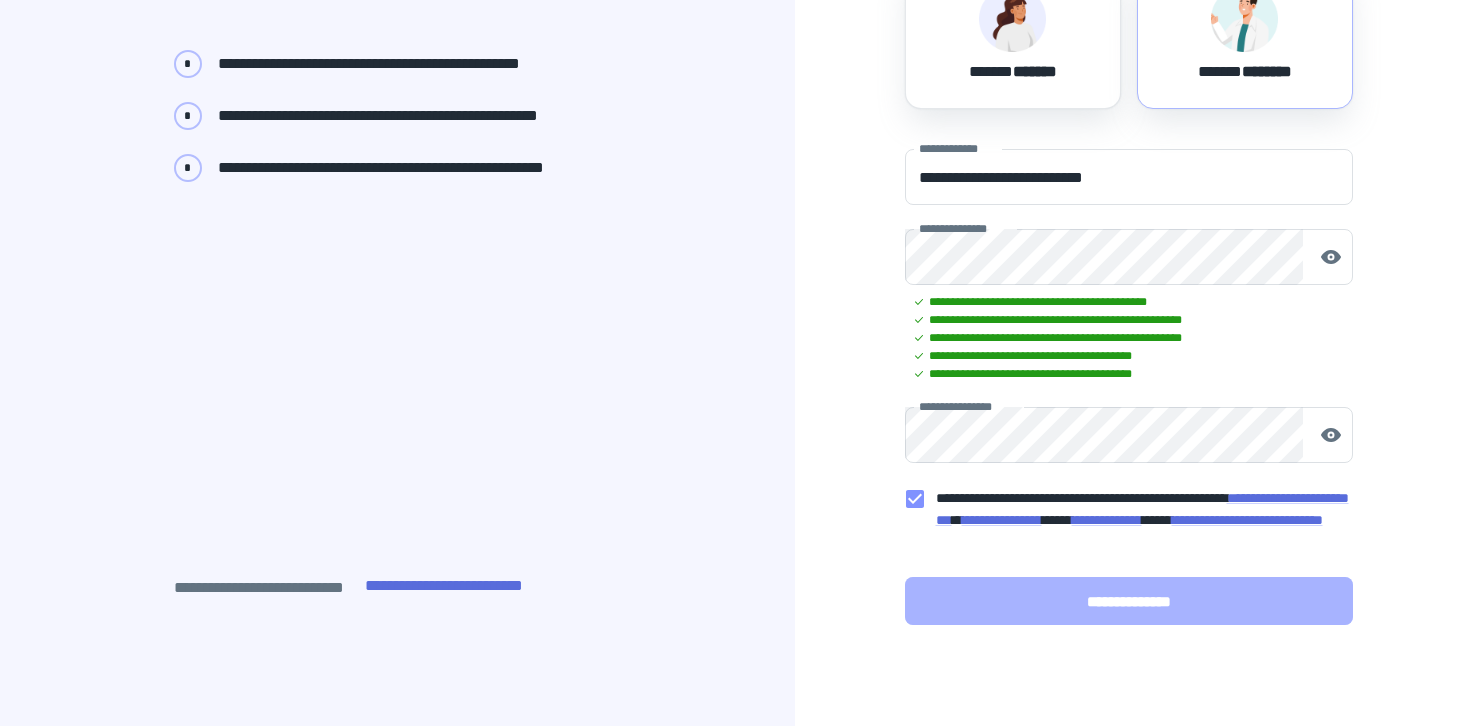 click on "**********" at bounding box center [1129, 601] 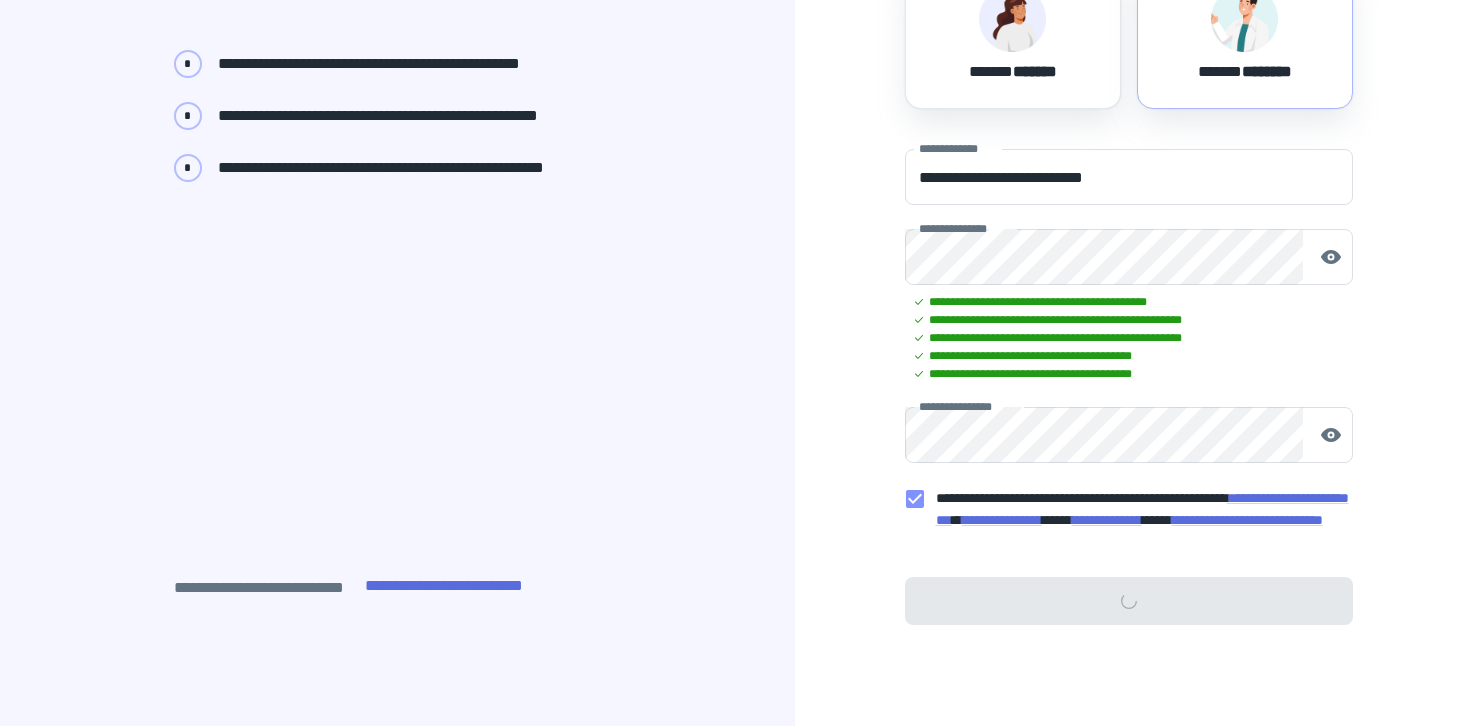 scroll, scrollTop: 0, scrollLeft: 0, axis: both 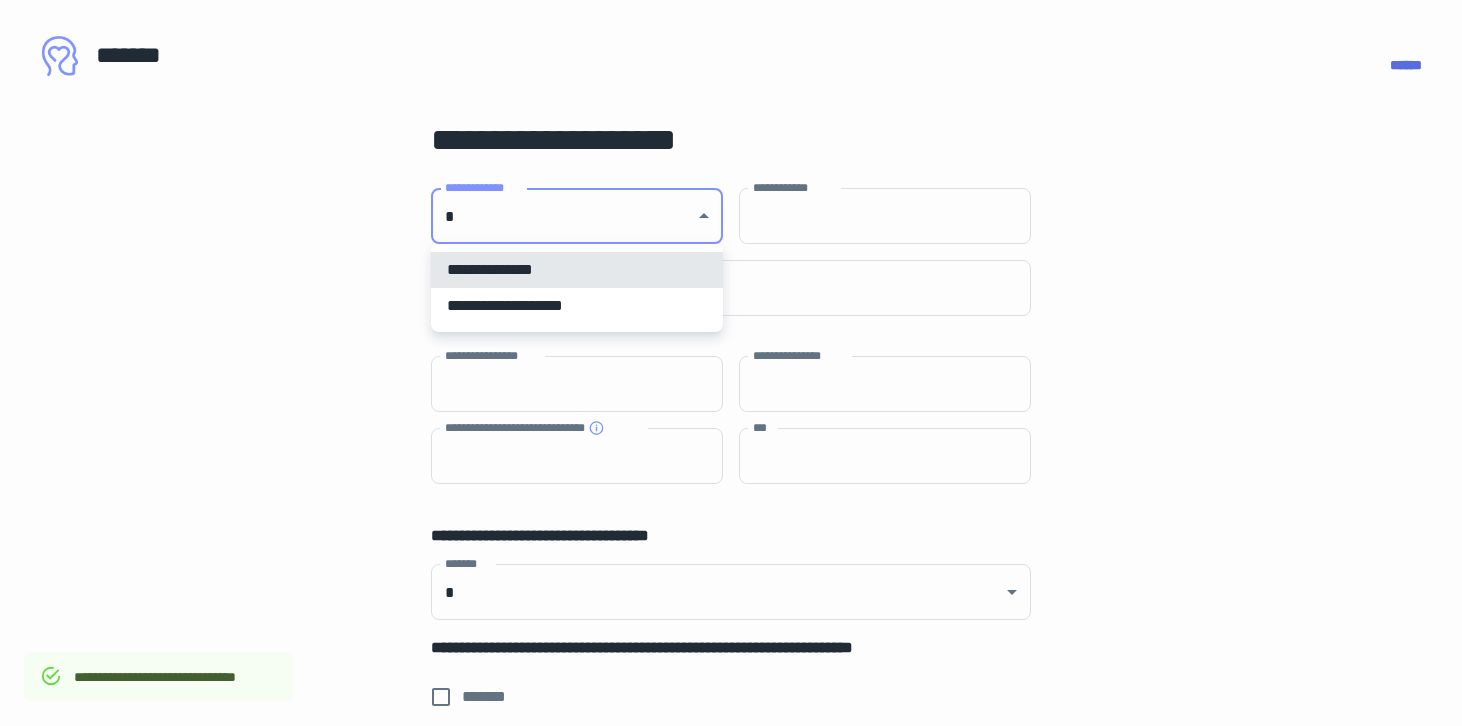 click on "**********" at bounding box center [731, 363] 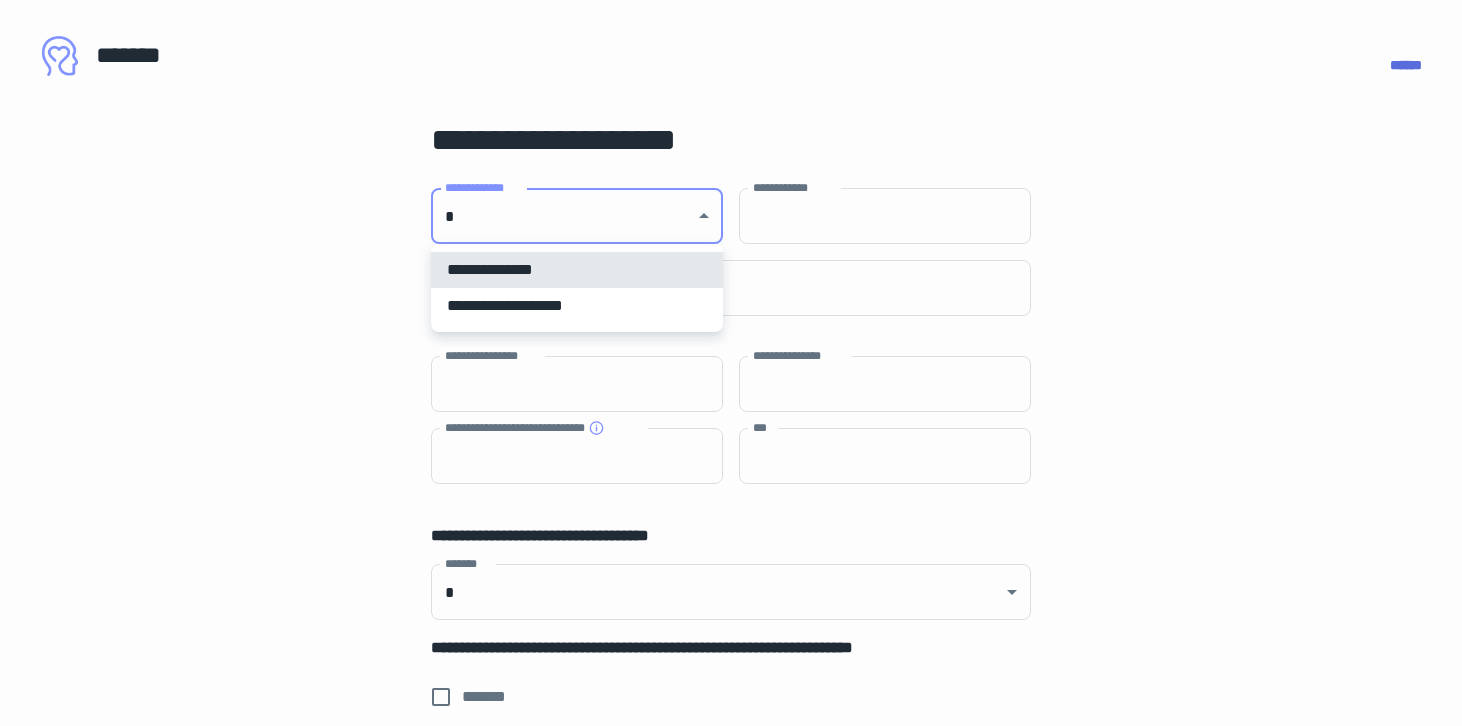 click on "**********" at bounding box center (577, 306) 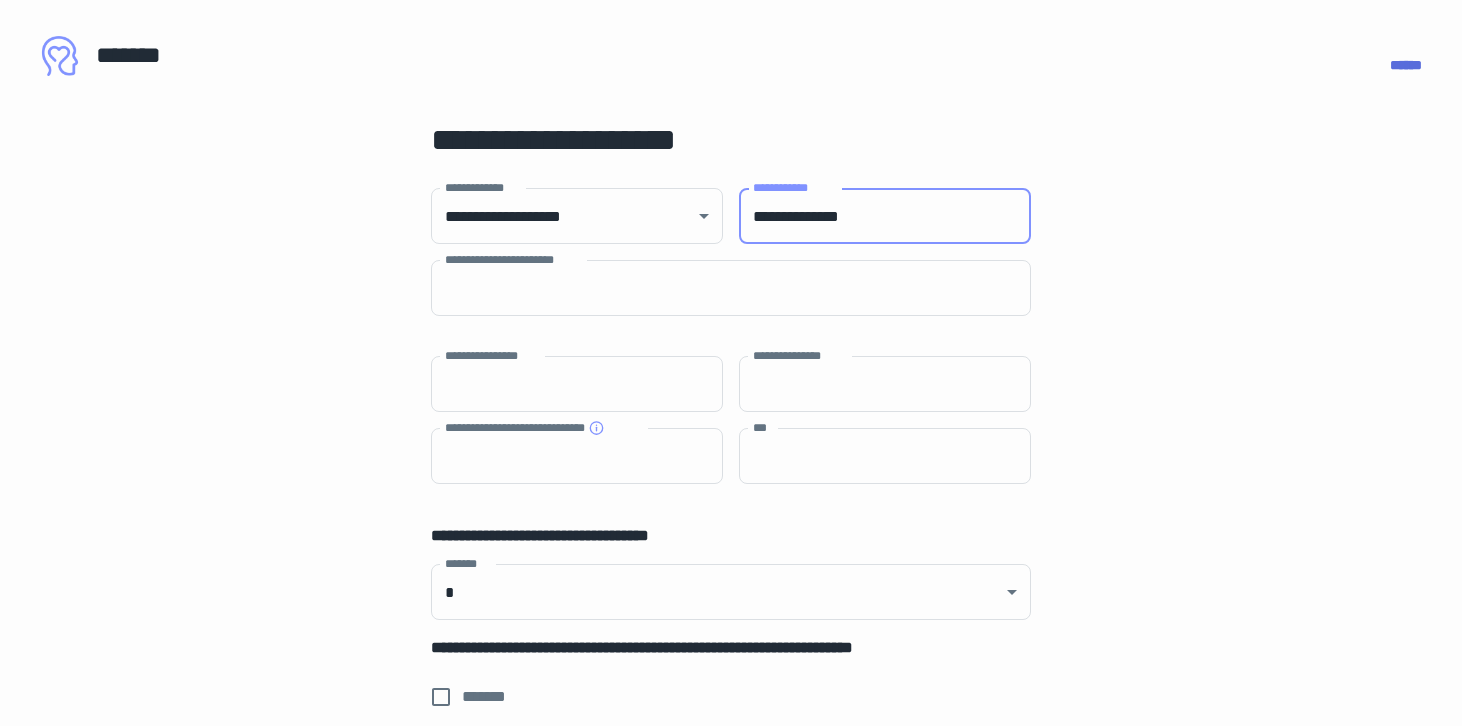 click on "**********" at bounding box center (885, 216) 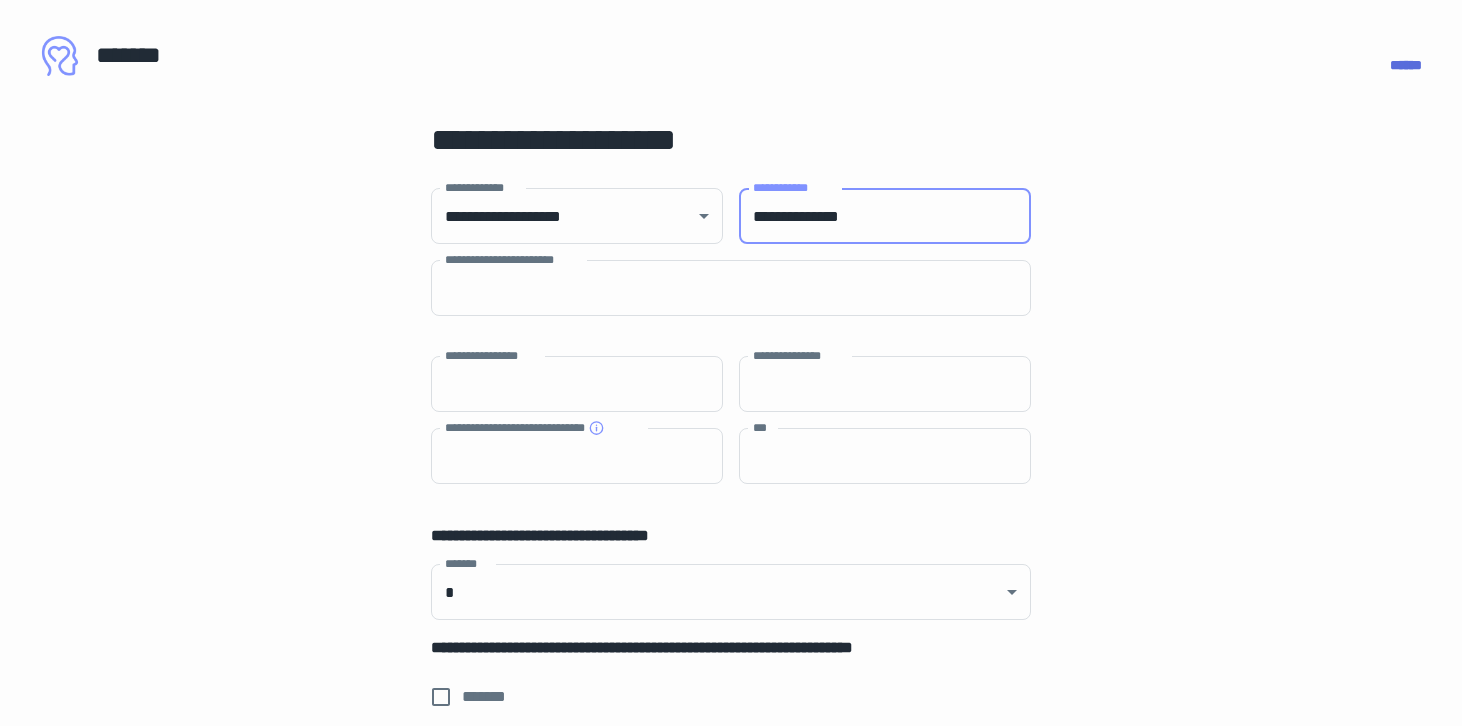 type on "**********" 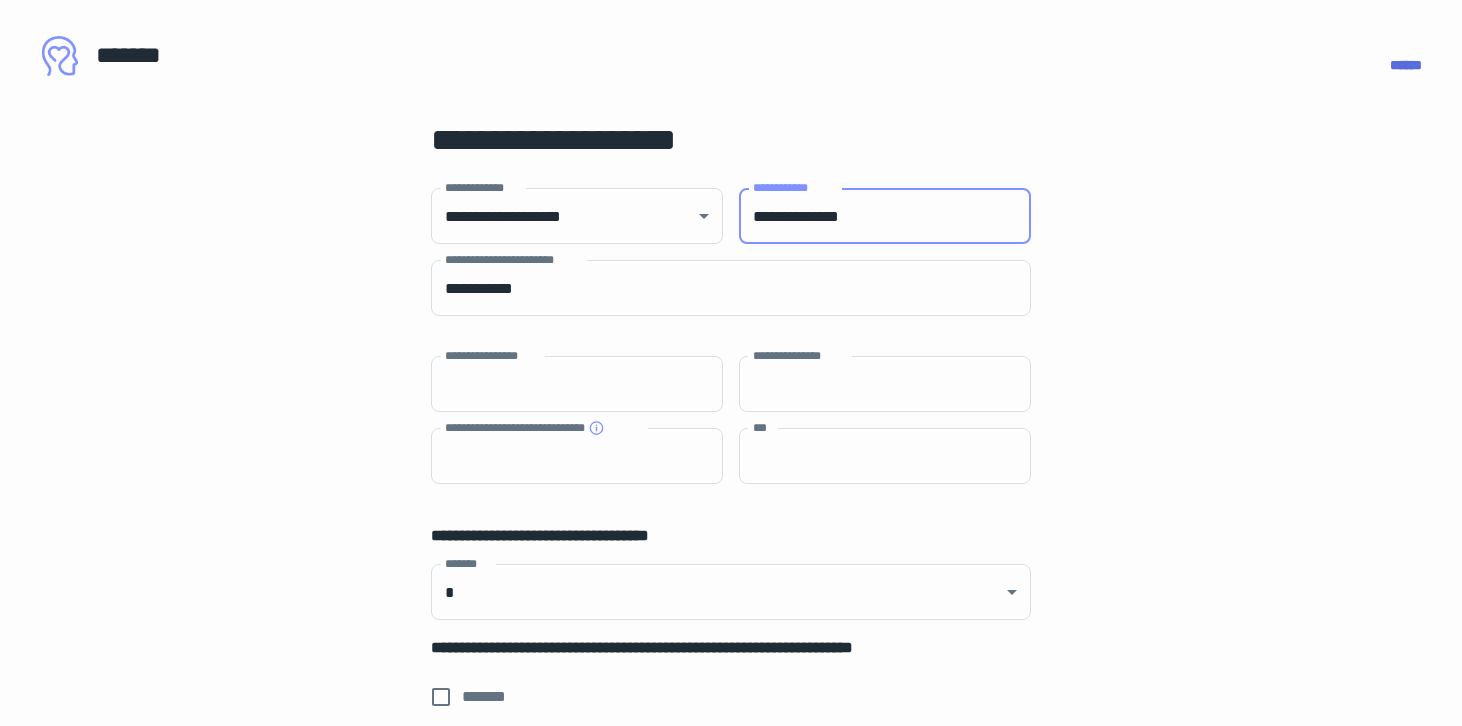 type on "******" 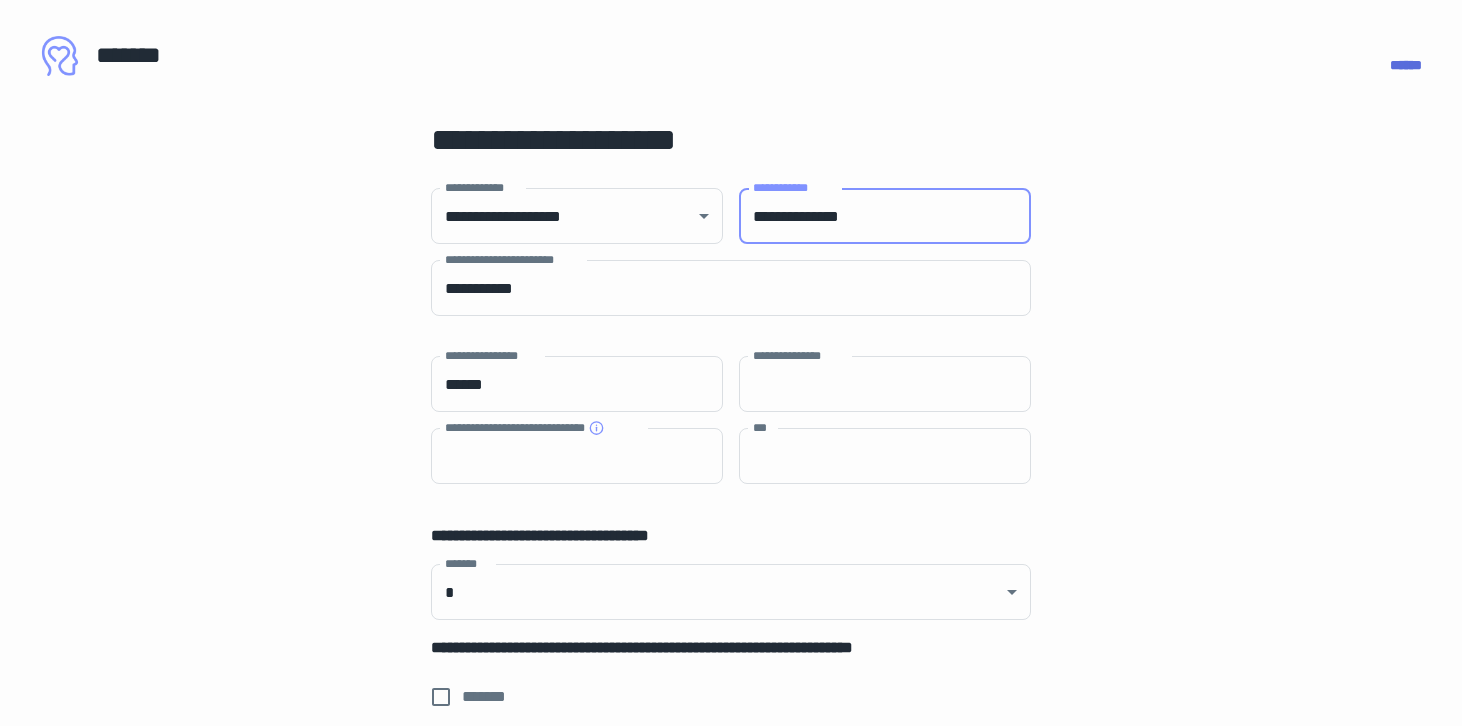 type on "****" 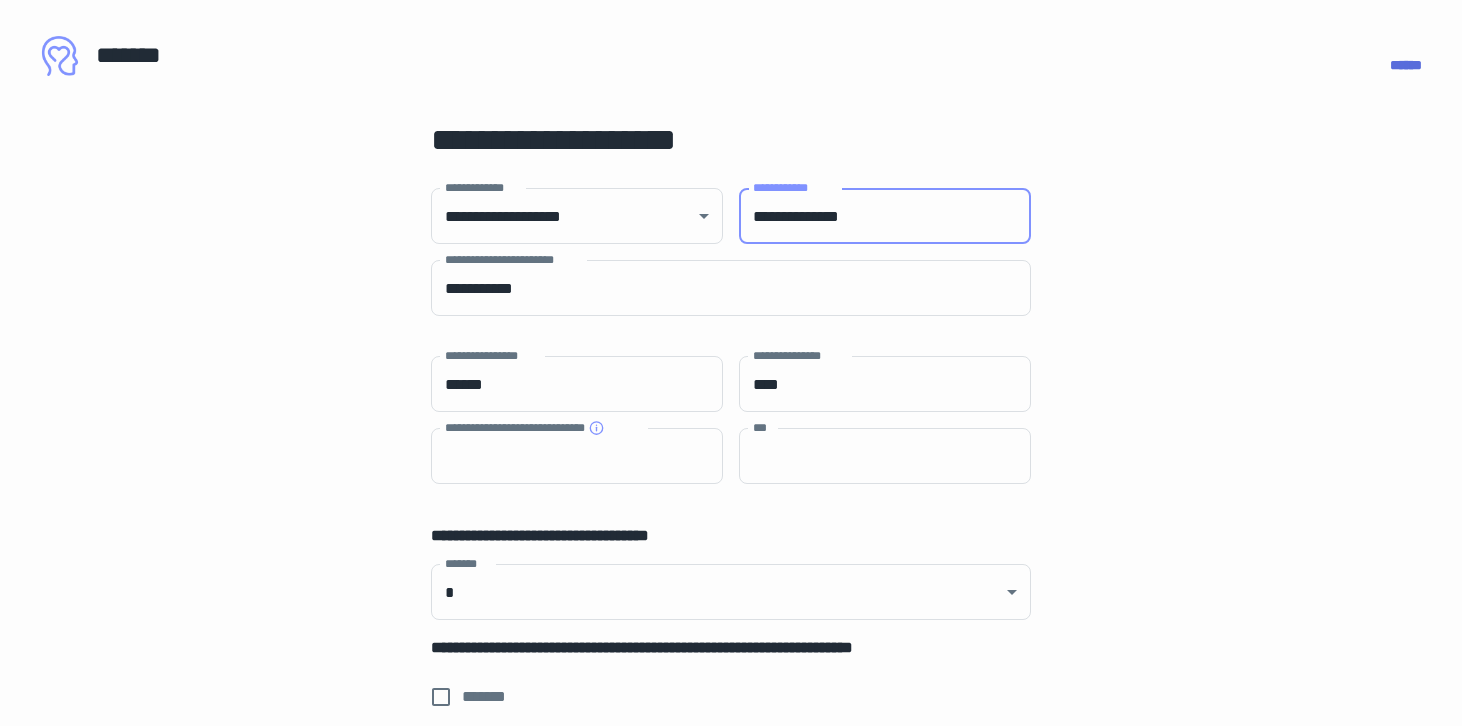 type on "******" 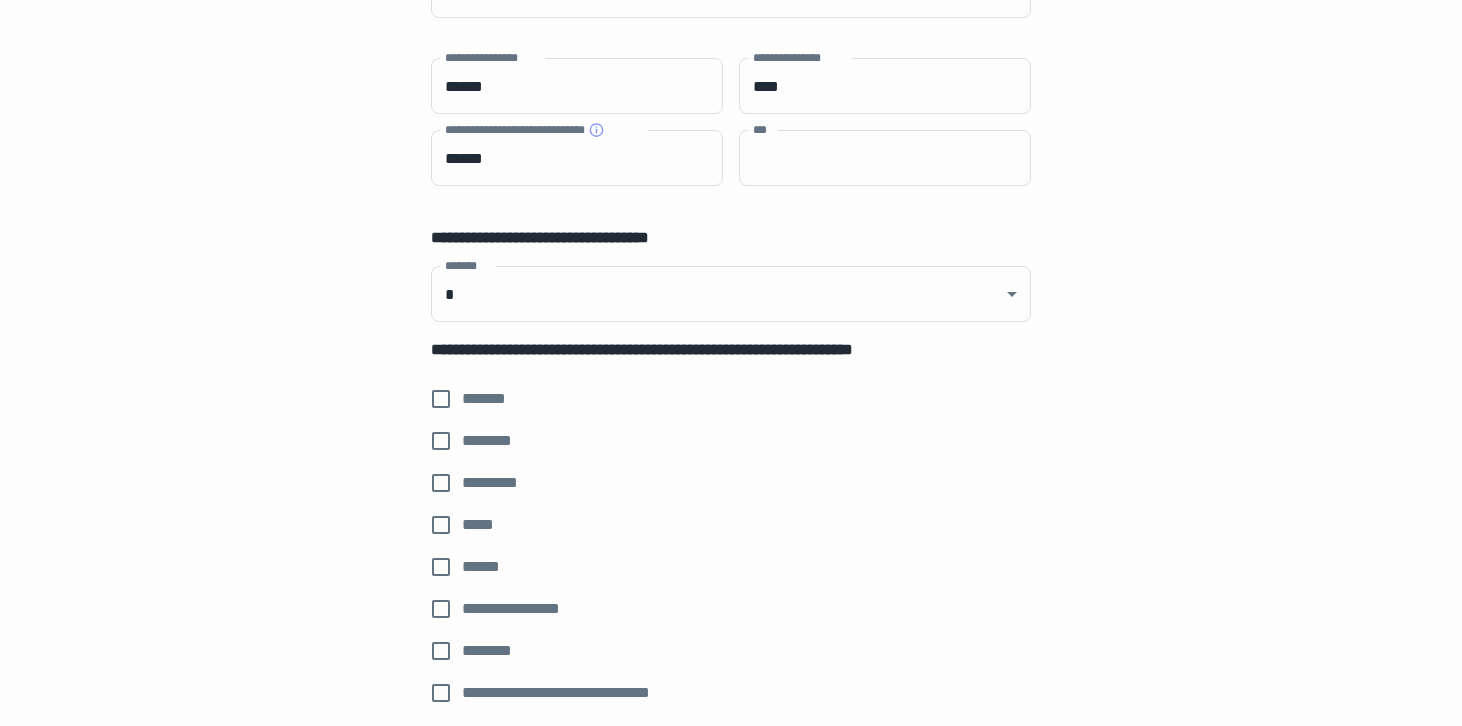 scroll, scrollTop: 324, scrollLeft: 0, axis: vertical 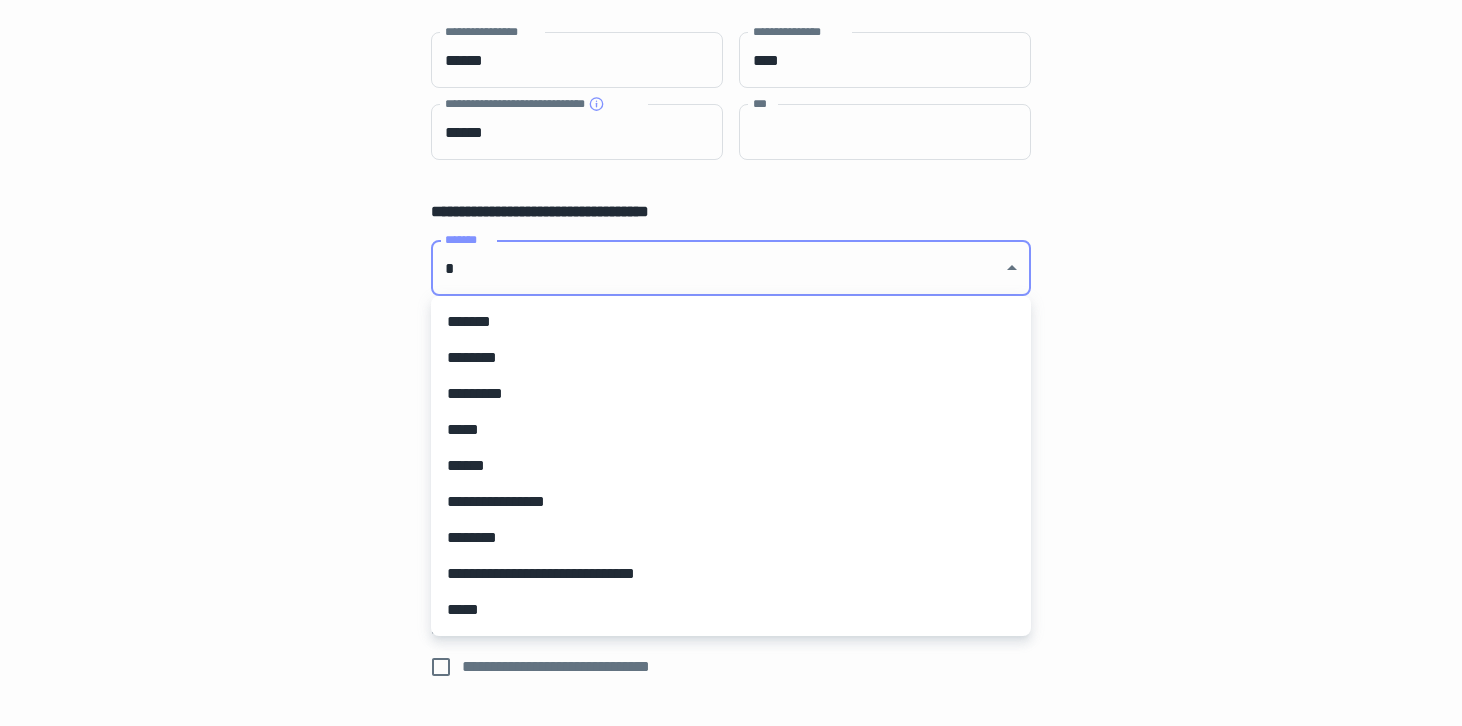 click on "**********" at bounding box center (731, 39) 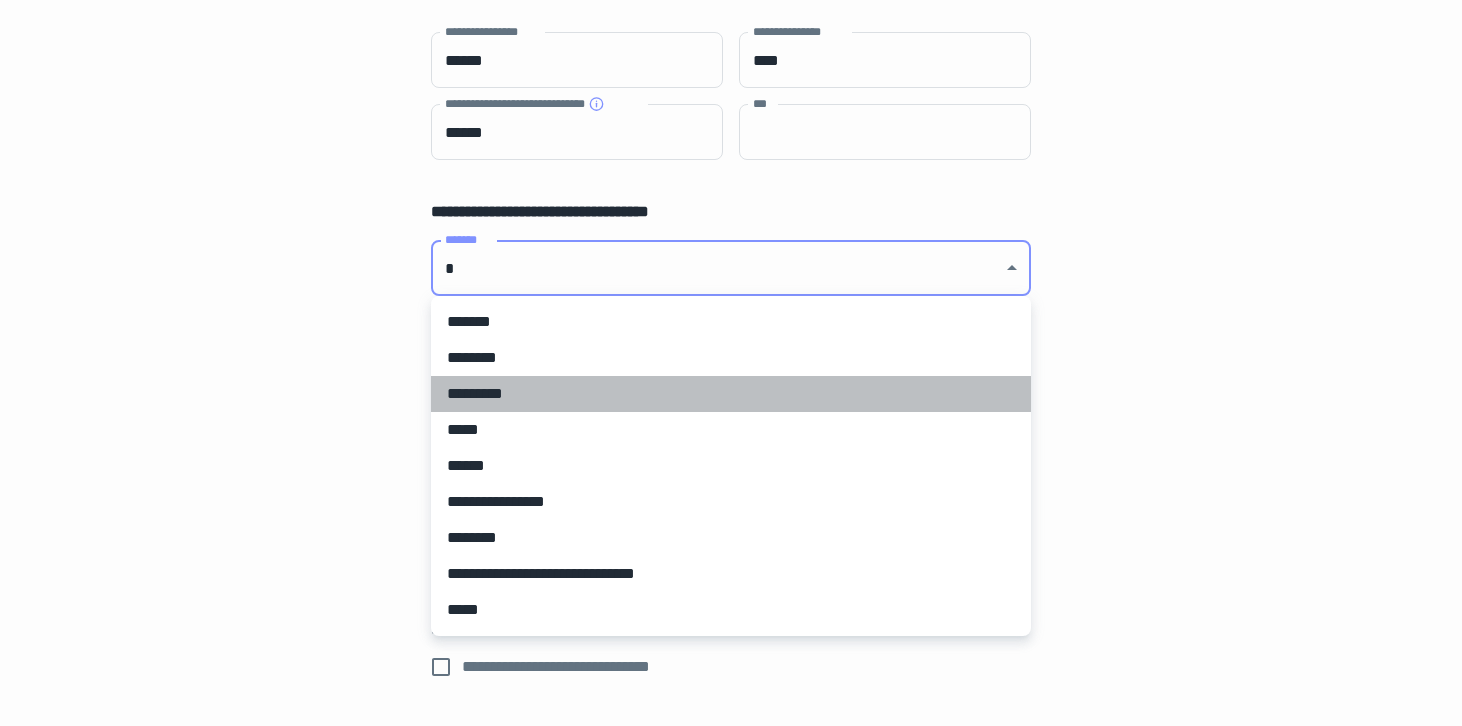 click on "*********" at bounding box center [731, 394] 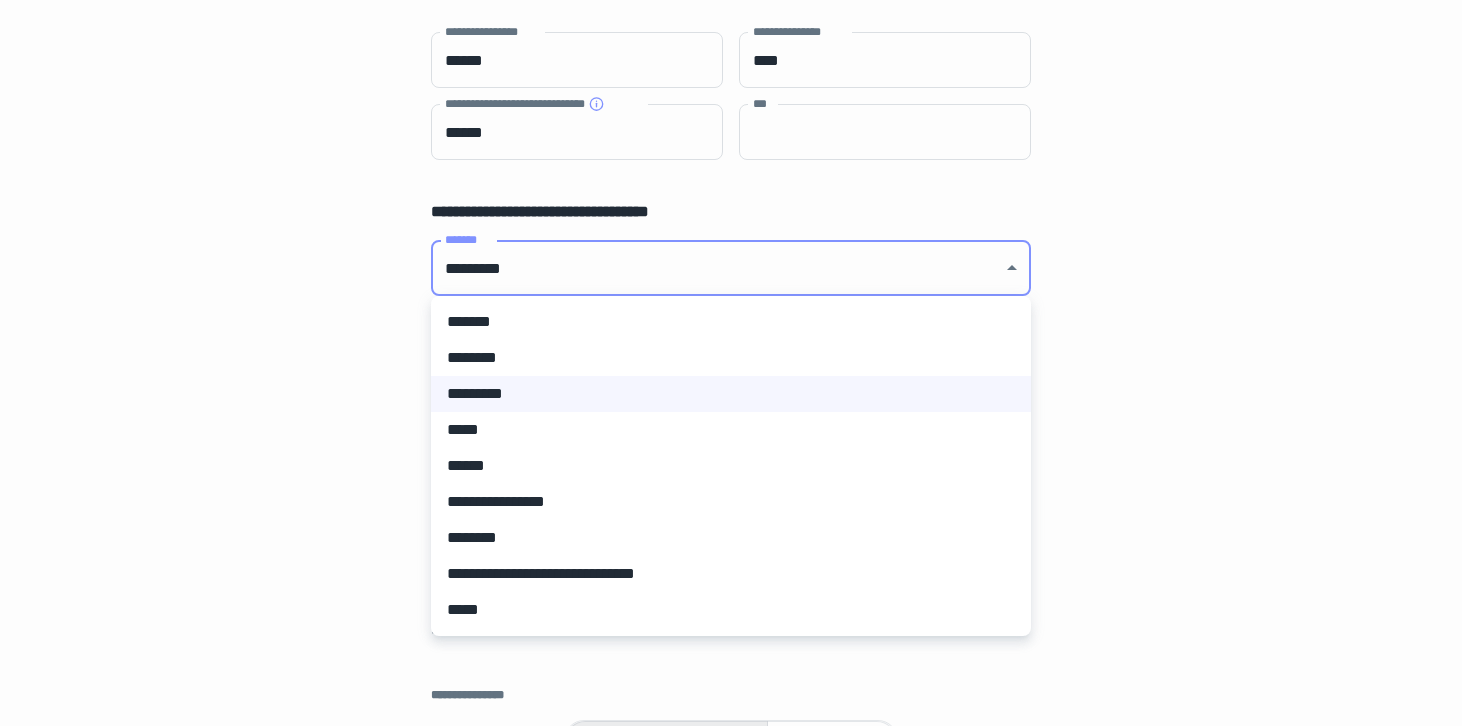 click on "**********" at bounding box center (731, 39) 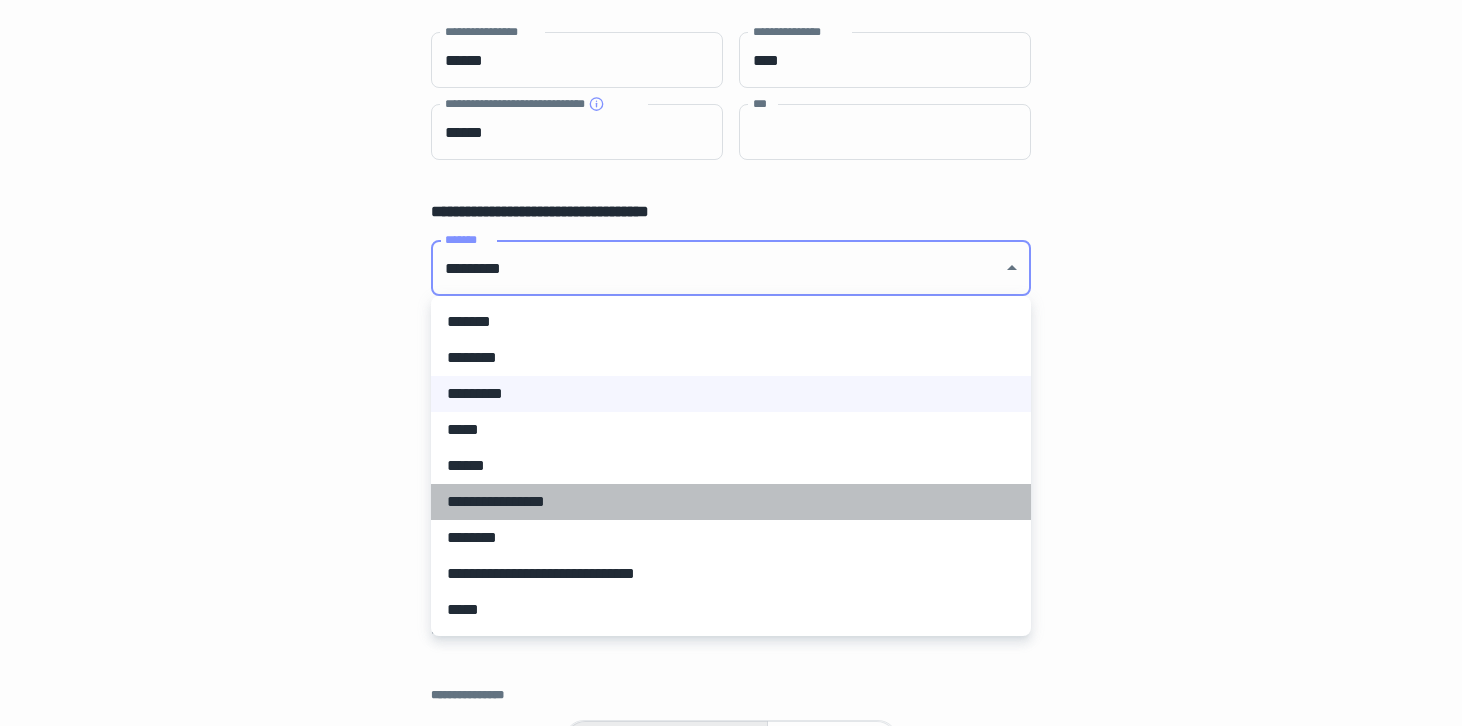 click on "**********" at bounding box center (731, 502) 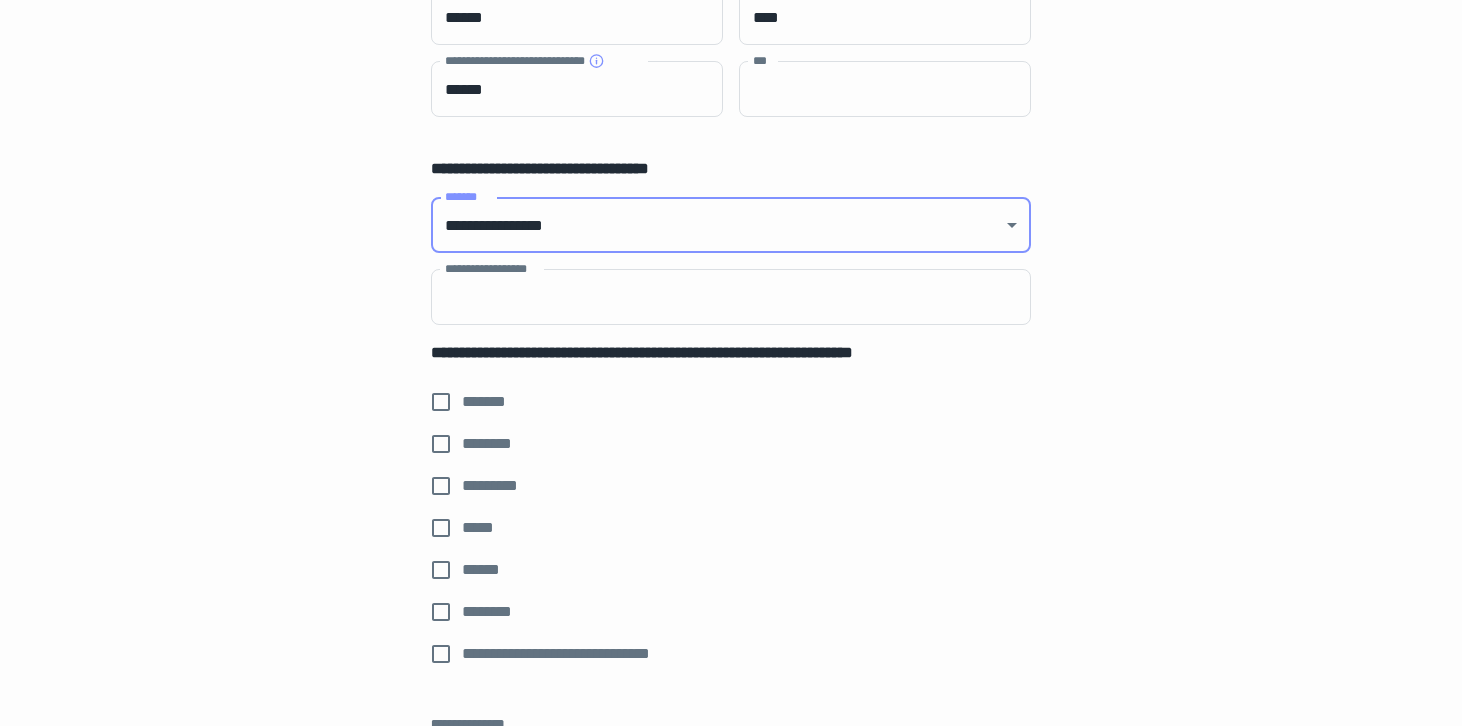 scroll, scrollTop: 371, scrollLeft: 0, axis: vertical 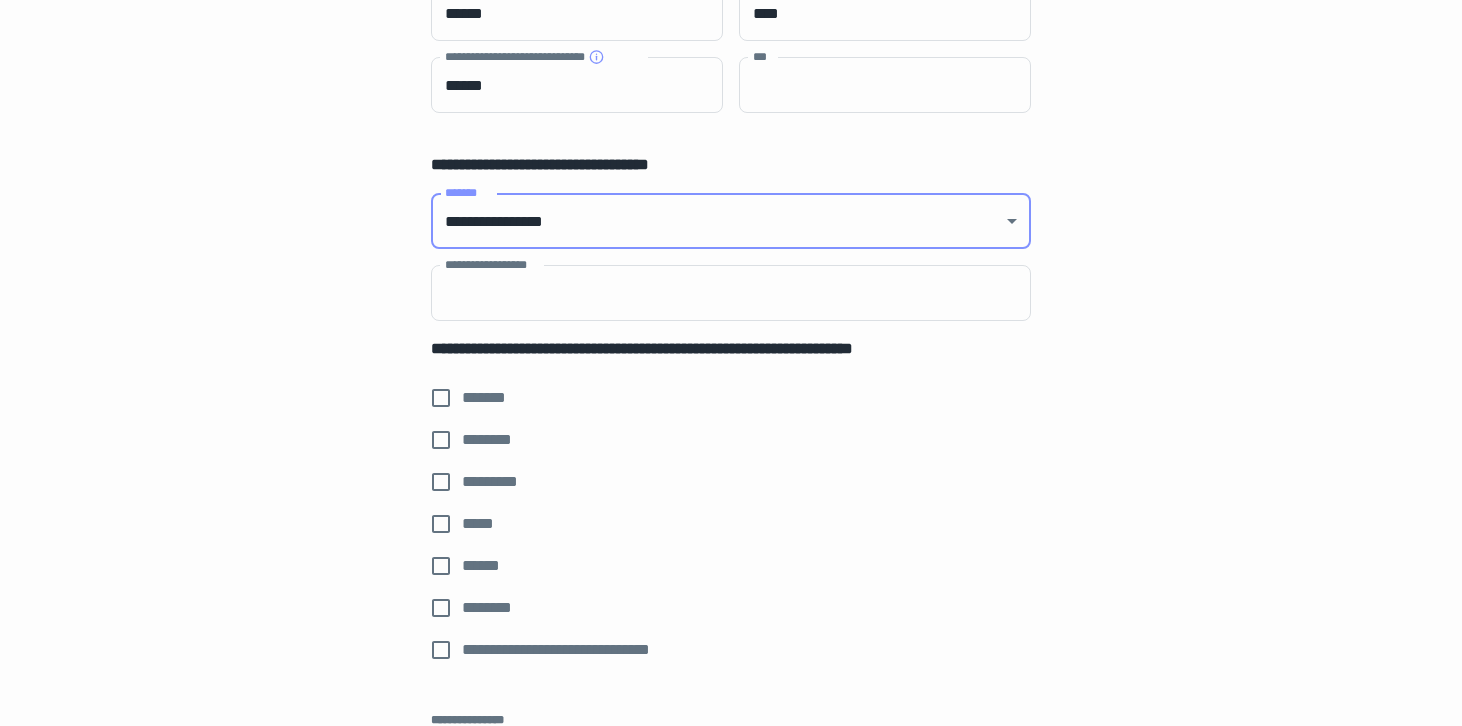 click on "**********" at bounding box center [731, -8] 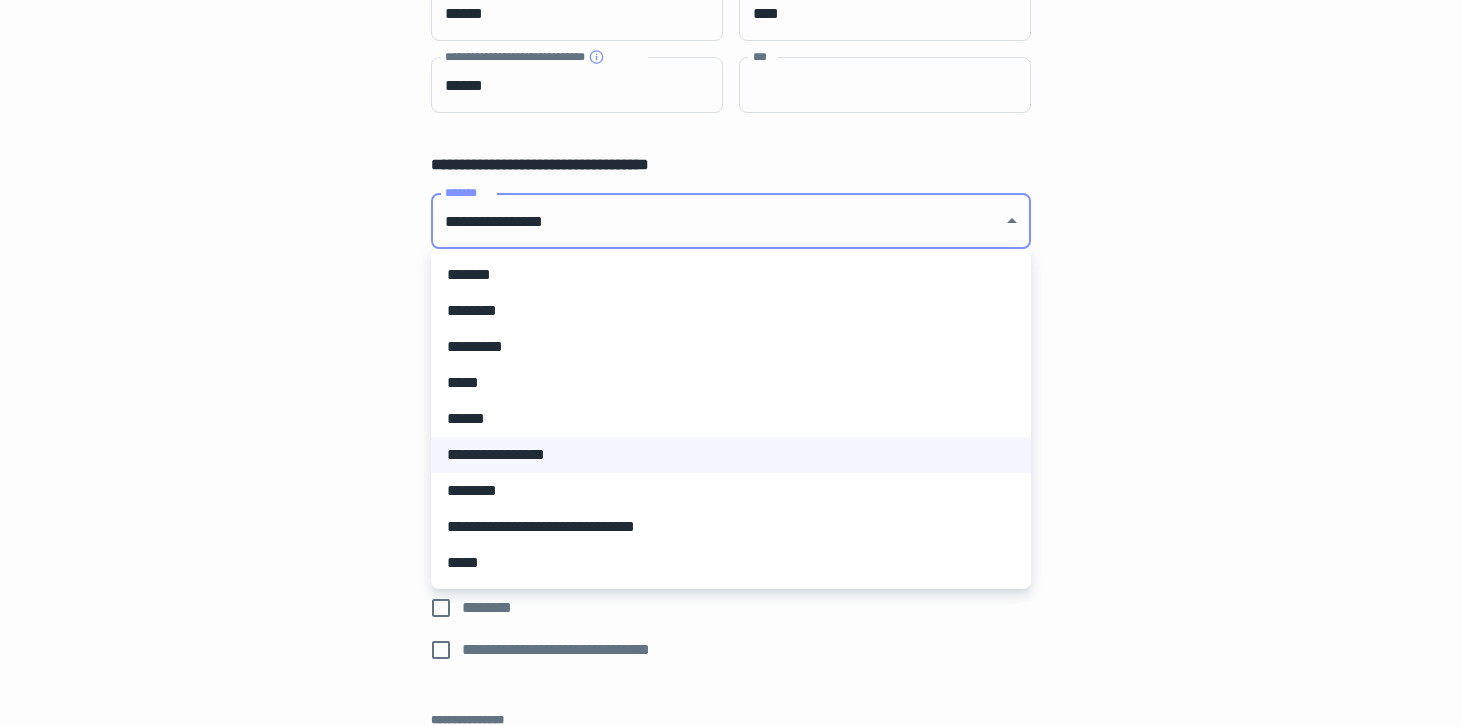 click on "*********" at bounding box center (731, 347) 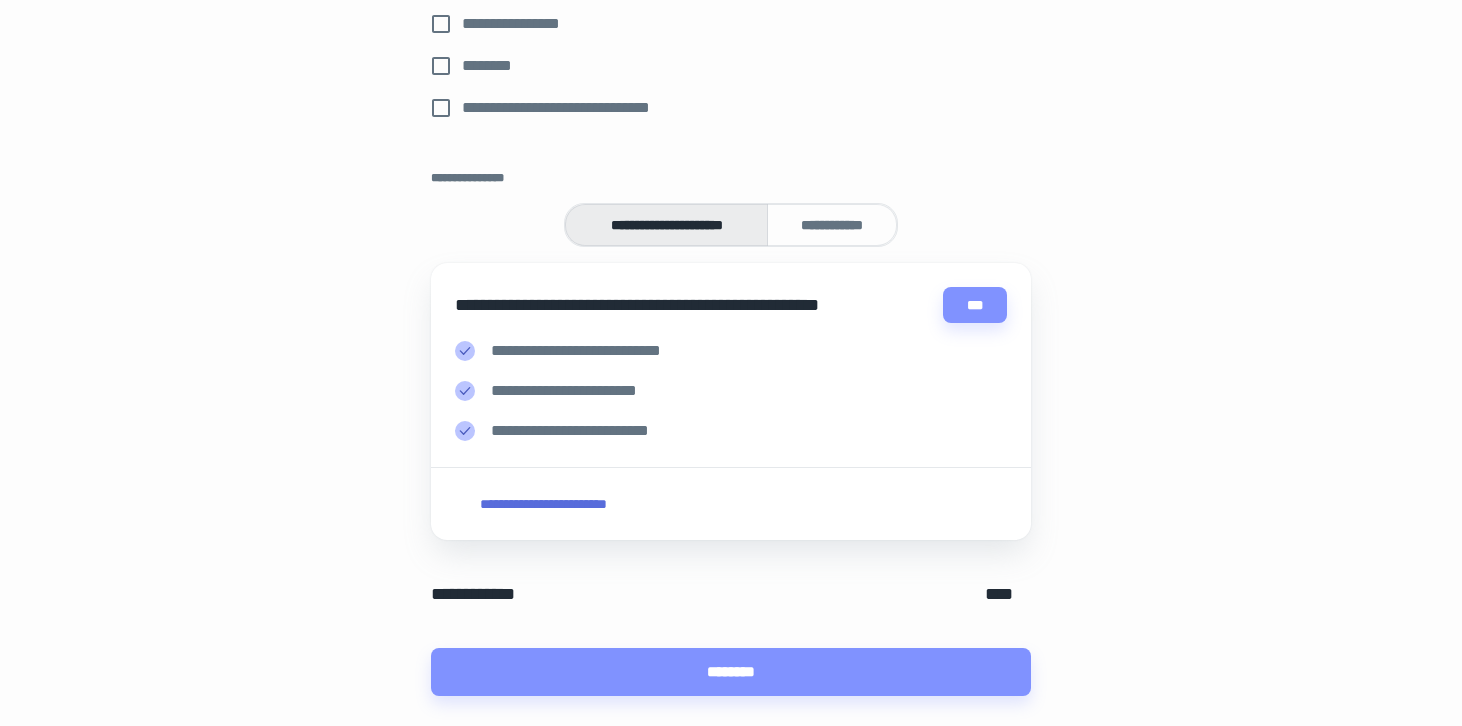 scroll, scrollTop: 891, scrollLeft: 0, axis: vertical 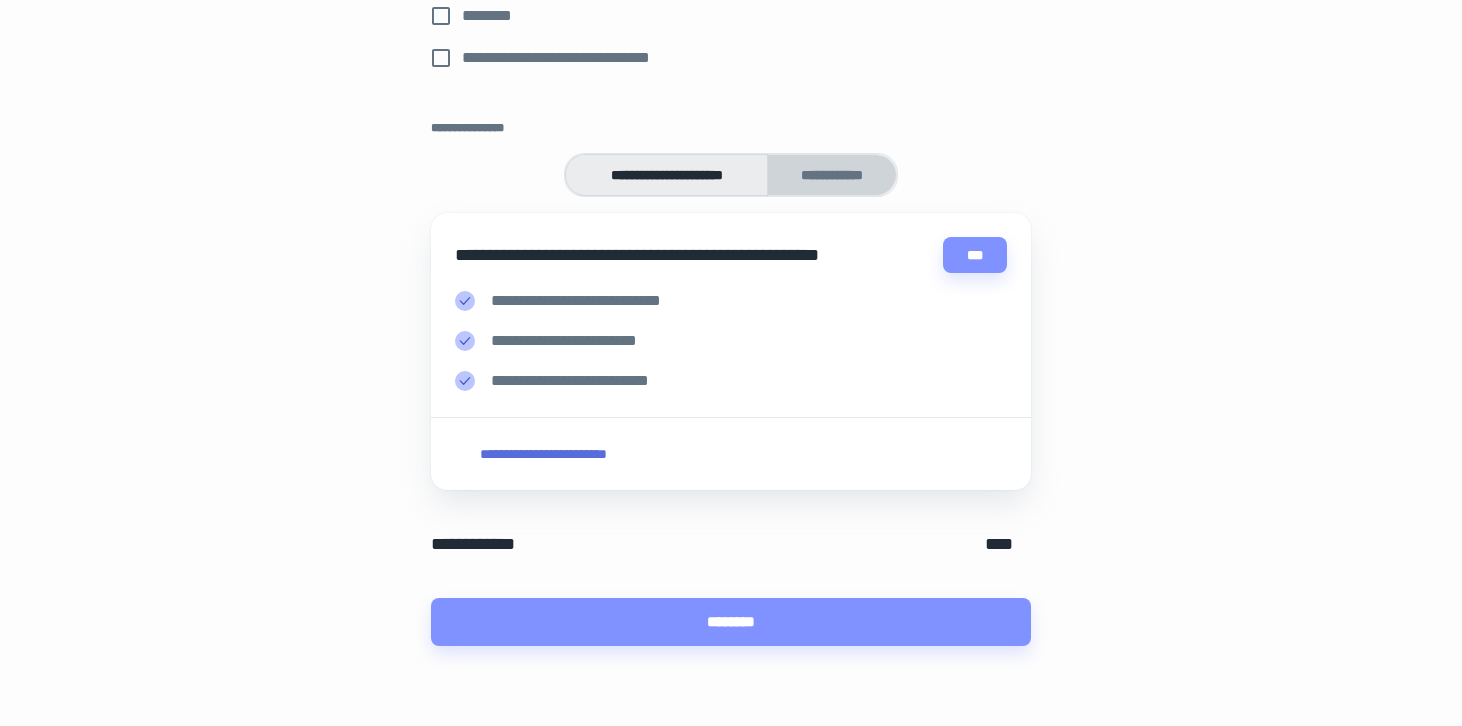 click on "**********" at bounding box center (832, 175) 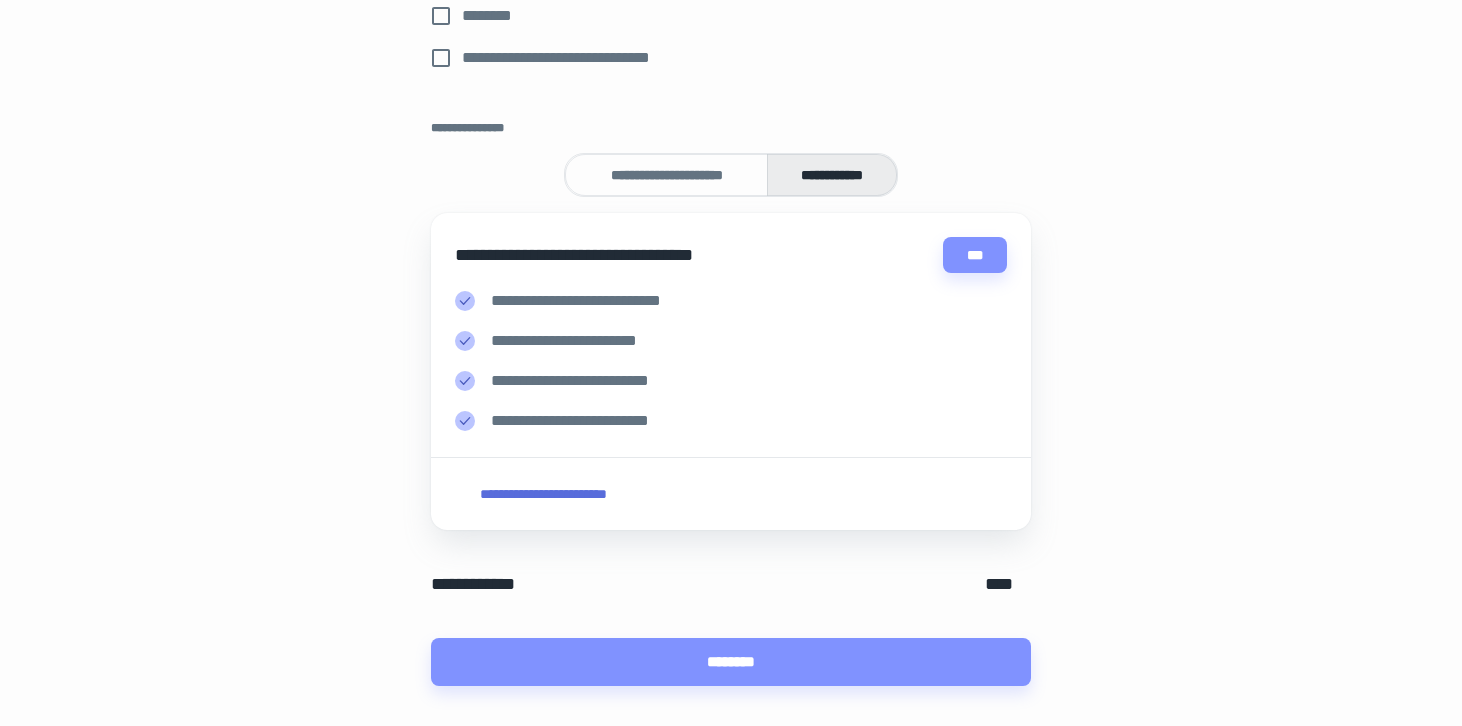 click on "**********" at bounding box center [731, 324] 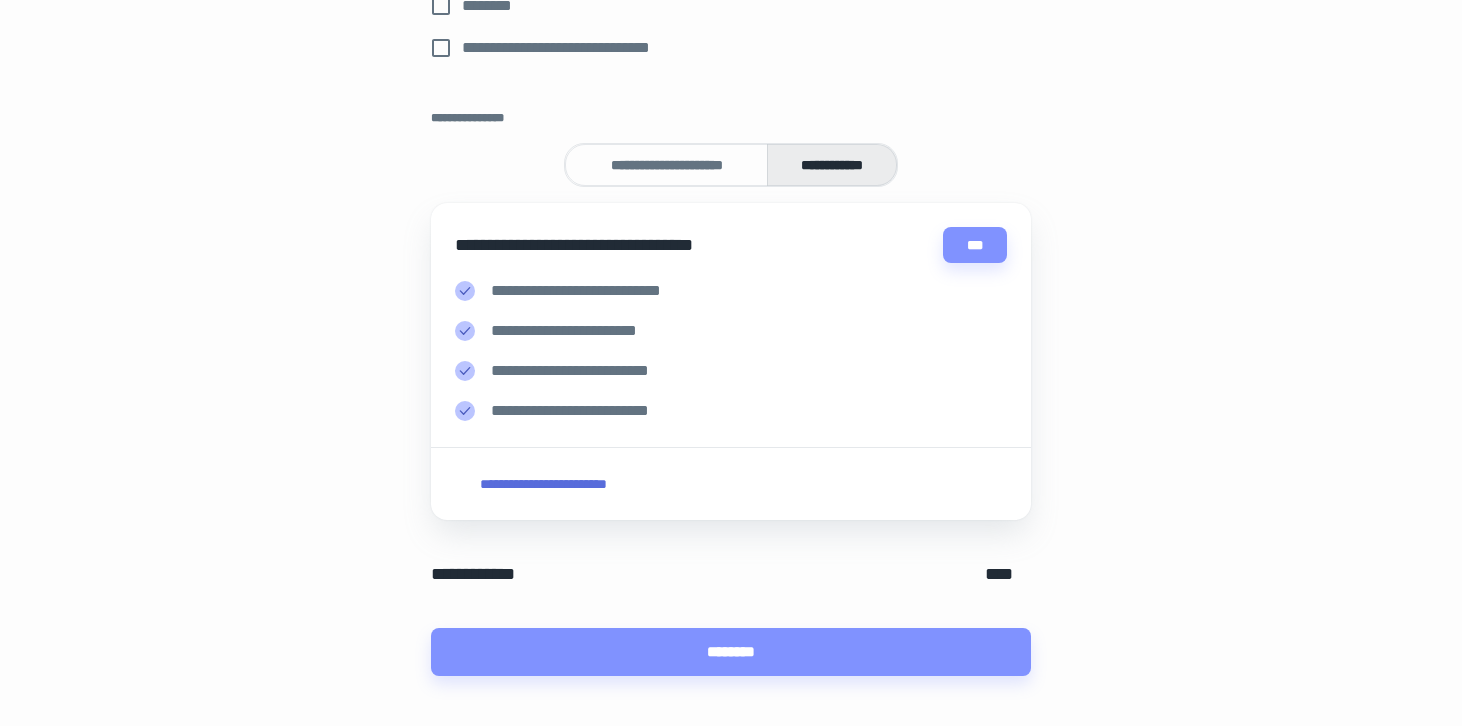 scroll, scrollTop: 931, scrollLeft: 0, axis: vertical 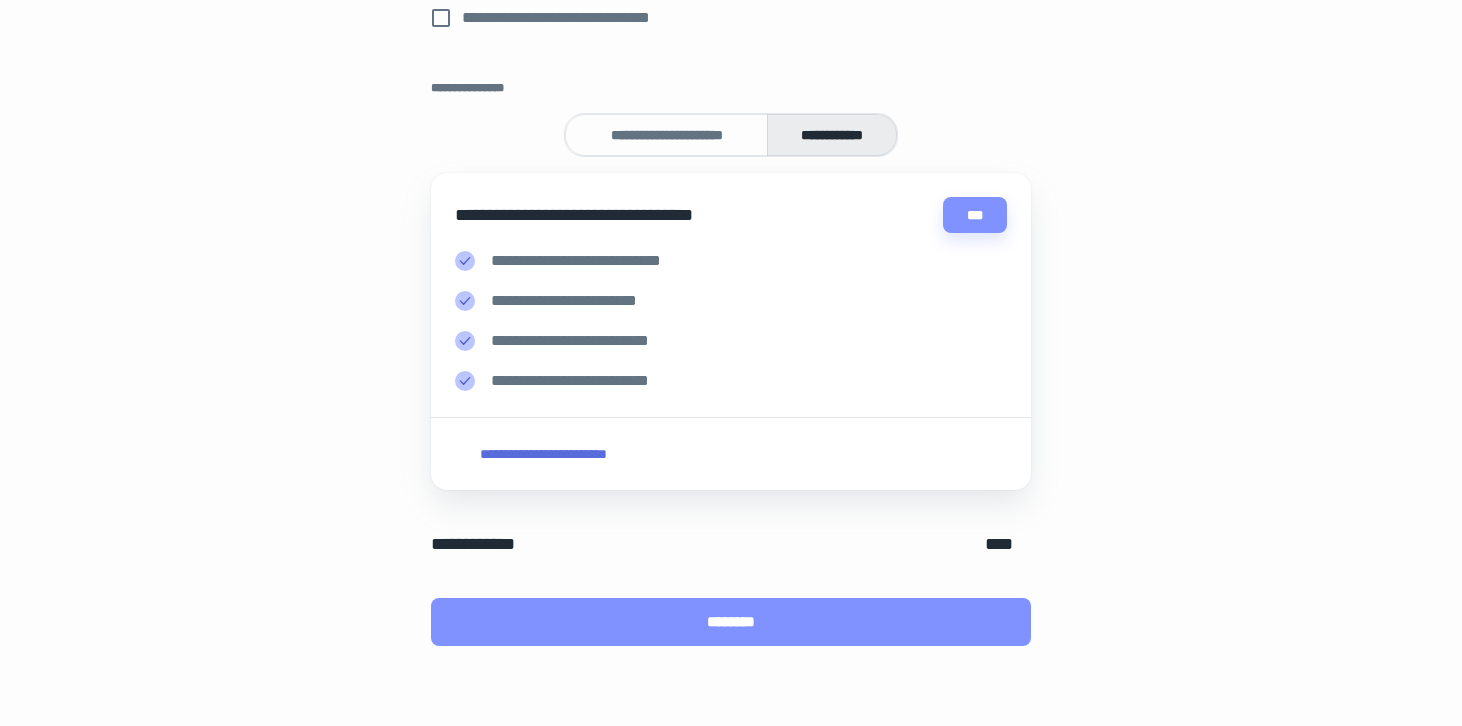 click on "********" at bounding box center [731, 622] 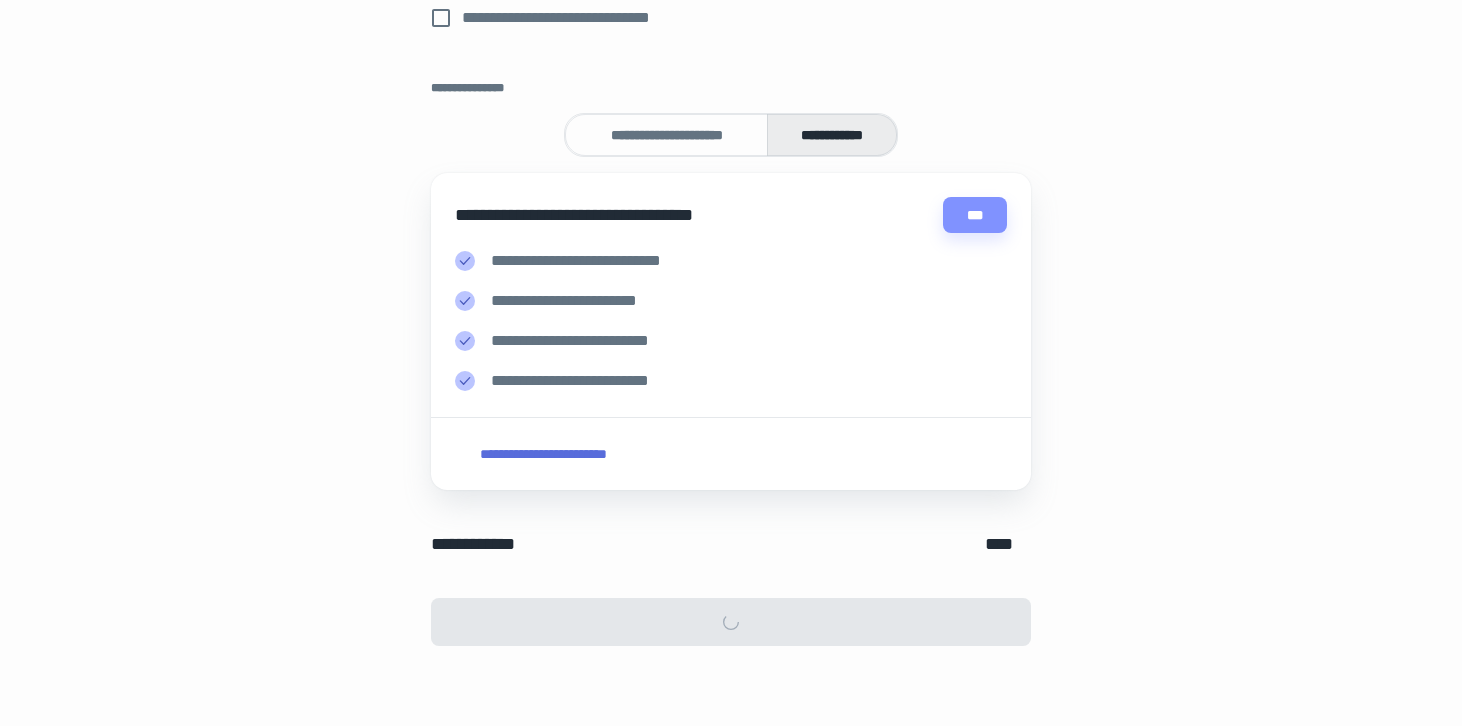 scroll, scrollTop: 0, scrollLeft: 0, axis: both 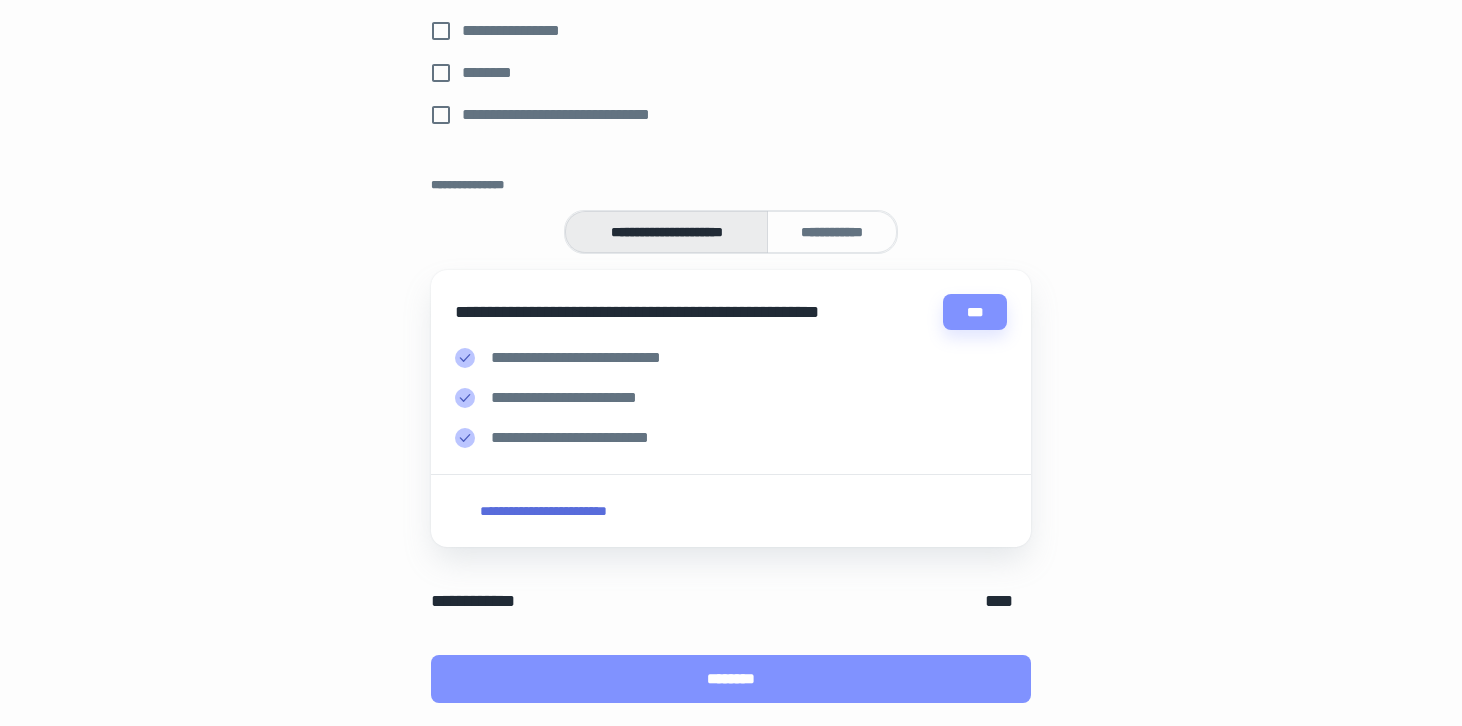 click on "********" at bounding box center [731, 679] 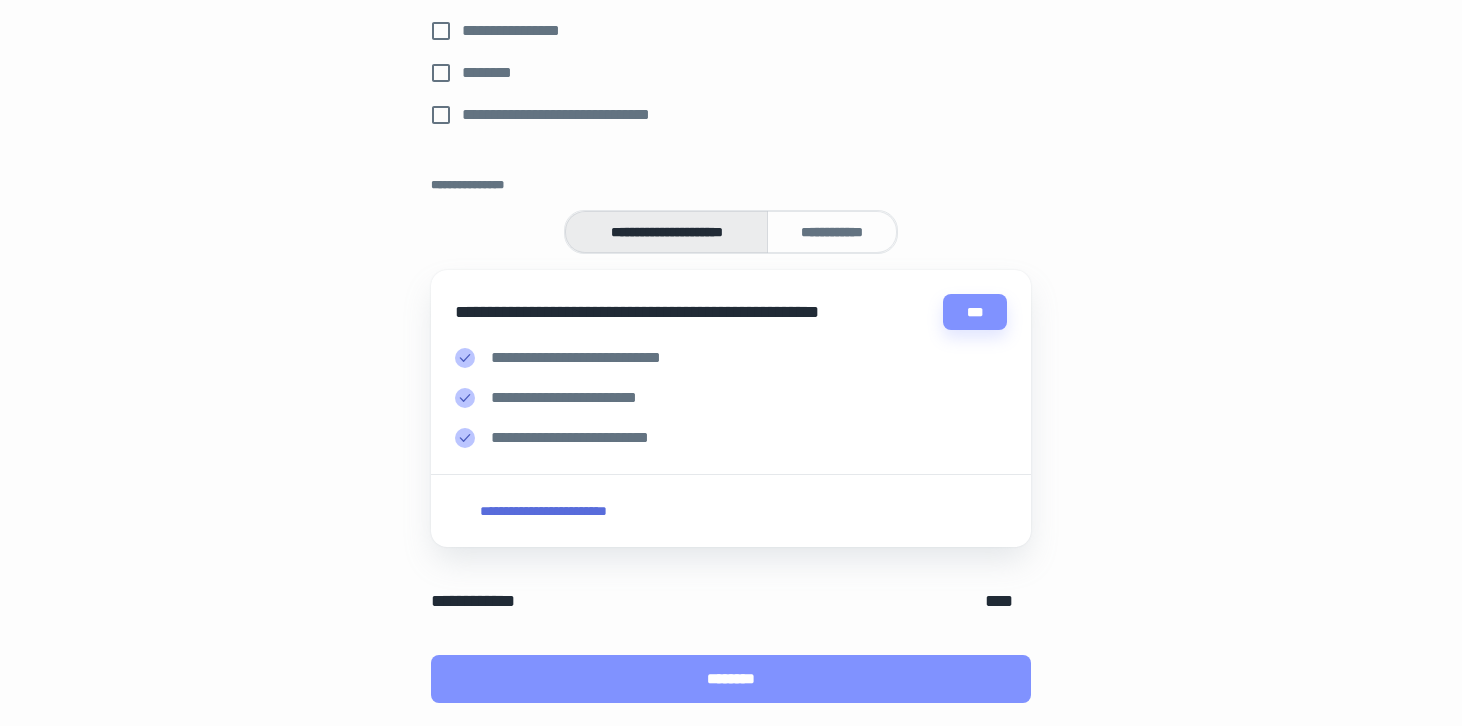 click on "********" at bounding box center (731, 679) 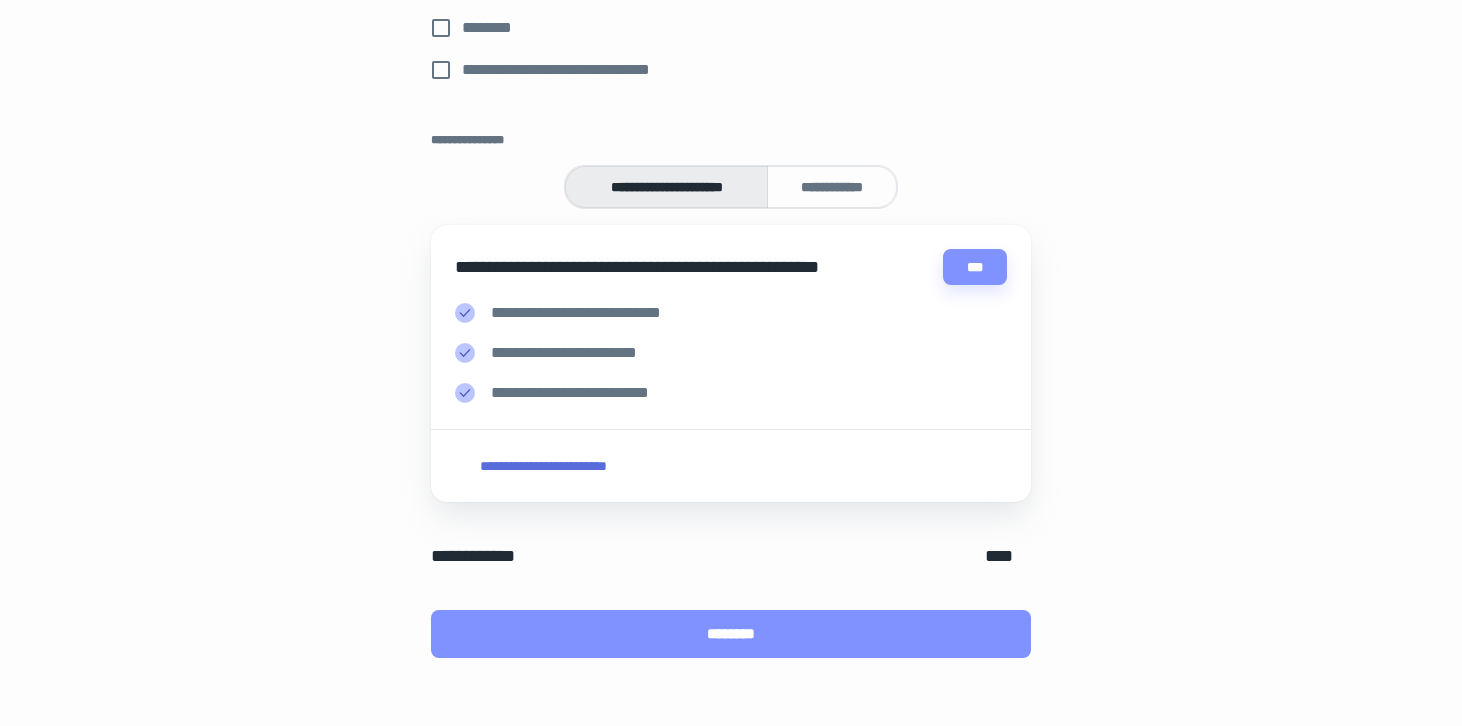 scroll, scrollTop: 954, scrollLeft: 0, axis: vertical 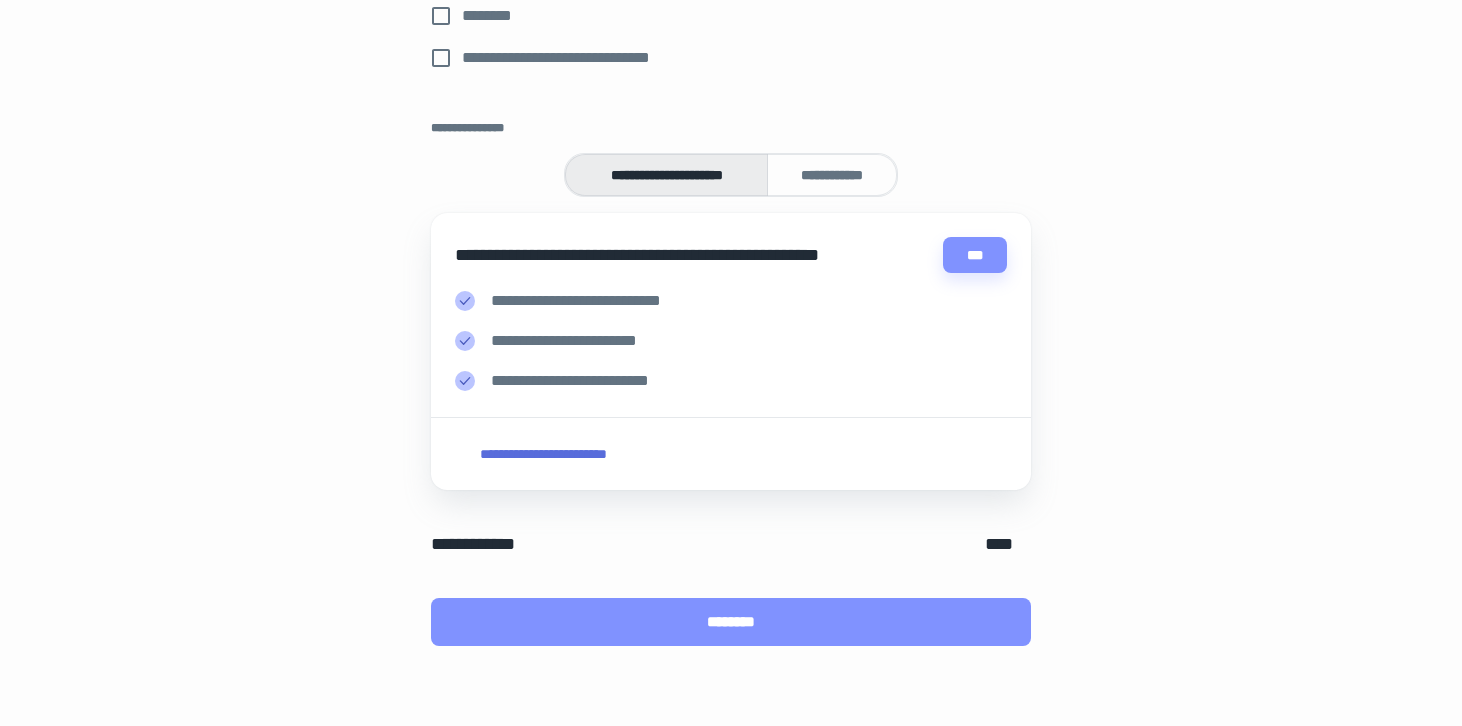 click on "********" at bounding box center (731, 622) 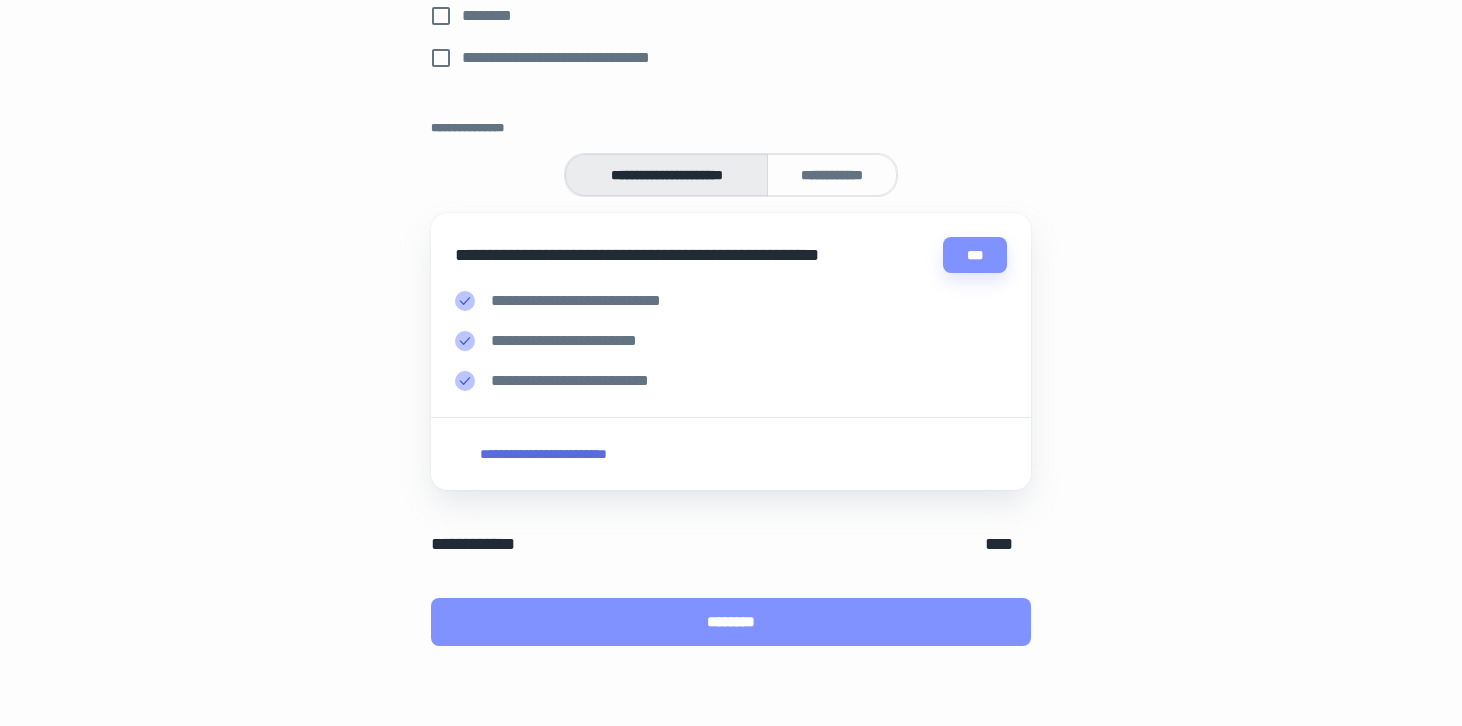 click on "********" at bounding box center [731, 622] 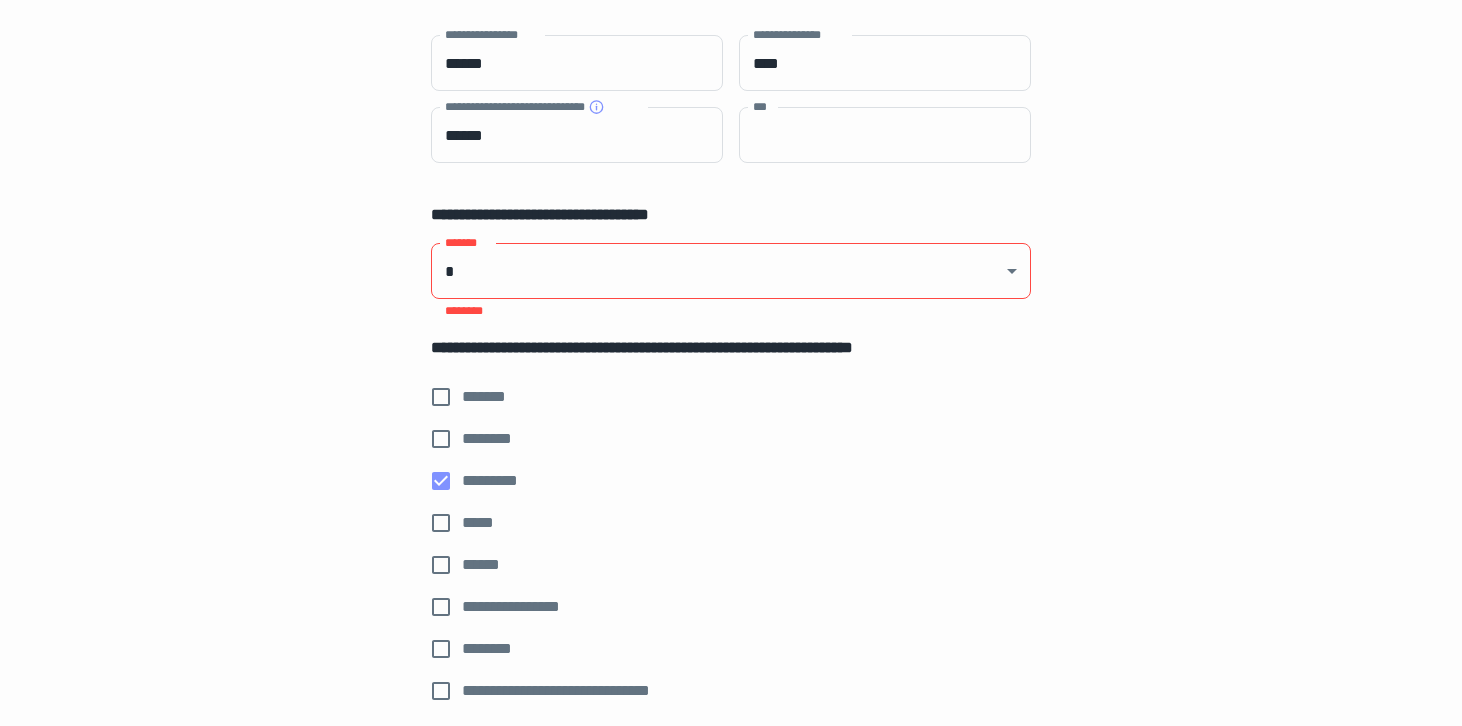 scroll, scrollTop: 317, scrollLeft: 0, axis: vertical 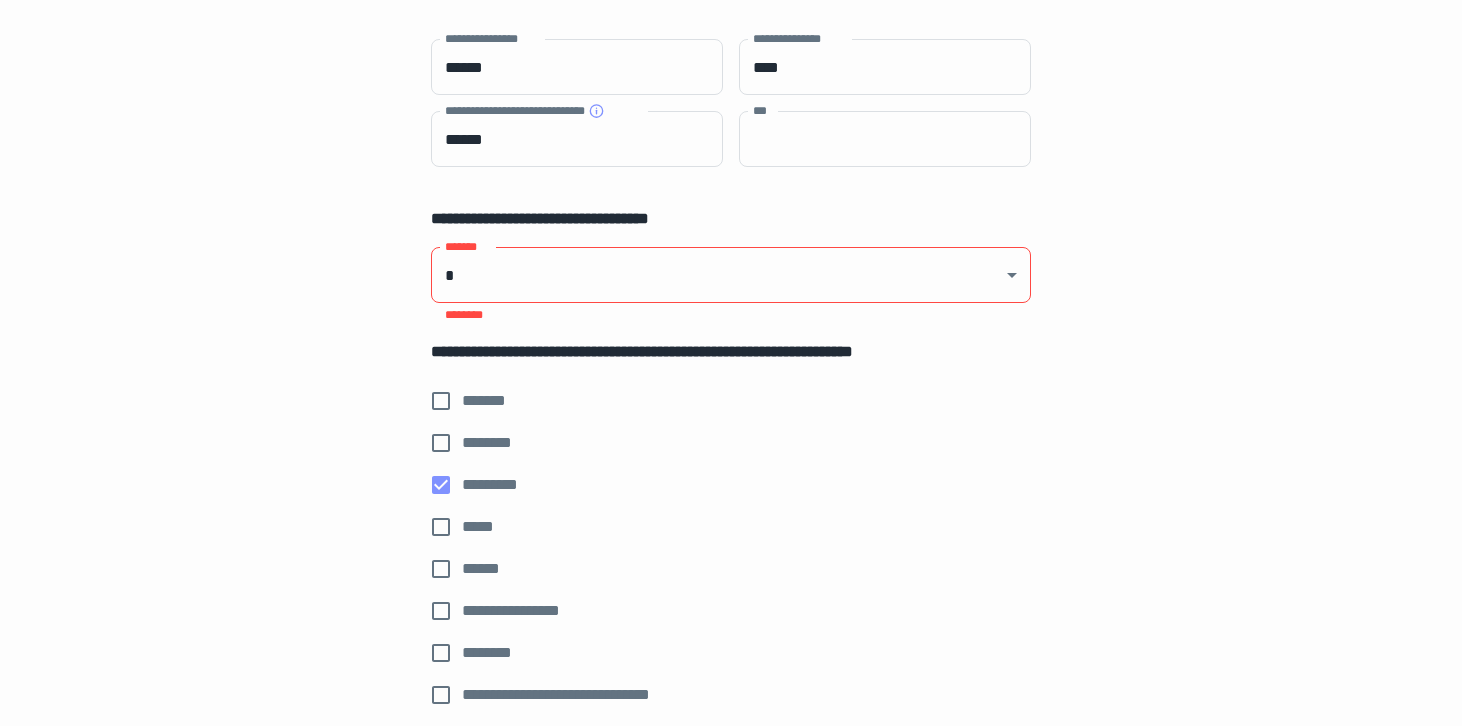 click on "**********" at bounding box center (731, 46) 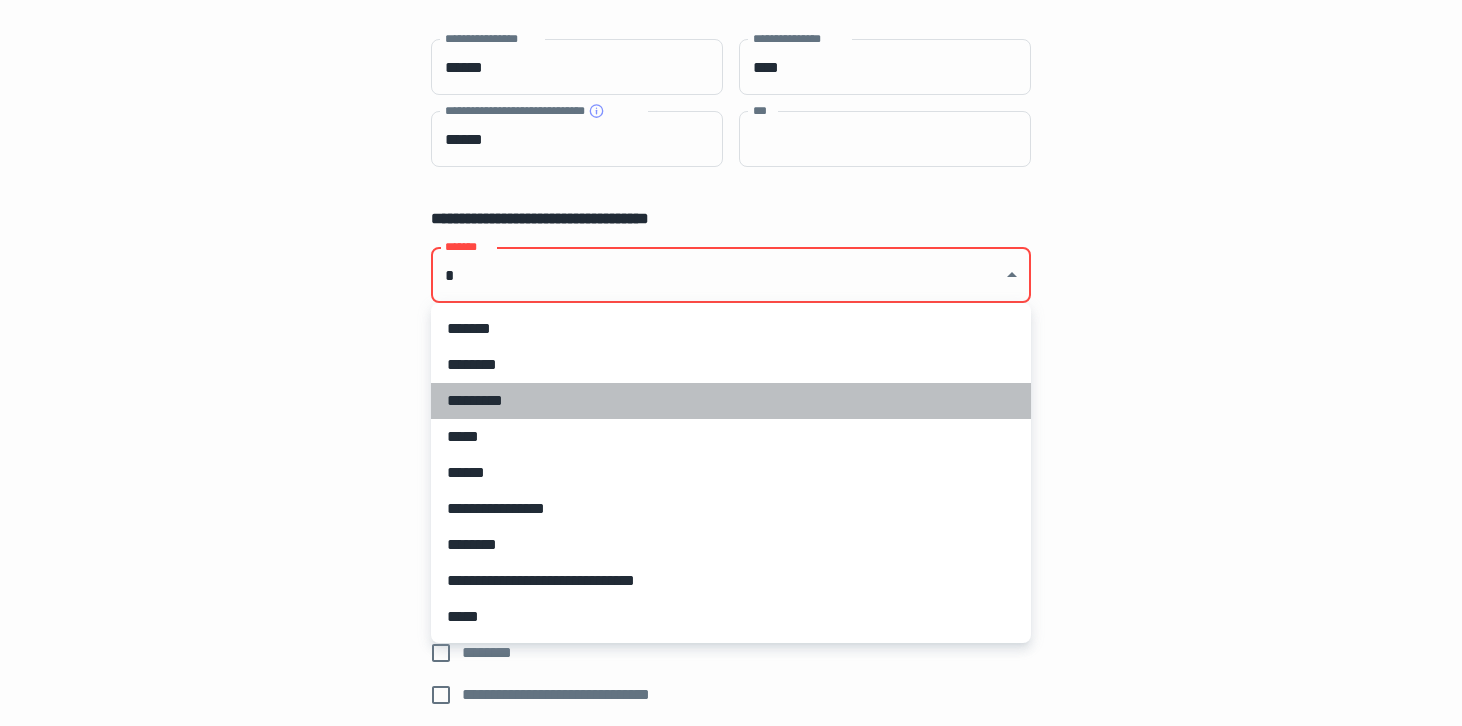 click on "*********" at bounding box center [731, 401] 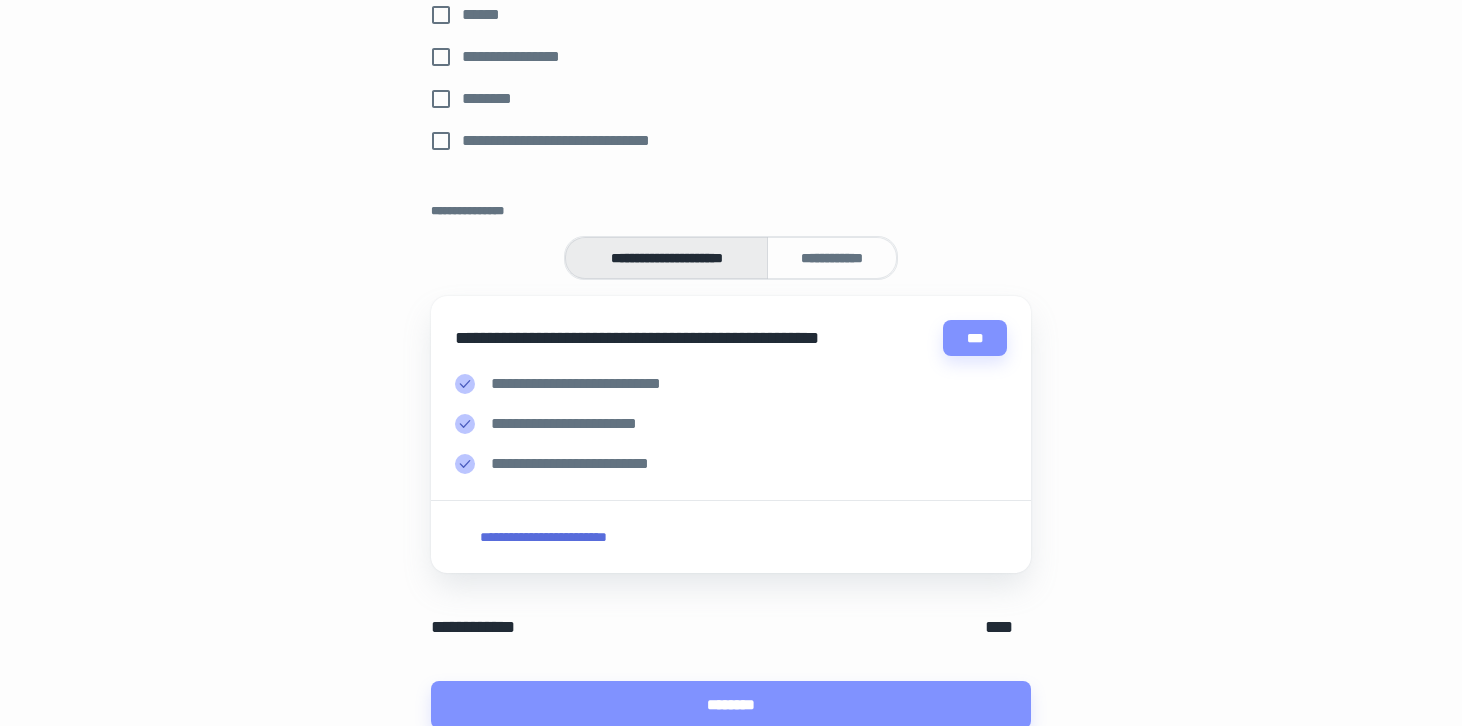 scroll, scrollTop: 891, scrollLeft: 0, axis: vertical 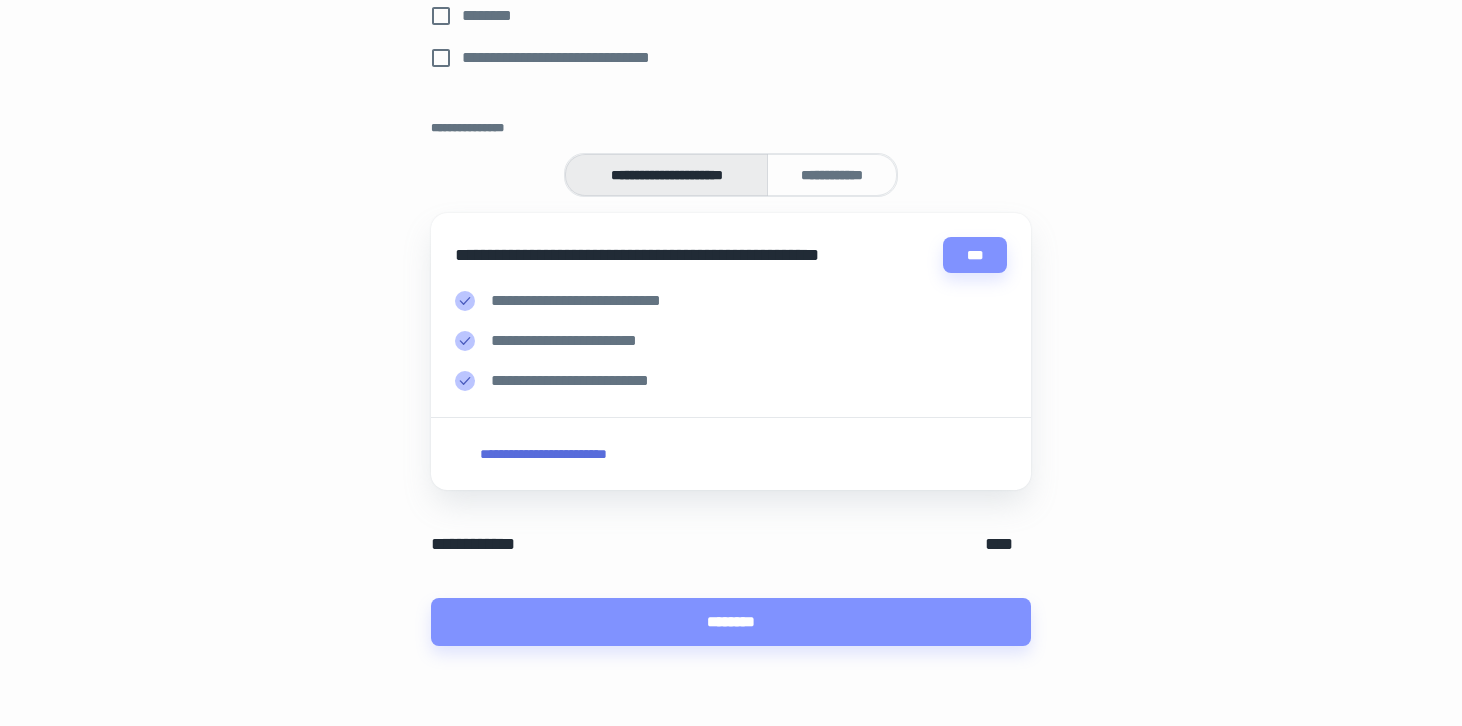 click on "**********" at bounding box center (731, -29) 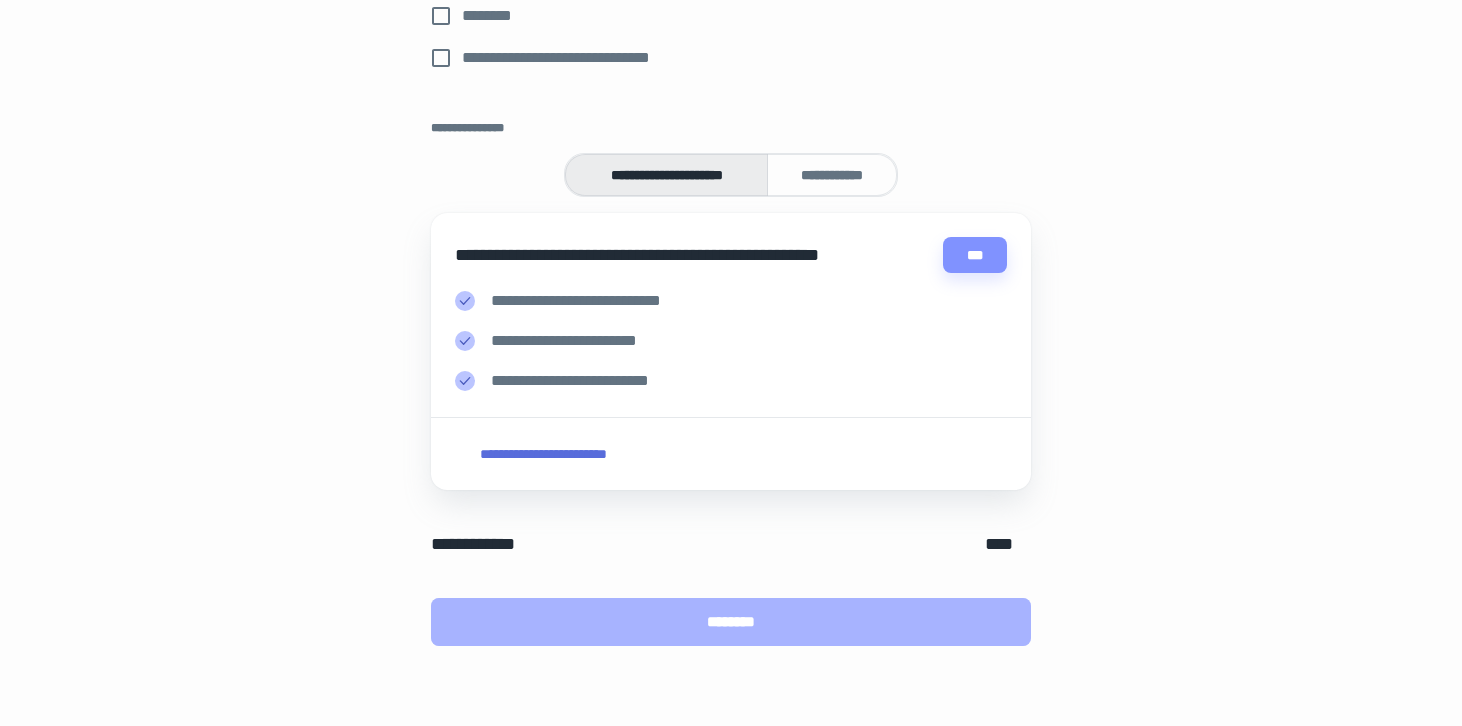 click on "********" at bounding box center [731, 622] 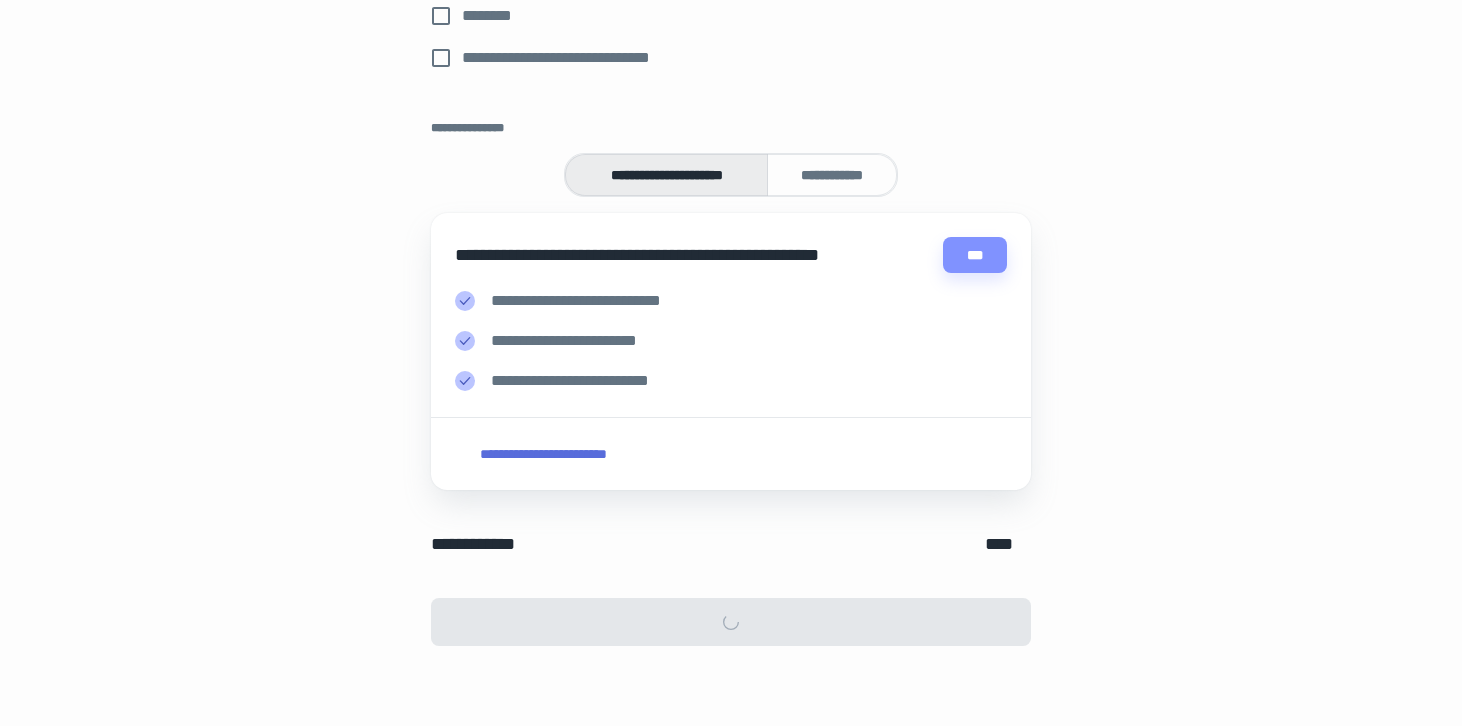 scroll, scrollTop: 0, scrollLeft: 0, axis: both 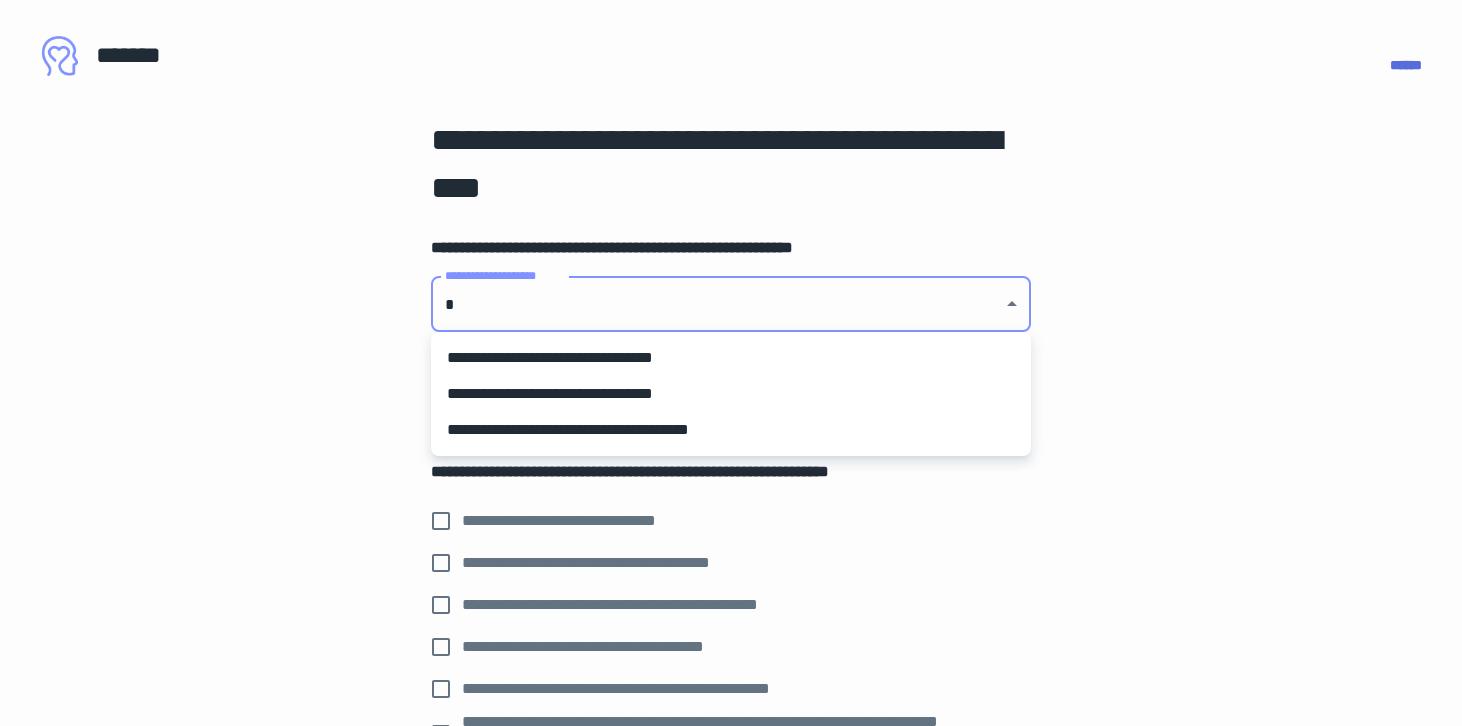 click on "**********" at bounding box center (731, 363) 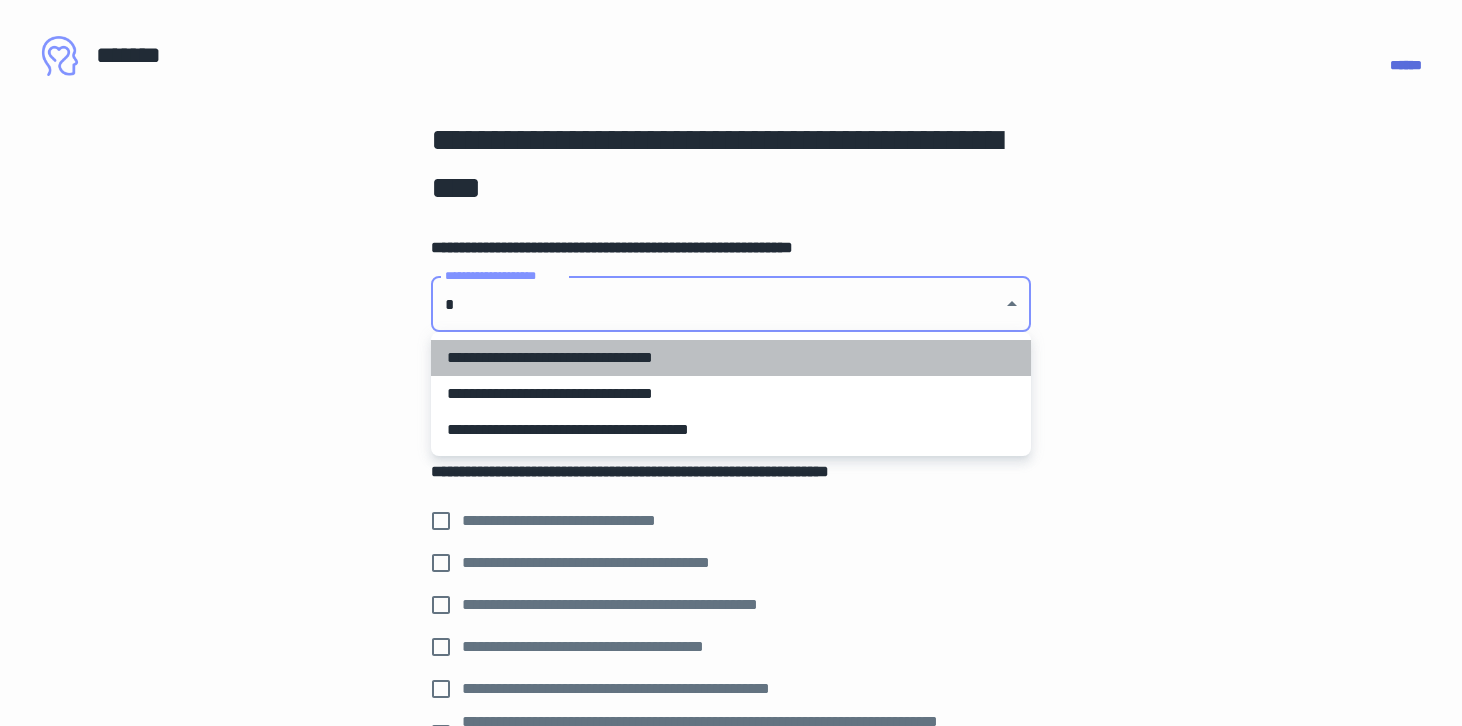 click on "**********" at bounding box center [731, 358] 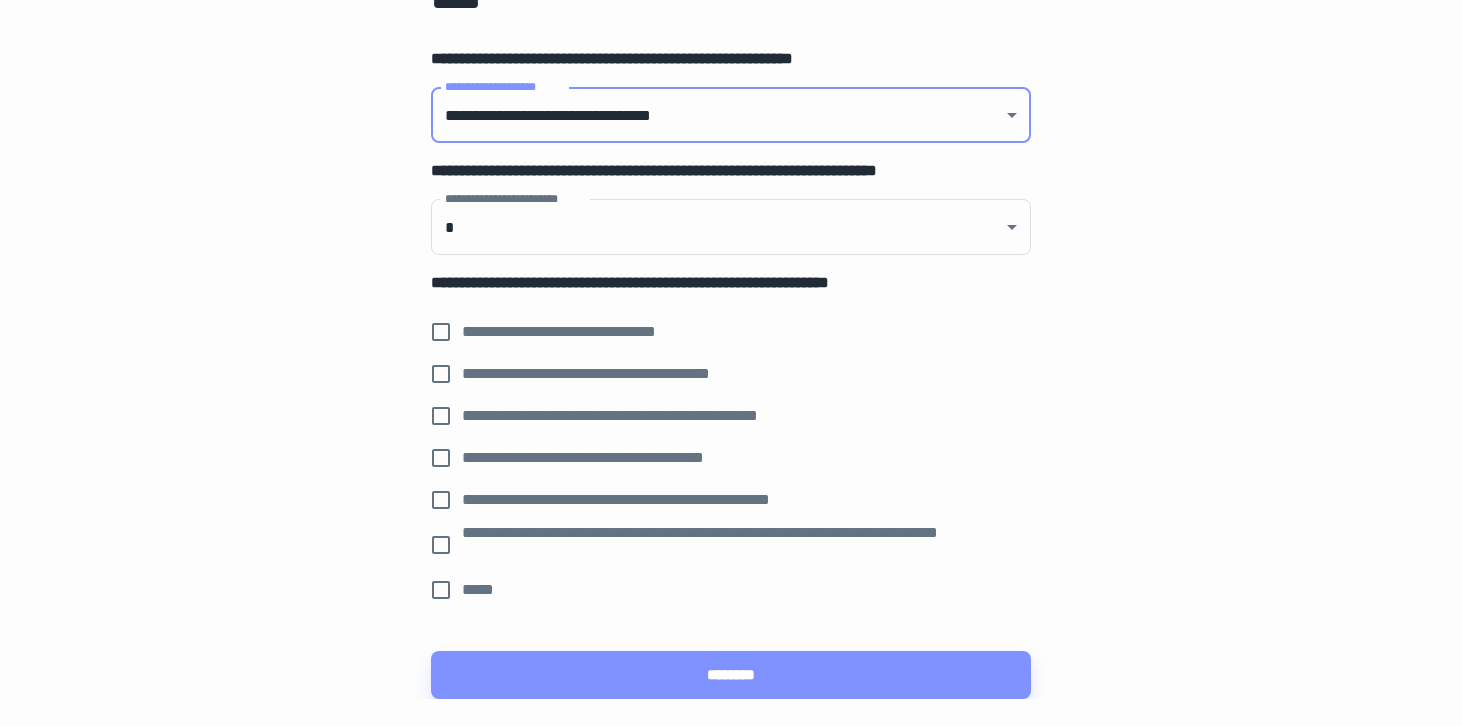 scroll, scrollTop: 203, scrollLeft: 0, axis: vertical 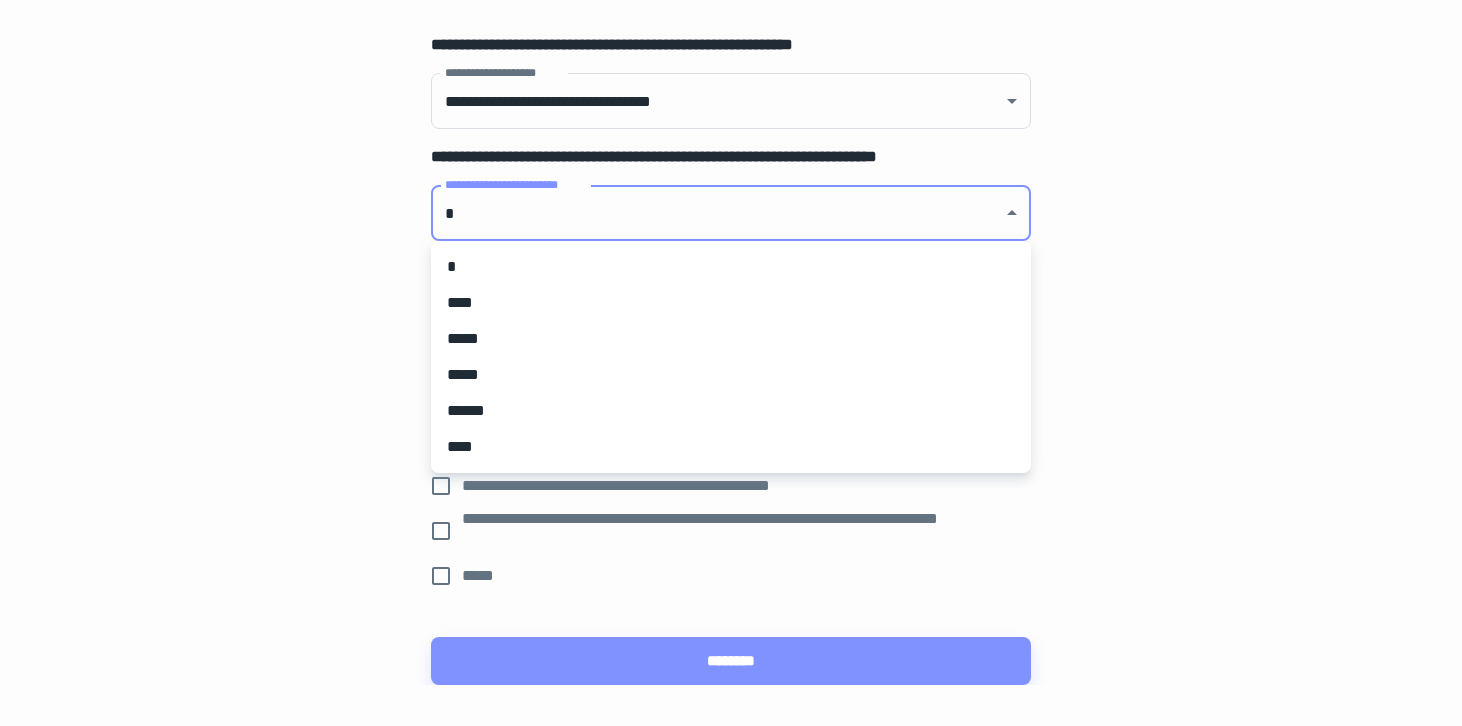 click on "**********" at bounding box center [731, 160] 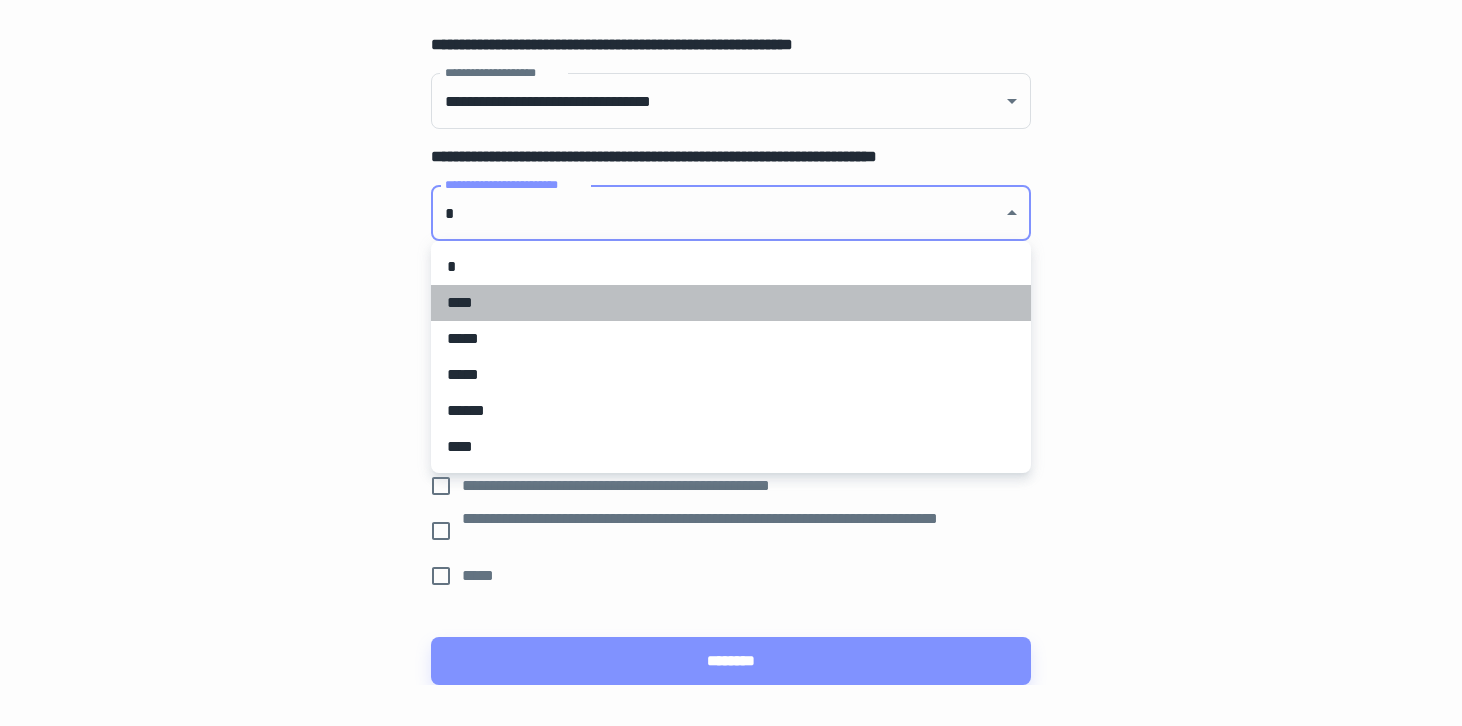 click on "****" at bounding box center (731, 303) 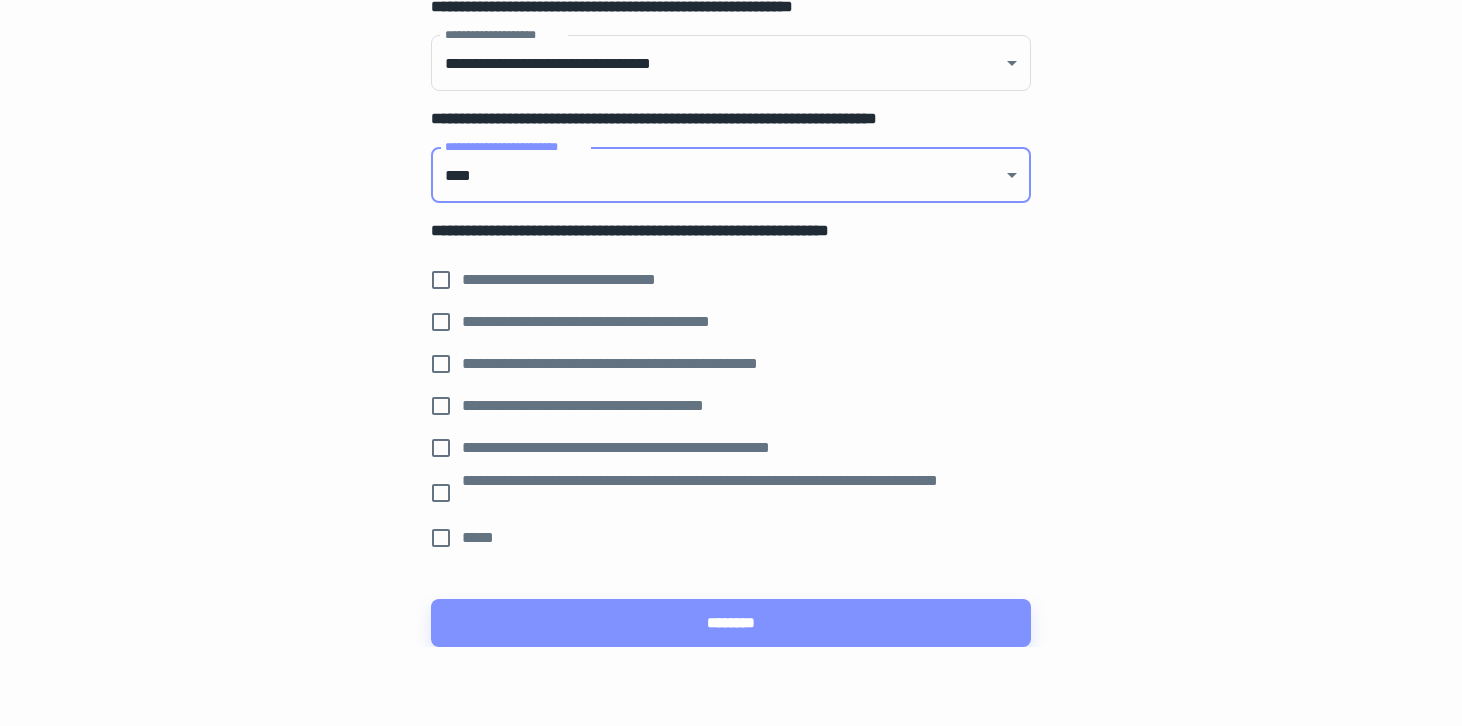 scroll, scrollTop: 242, scrollLeft: 0, axis: vertical 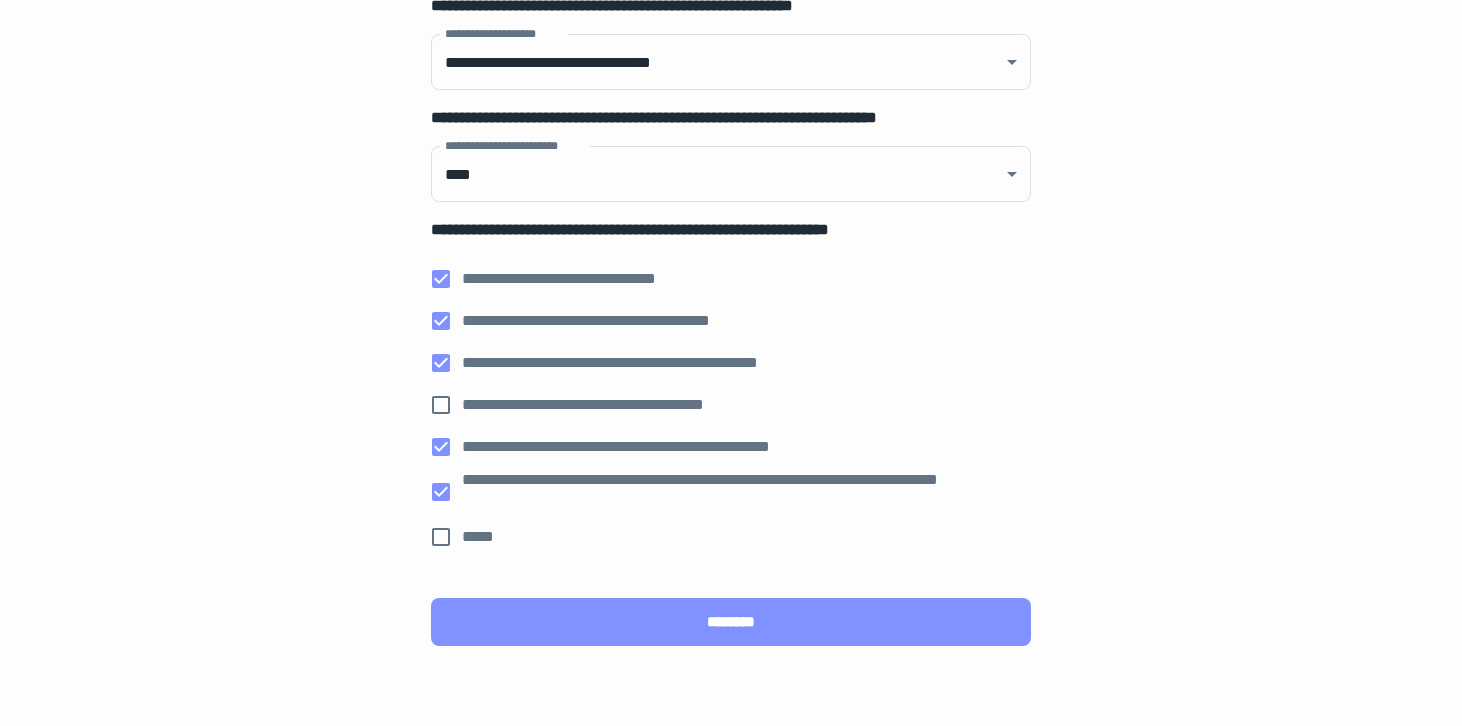 click on "********" at bounding box center (731, 622) 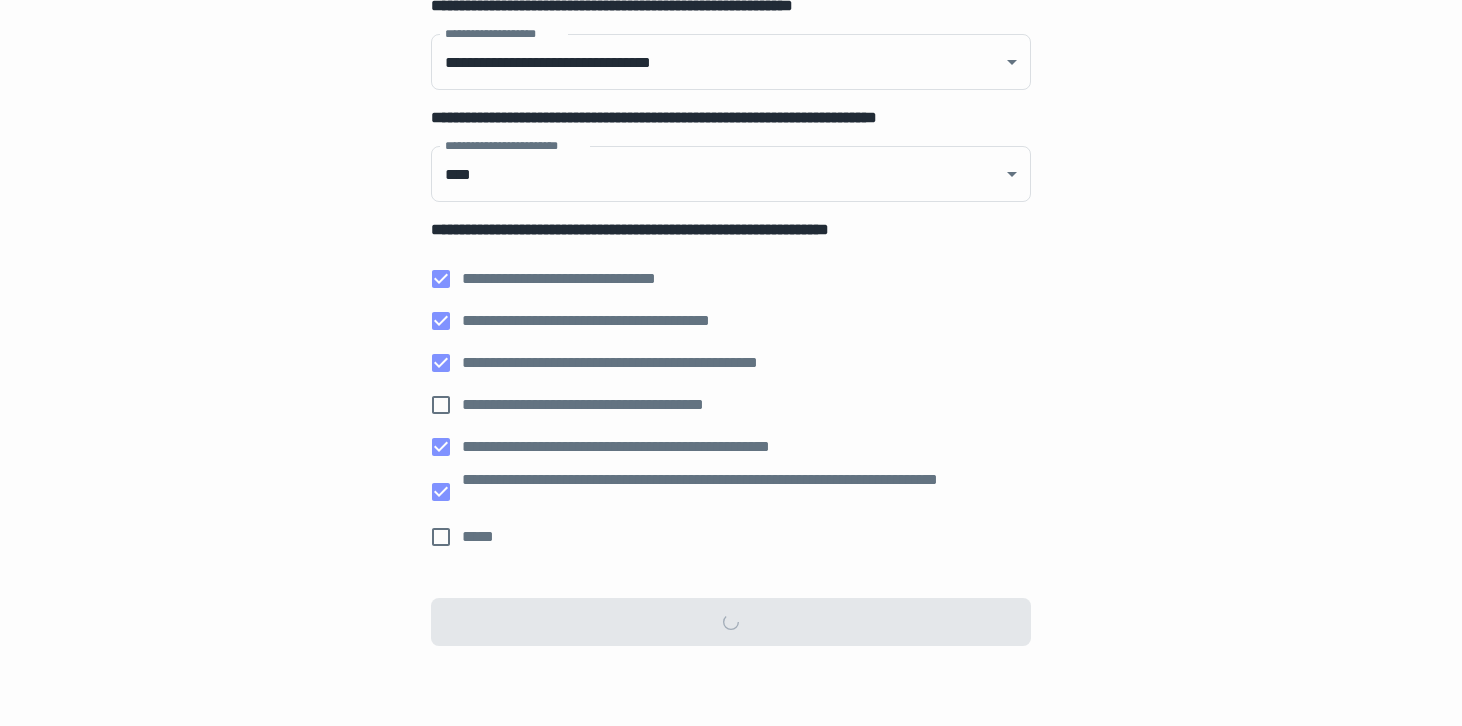 scroll, scrollTop: 0, scrollLeft: 0, axis: both 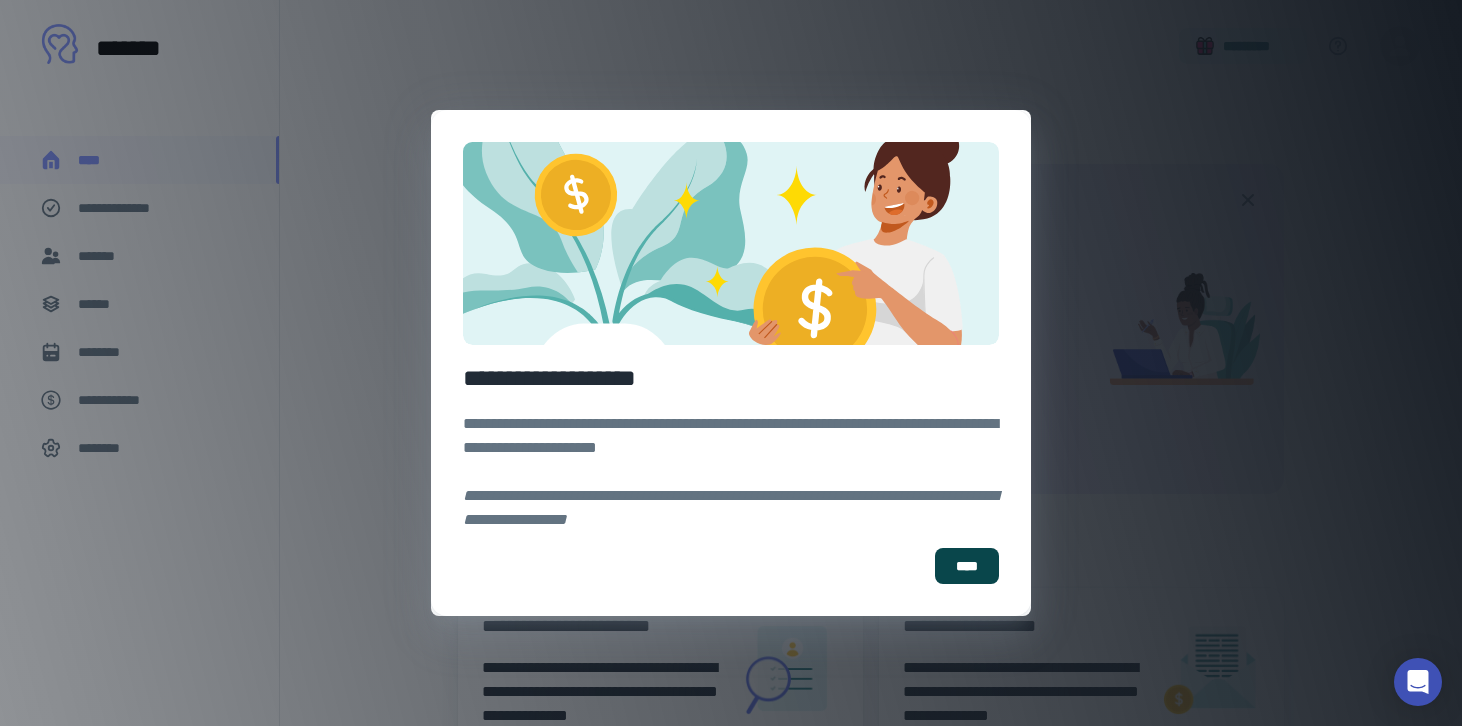 click on "****" at bounding box center (967, 566) 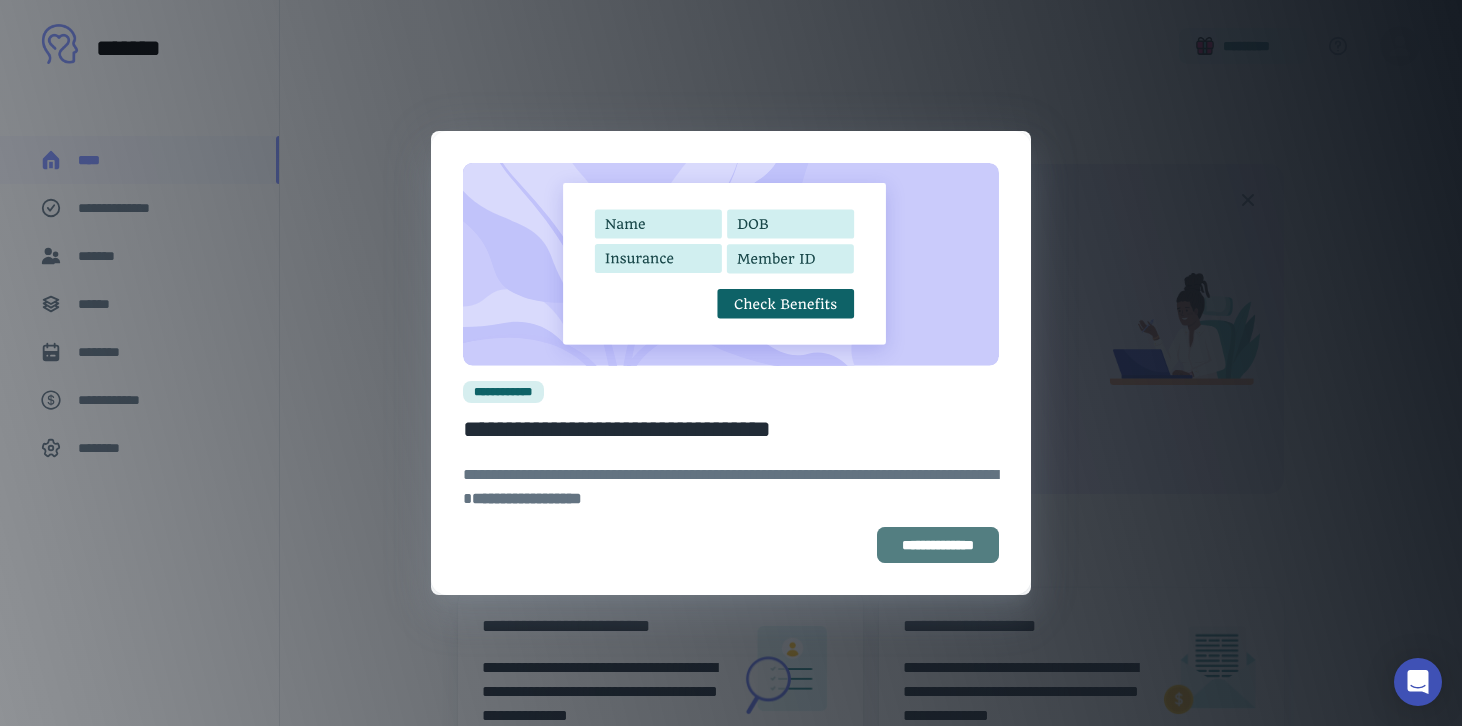 click on "**********" at bounding box center [938, 545] 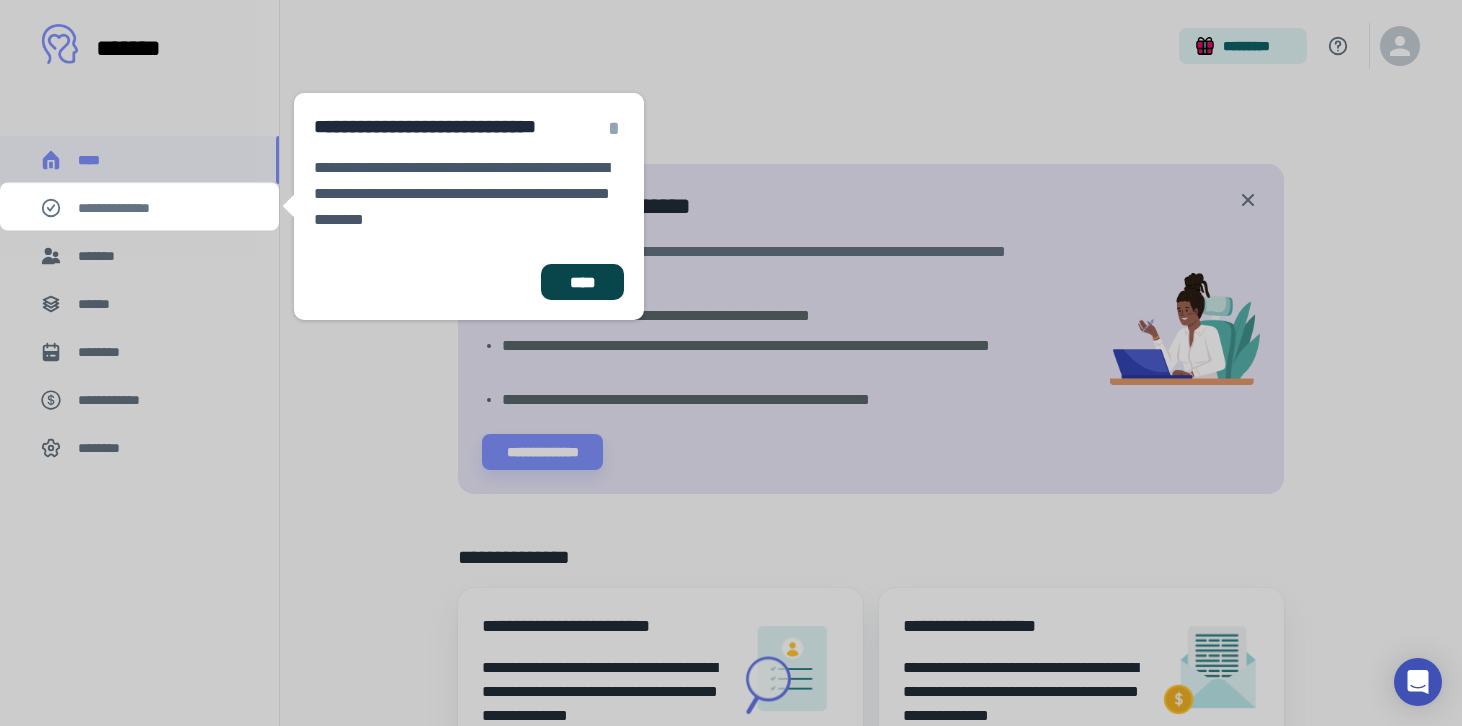 click on "****" at bounding box center [582, 282] 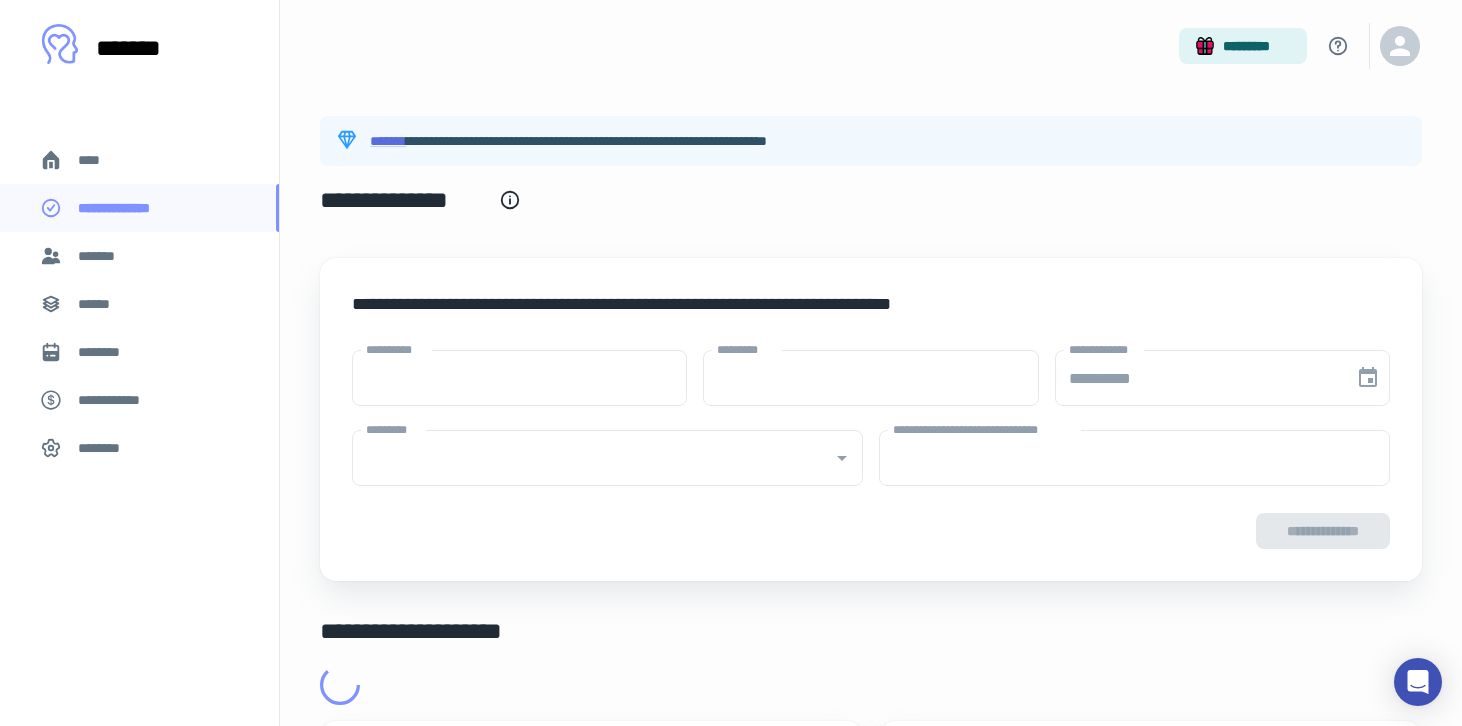 type on "****" 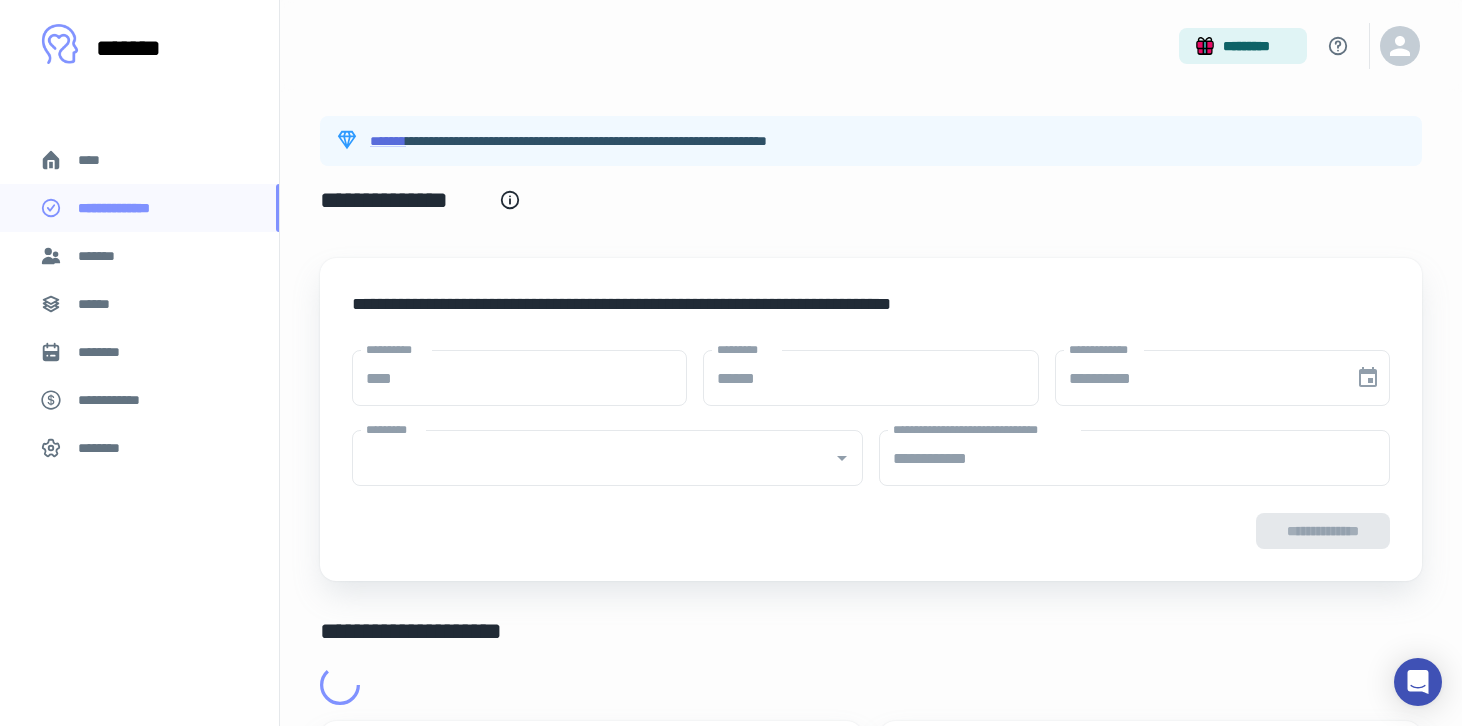 type on "**********" 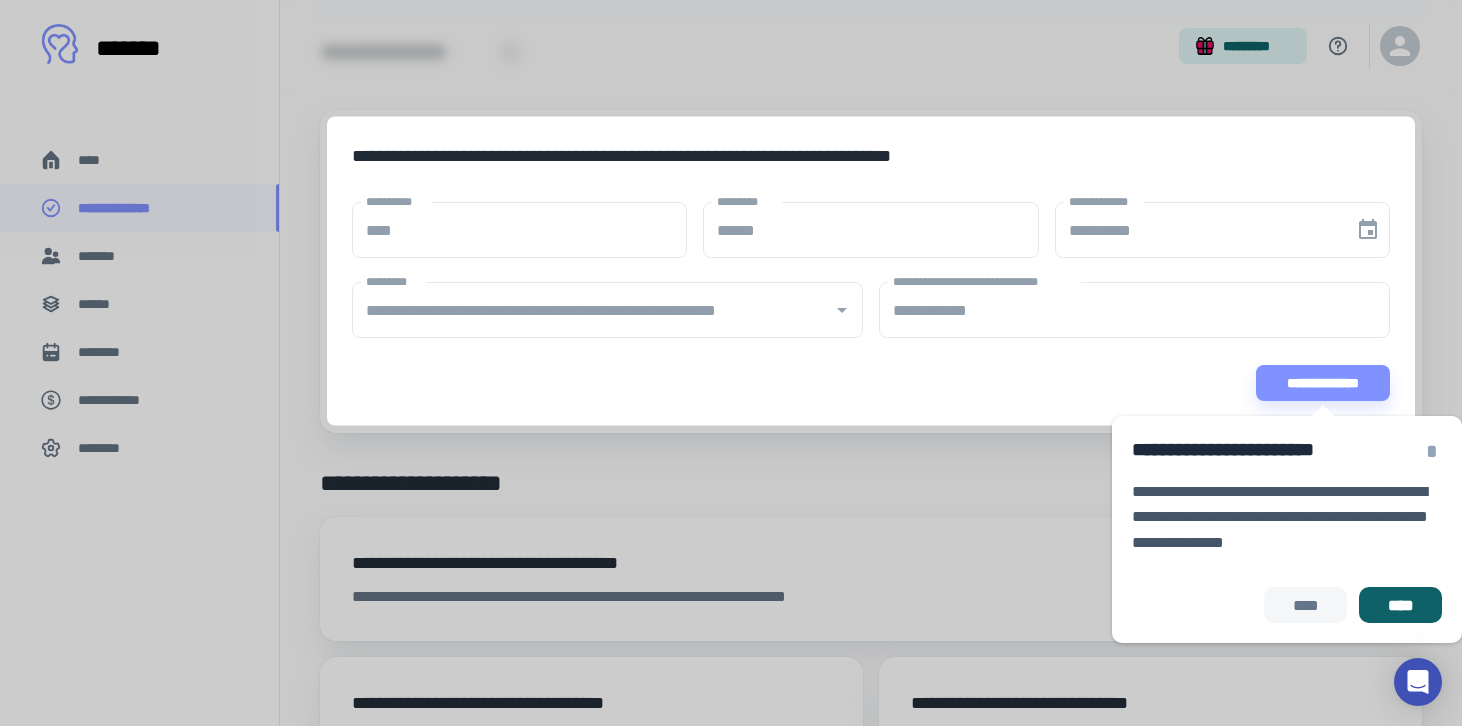 scroll, scrollTop: 168, scrollLeft: 0, axis: vertical 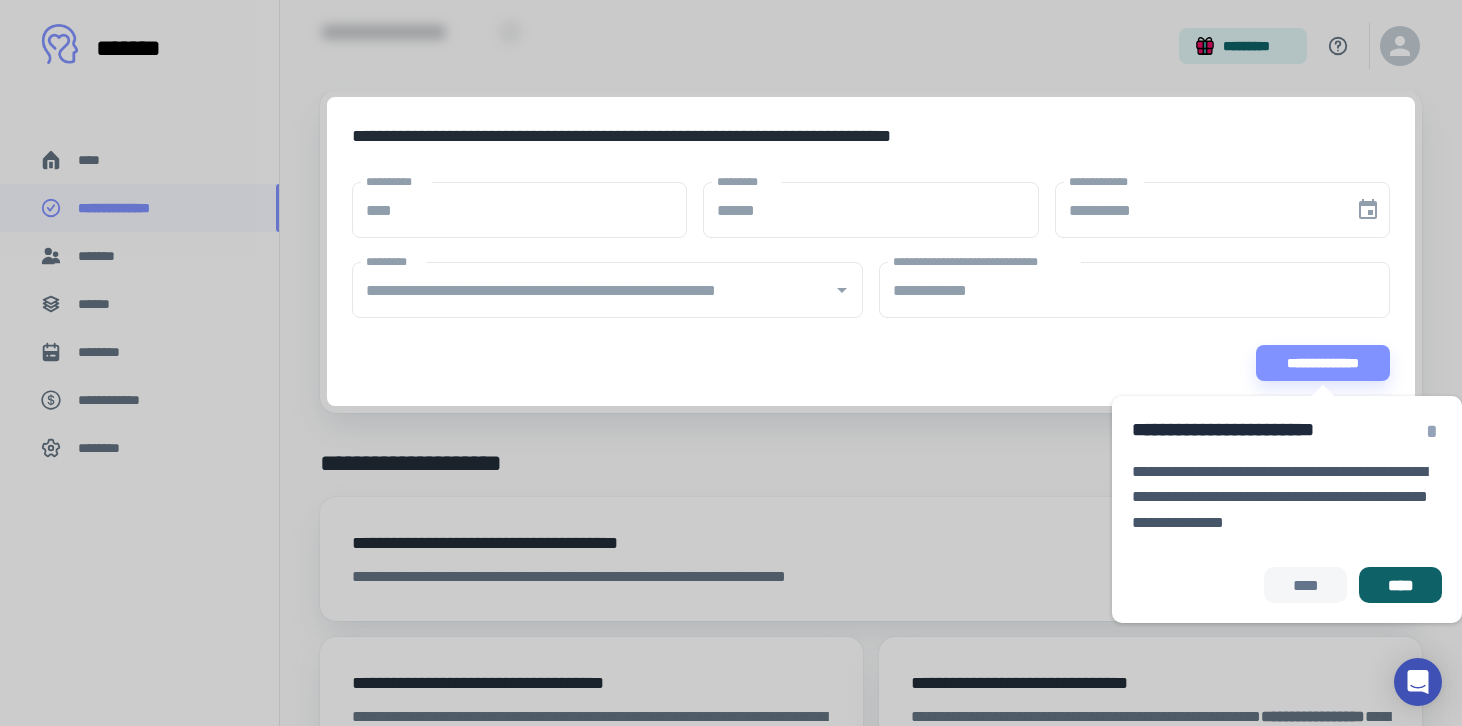 click on "**********" at bounding box center (1287, 497) 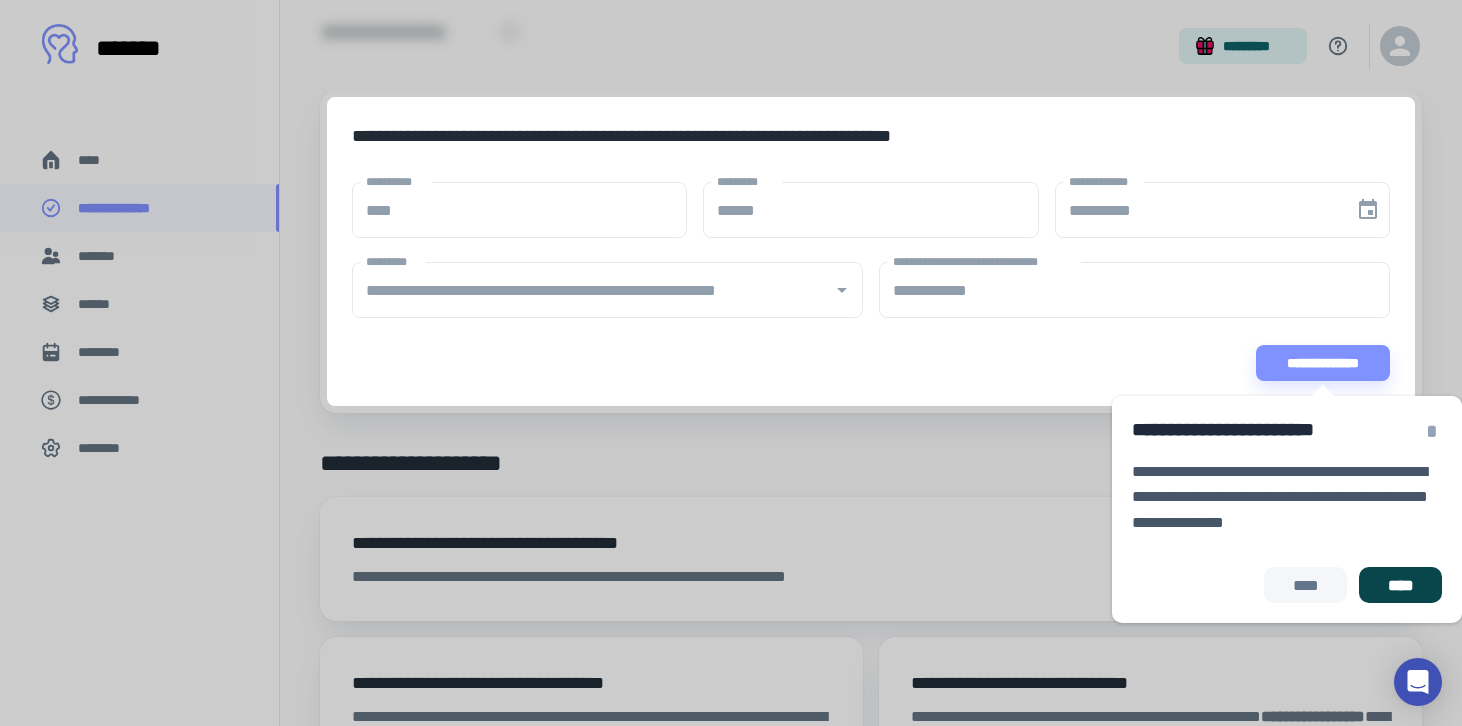 click on "****" at bounding box center [1400, 585] 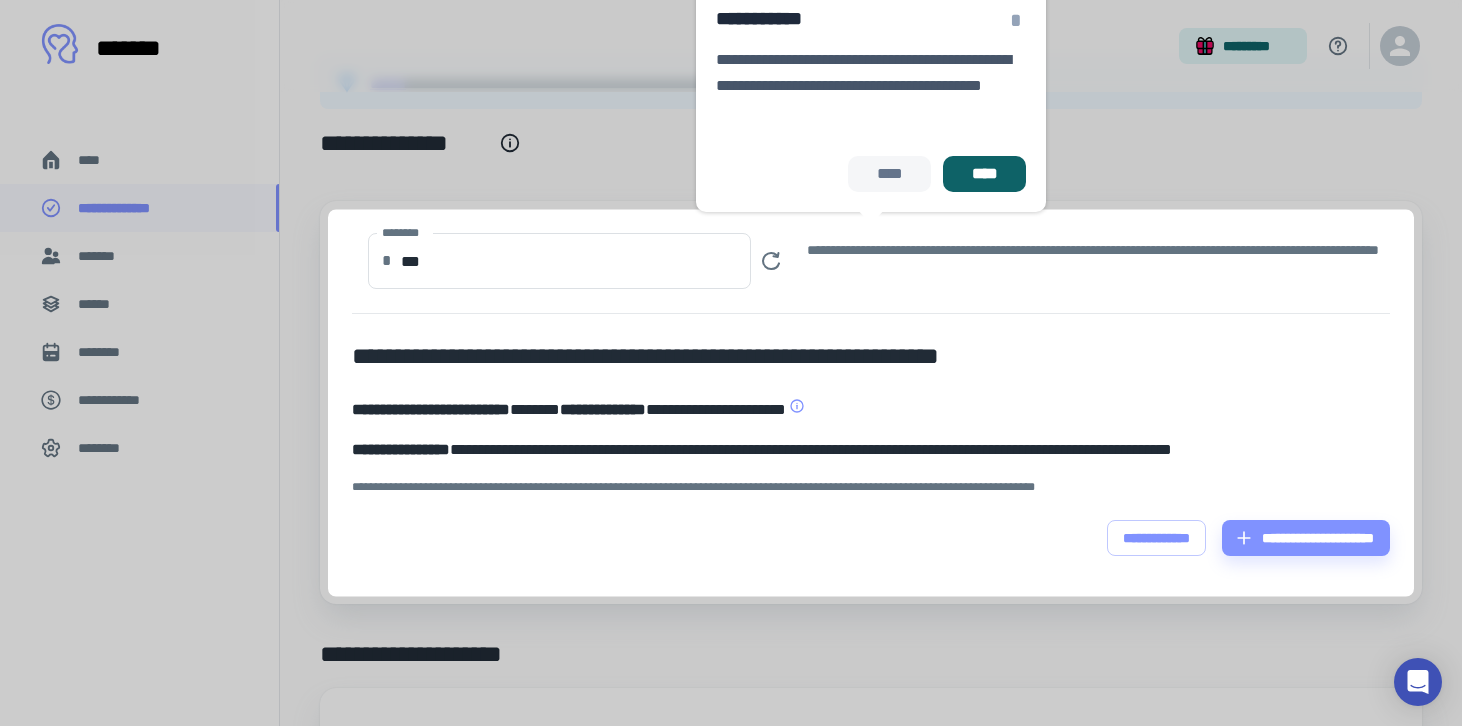scroll, scrollTop: 56, scrollLeft: 0, axis: vertical 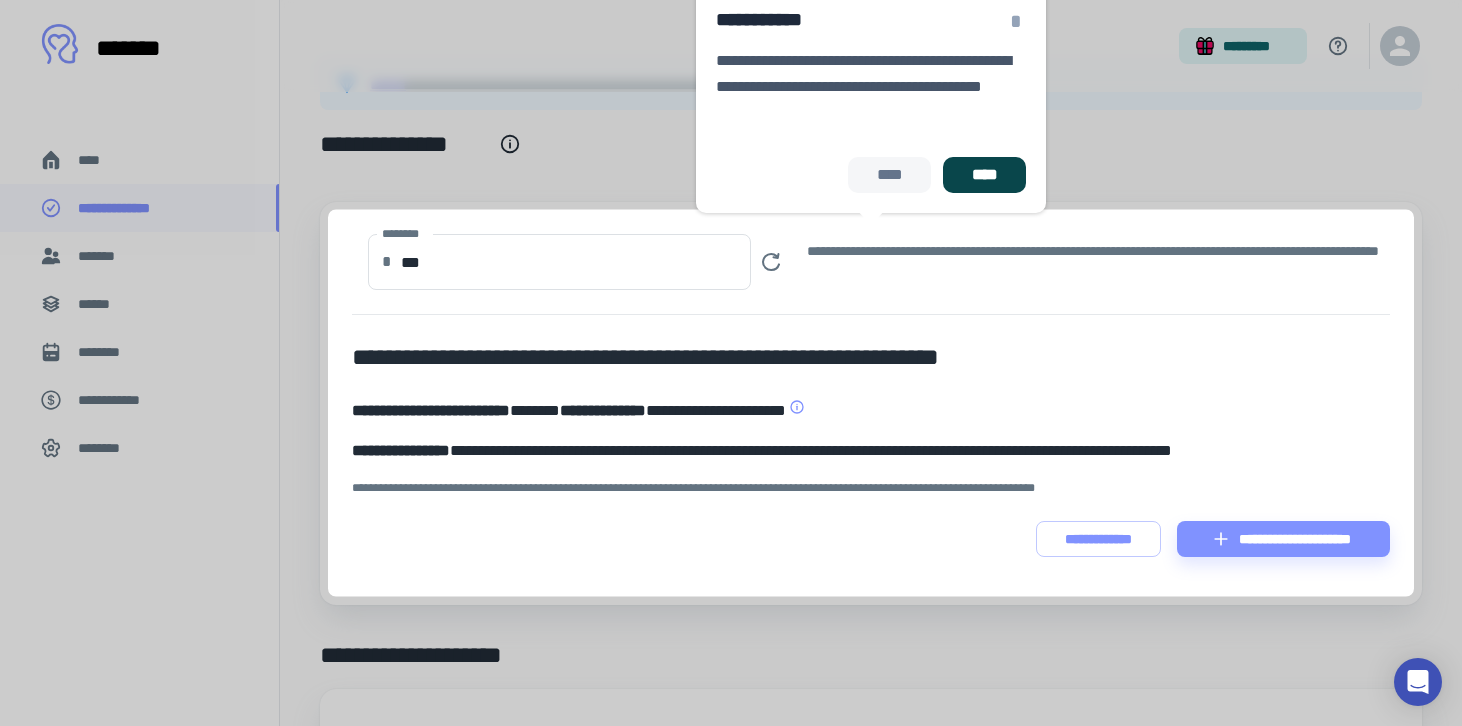click on "****" at bounding box center [984, 175] 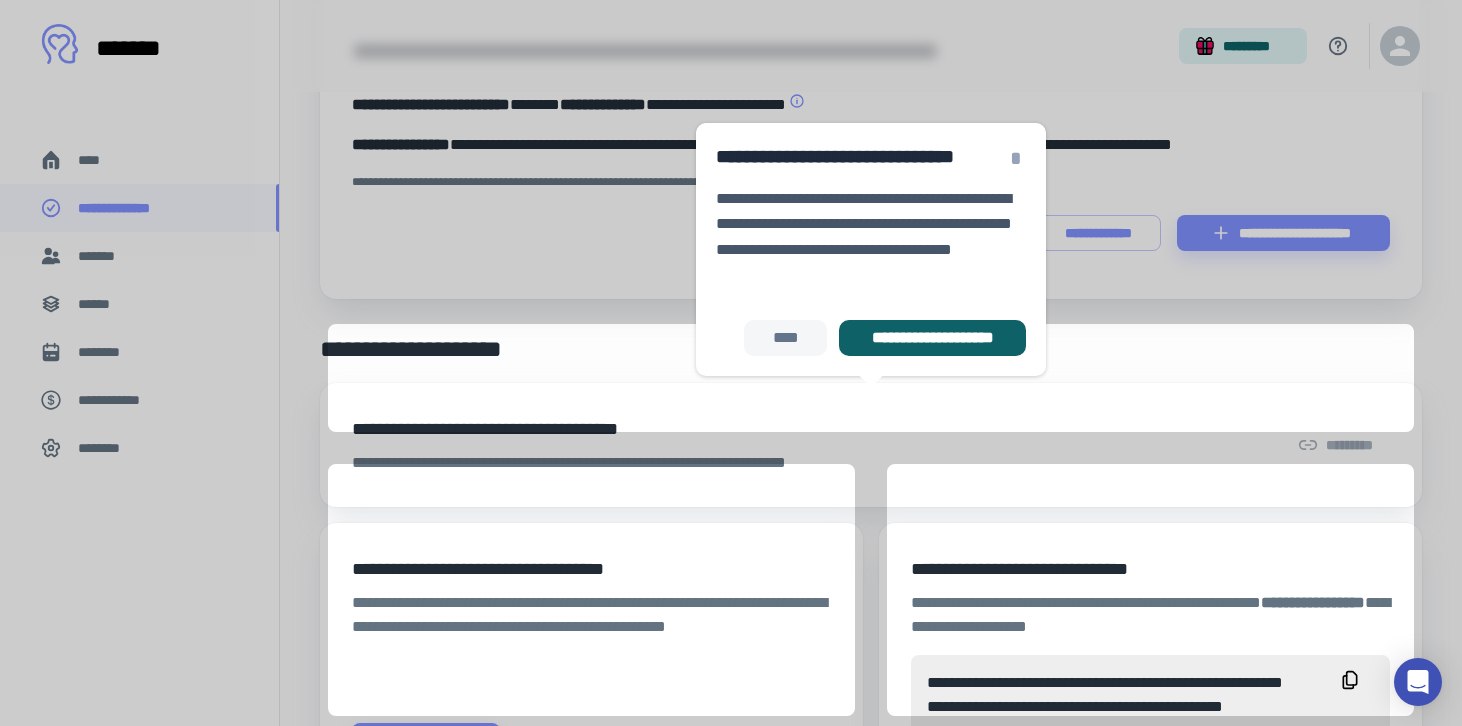 scroll, scrollTop: 444, scrollLeft: 0, axis: vertical 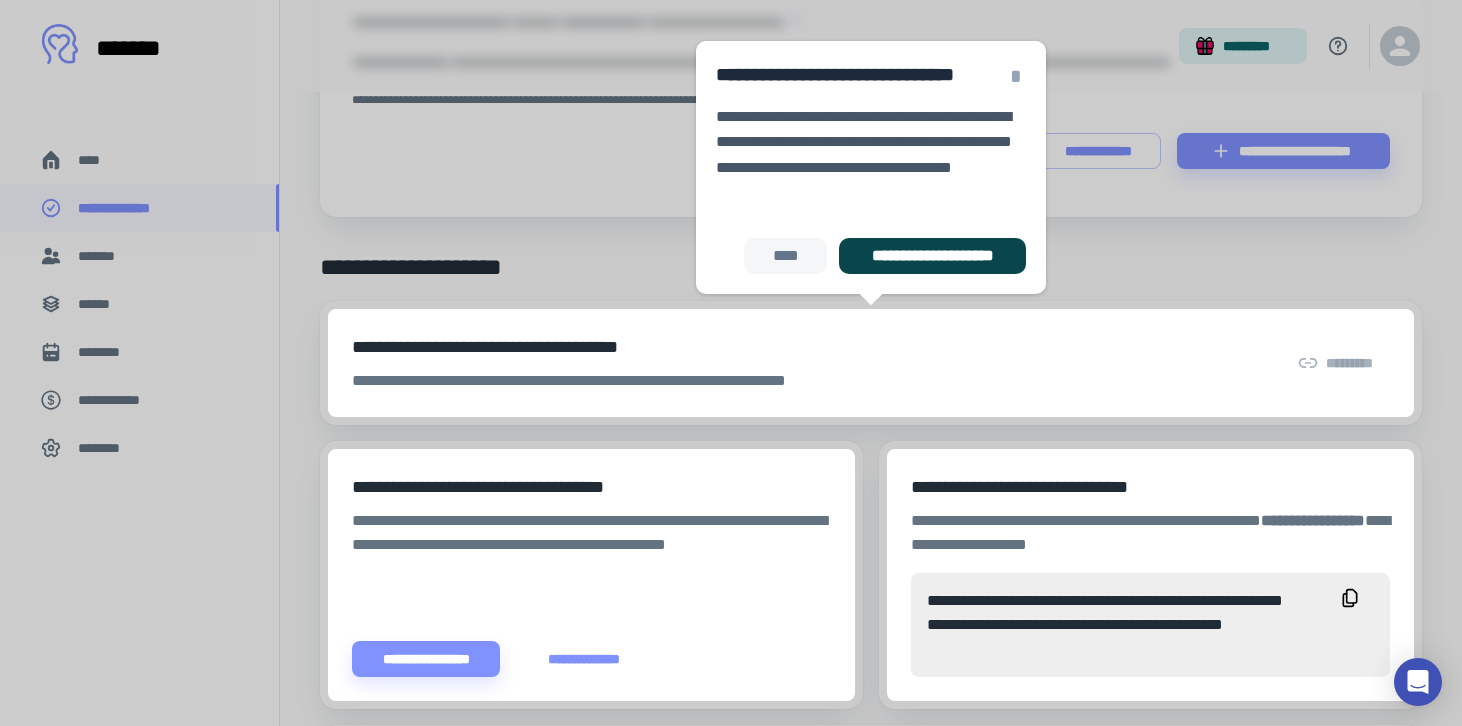 click on "**********" at bounding box center (932, 256) 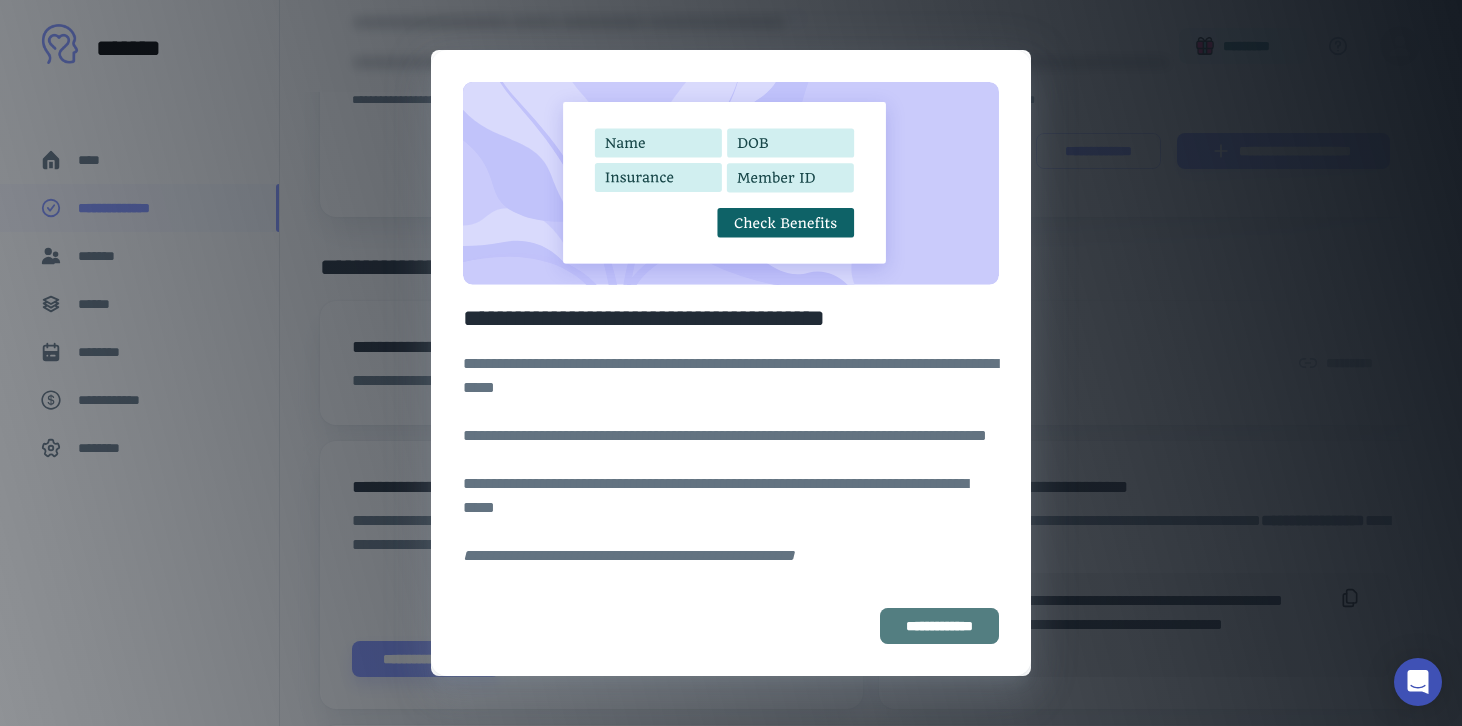 click on "**********" at bounding box center (939, 626) 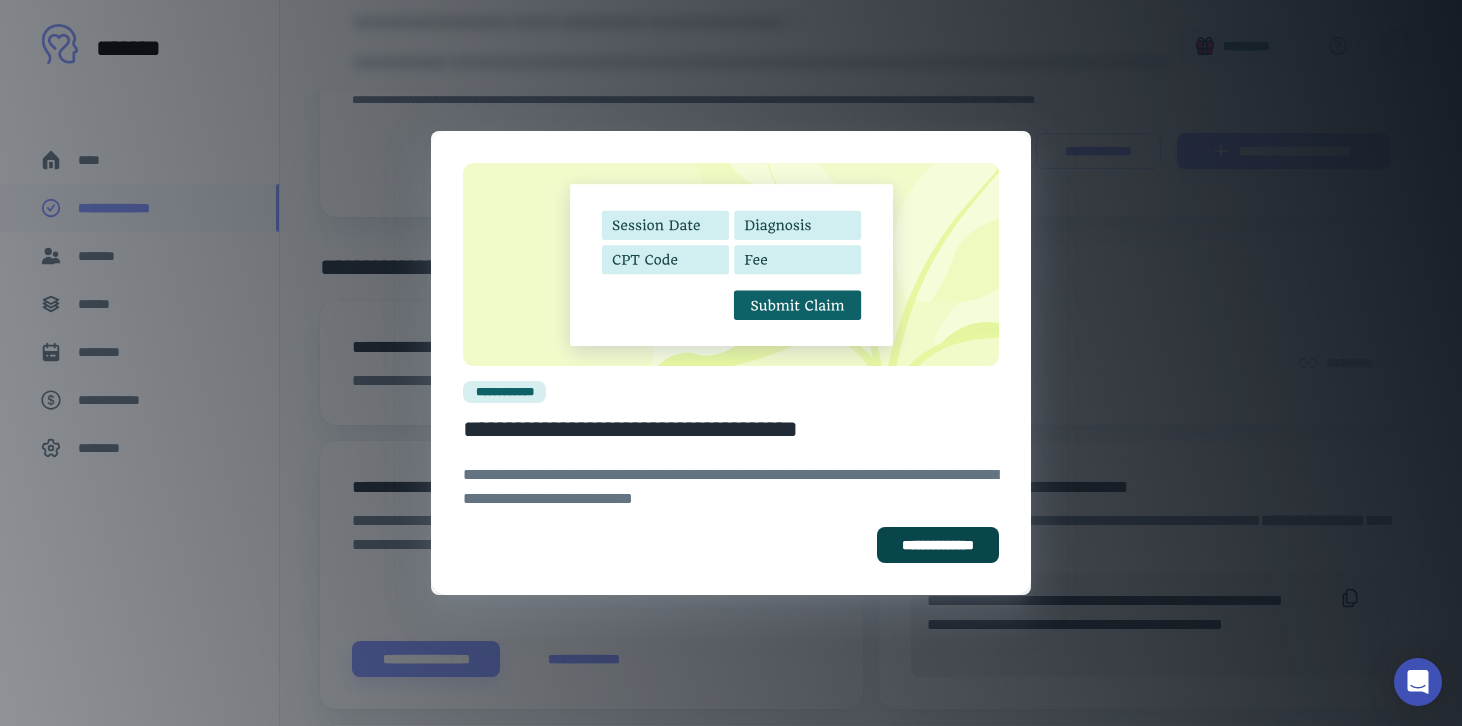 click on "**********" at bounding box center [938, 545] 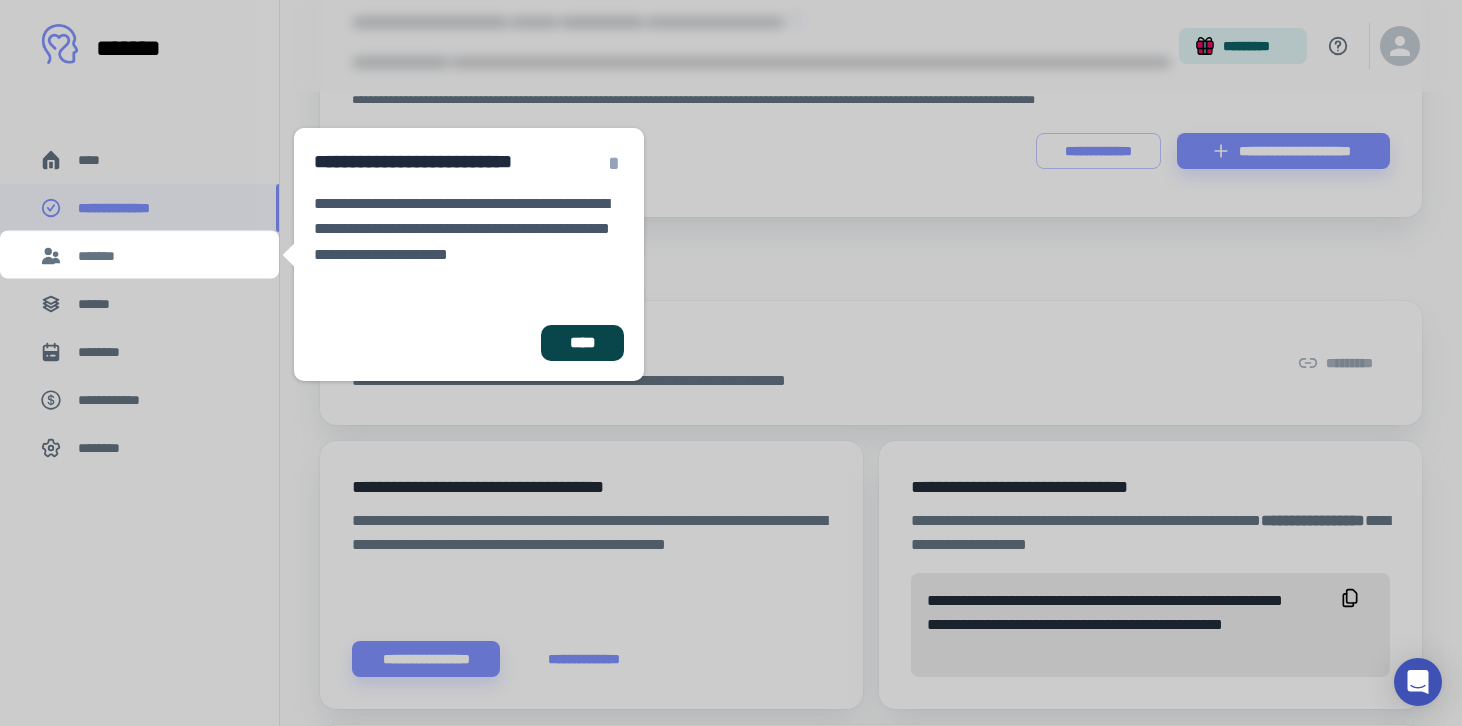 click on "****" at bounding box center (582, 343) 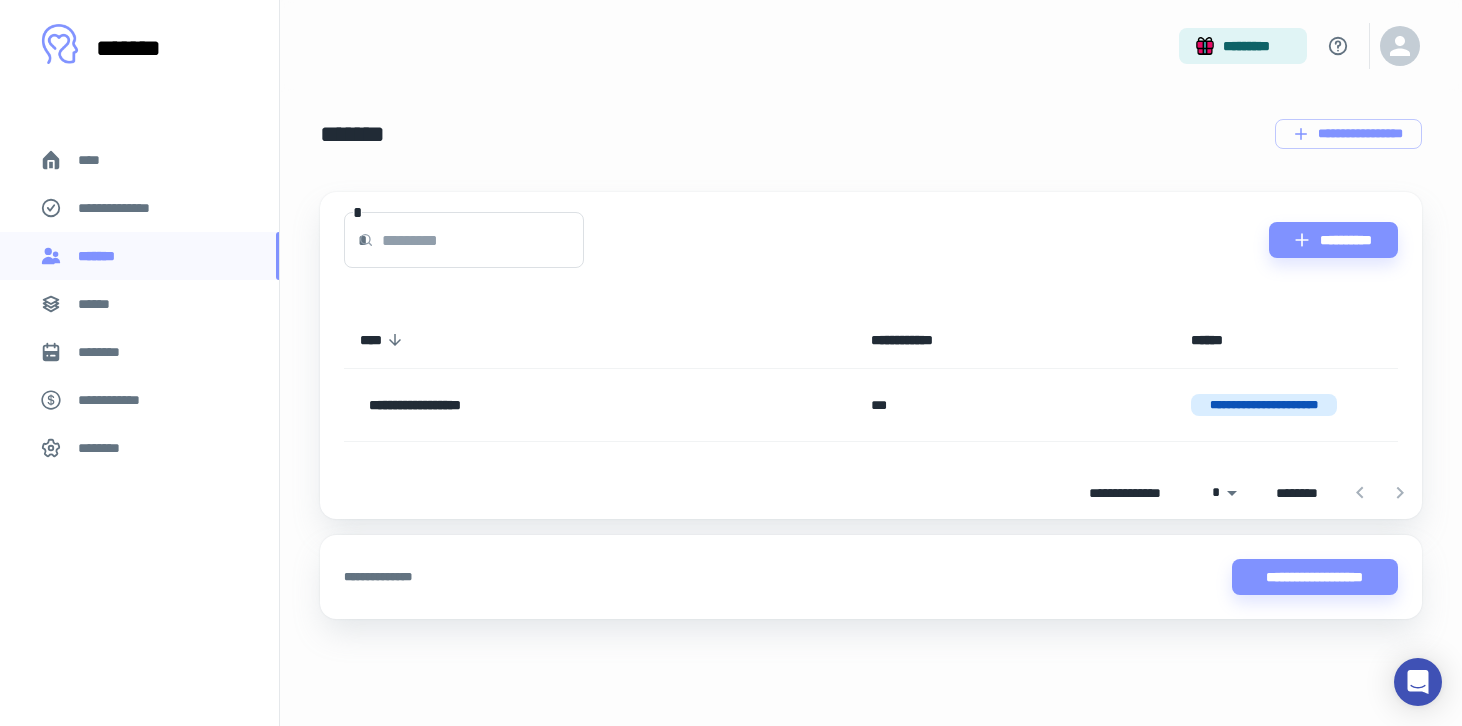 scroll, scrollTop: 0, scrollLeft: 0, axis: both 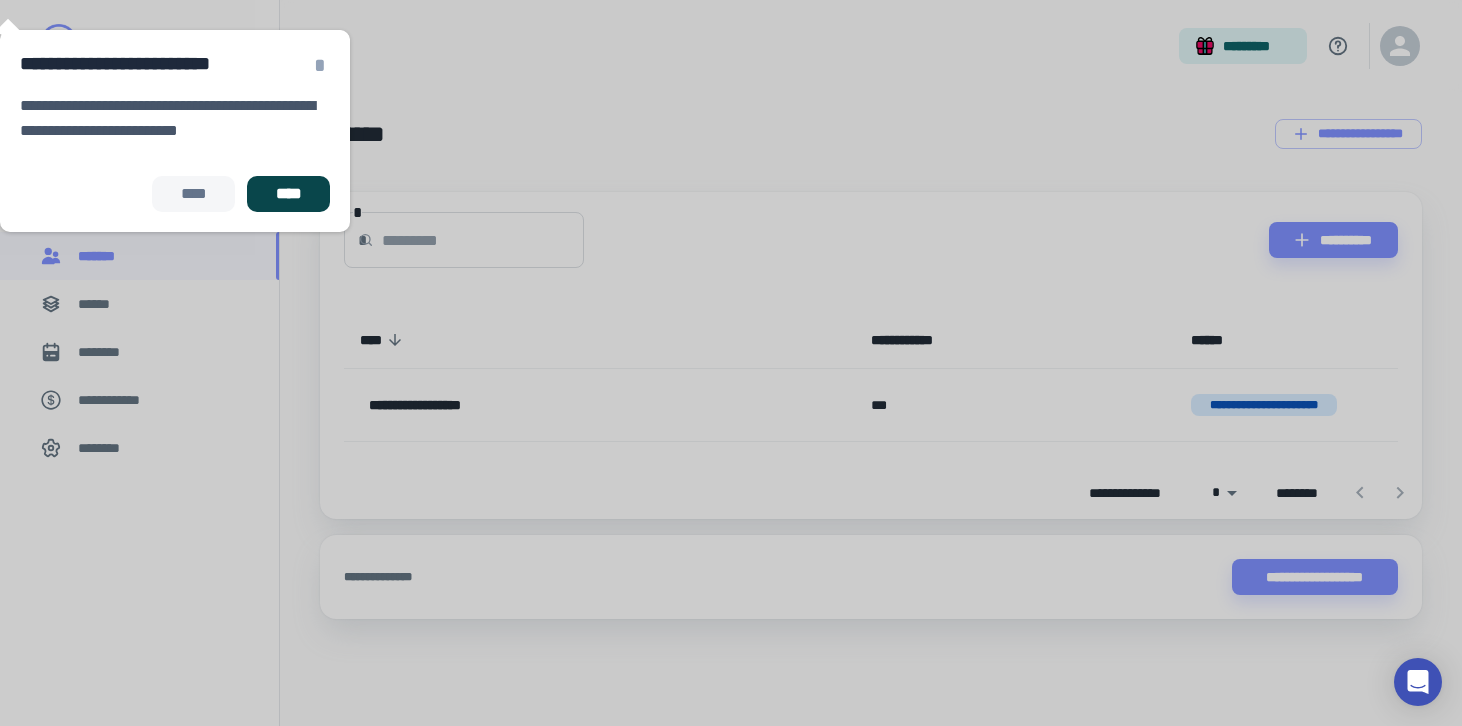 click on "****" at bounding box center (288, 194) 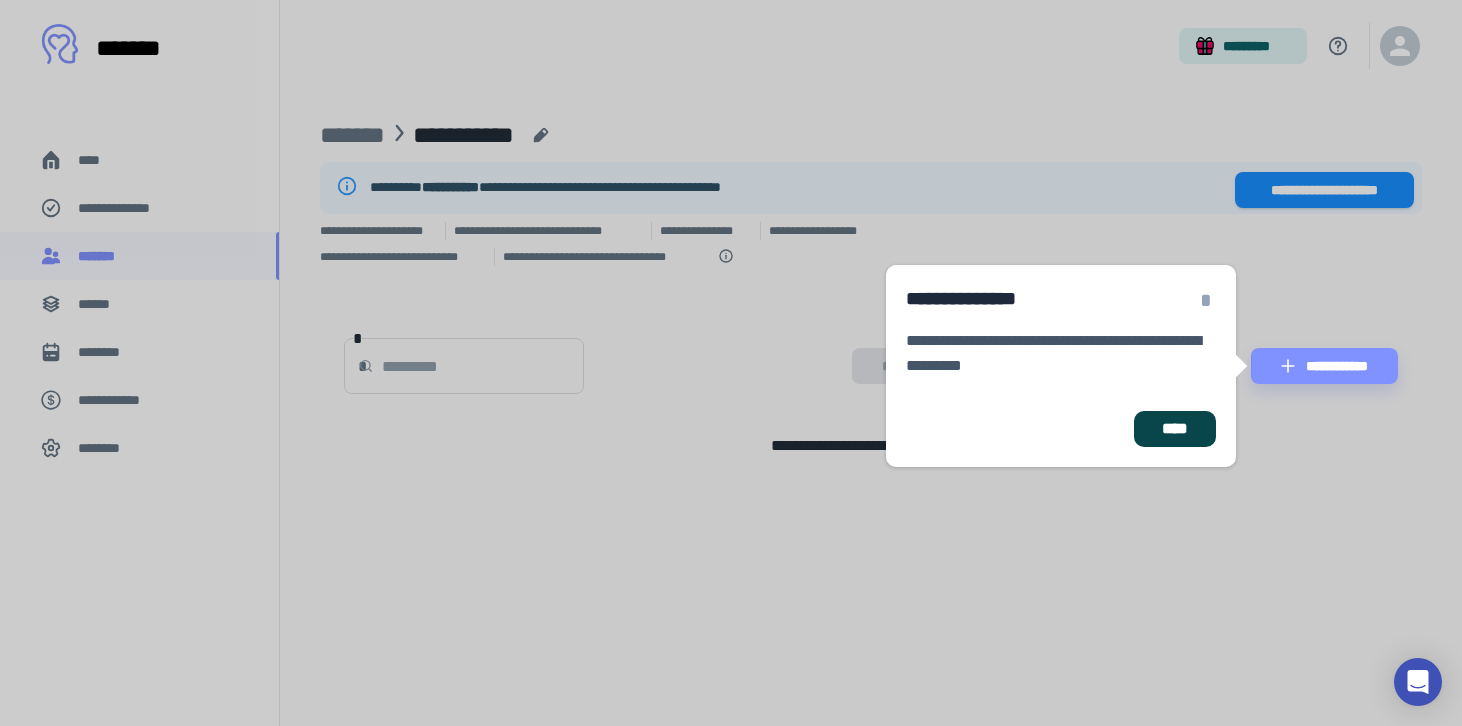 click on "****" at bounding box center [1175, 429] 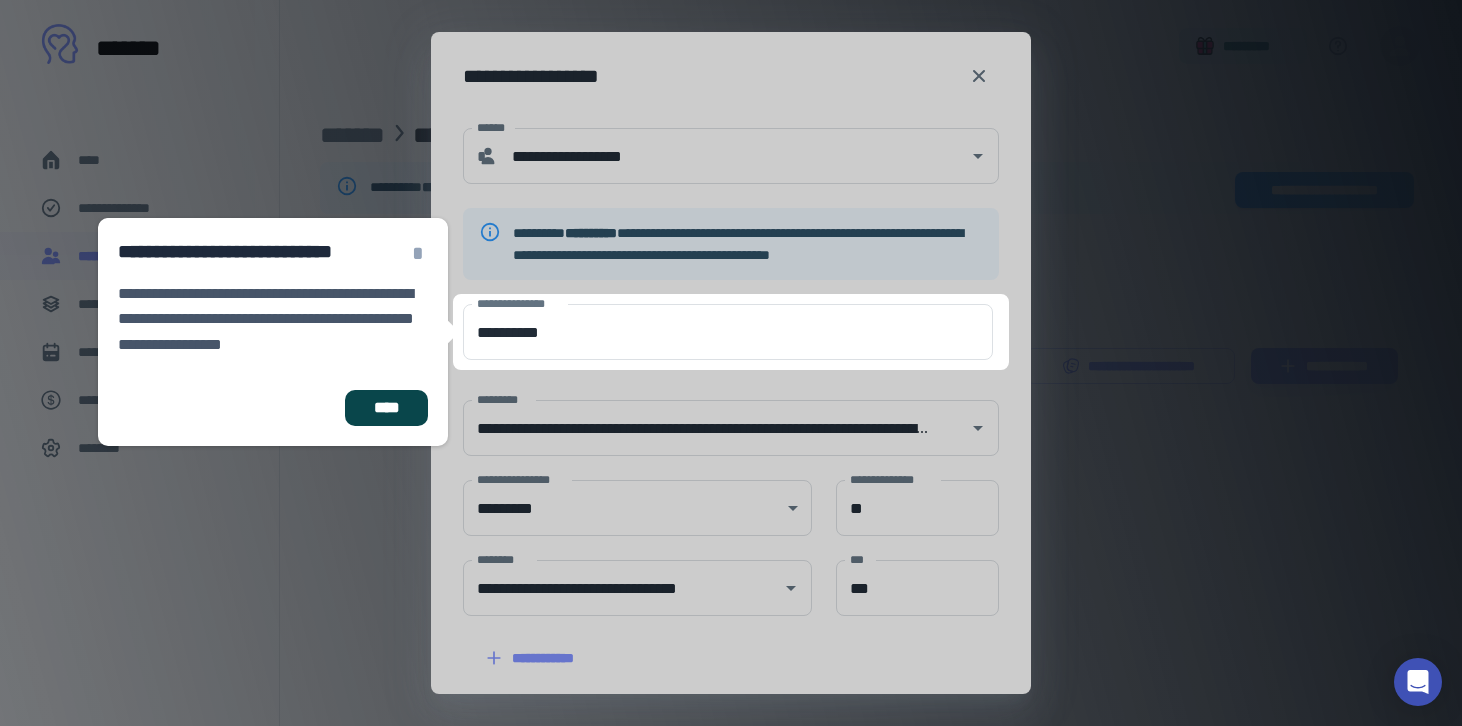 click on "****" at bounding box center [386, 408] 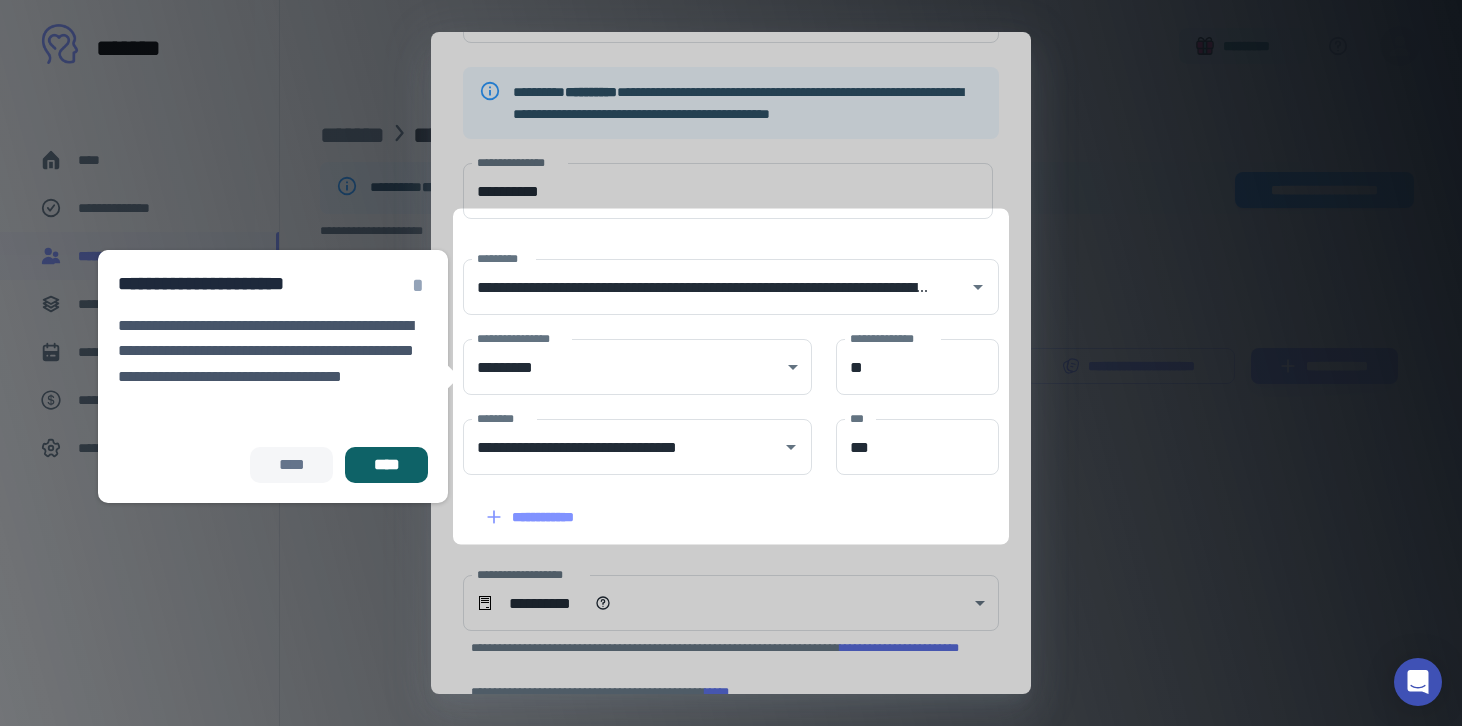 scroll, scrollTop: 155, scrollLeft: 0, axis: vertical 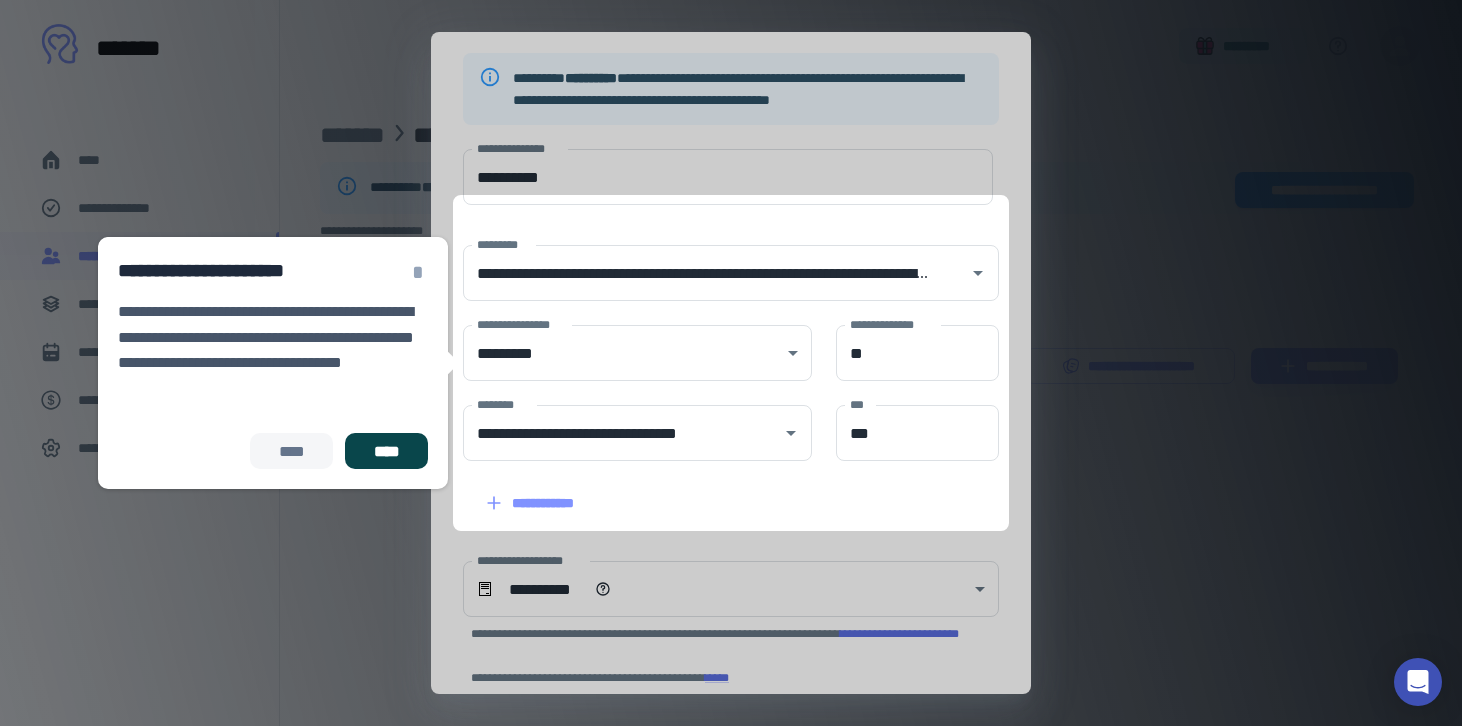 click on "****" at bounding box center (386, 451) 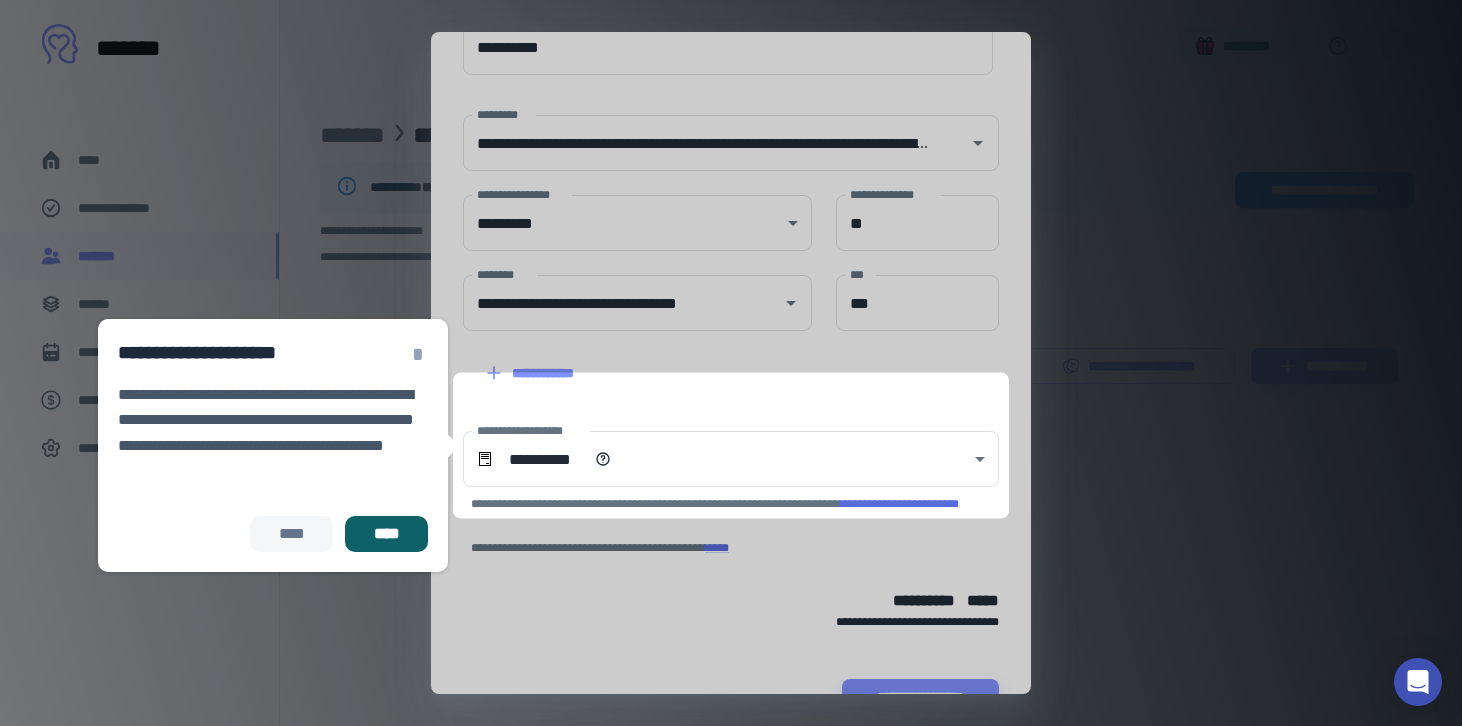 scroll, scrollTop: 338, scrollLeft: 0, axis: vertical 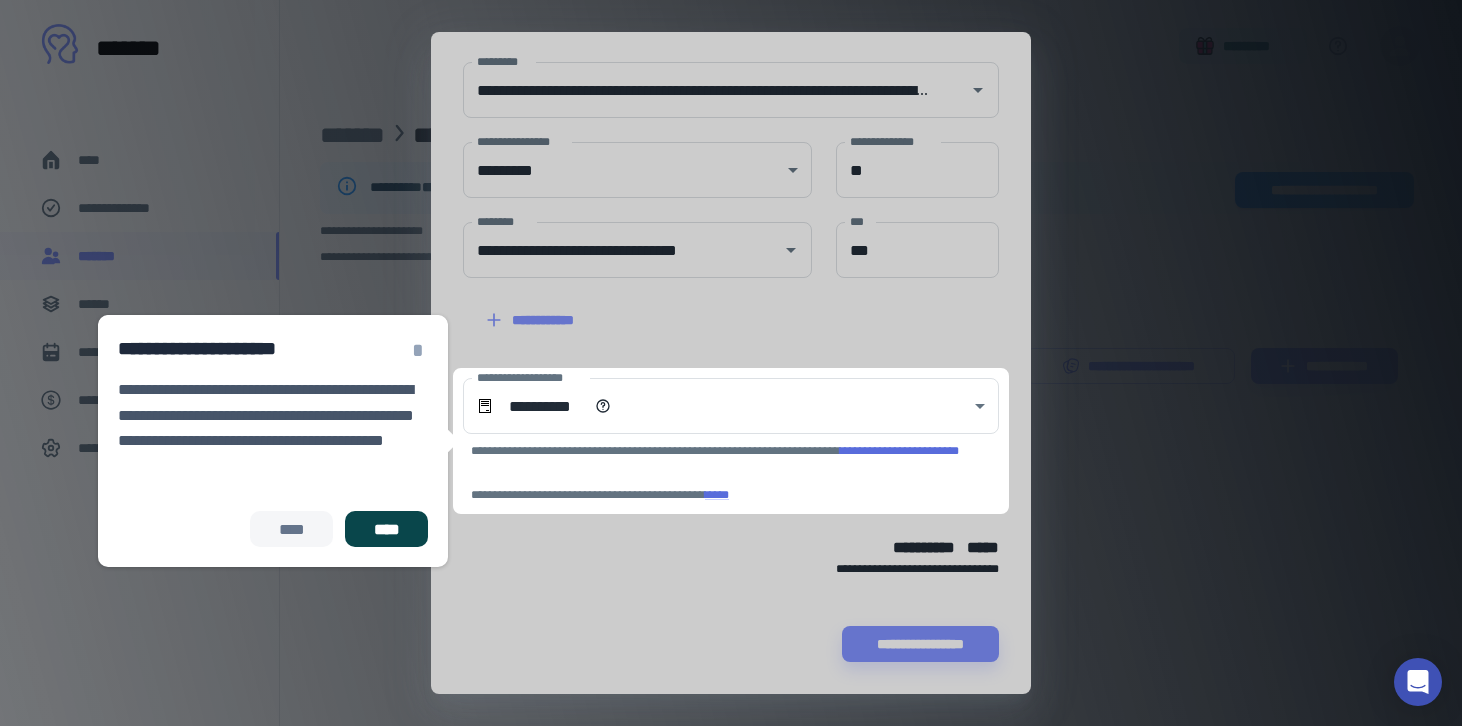 click on "****" at bounding box center [386, 529] 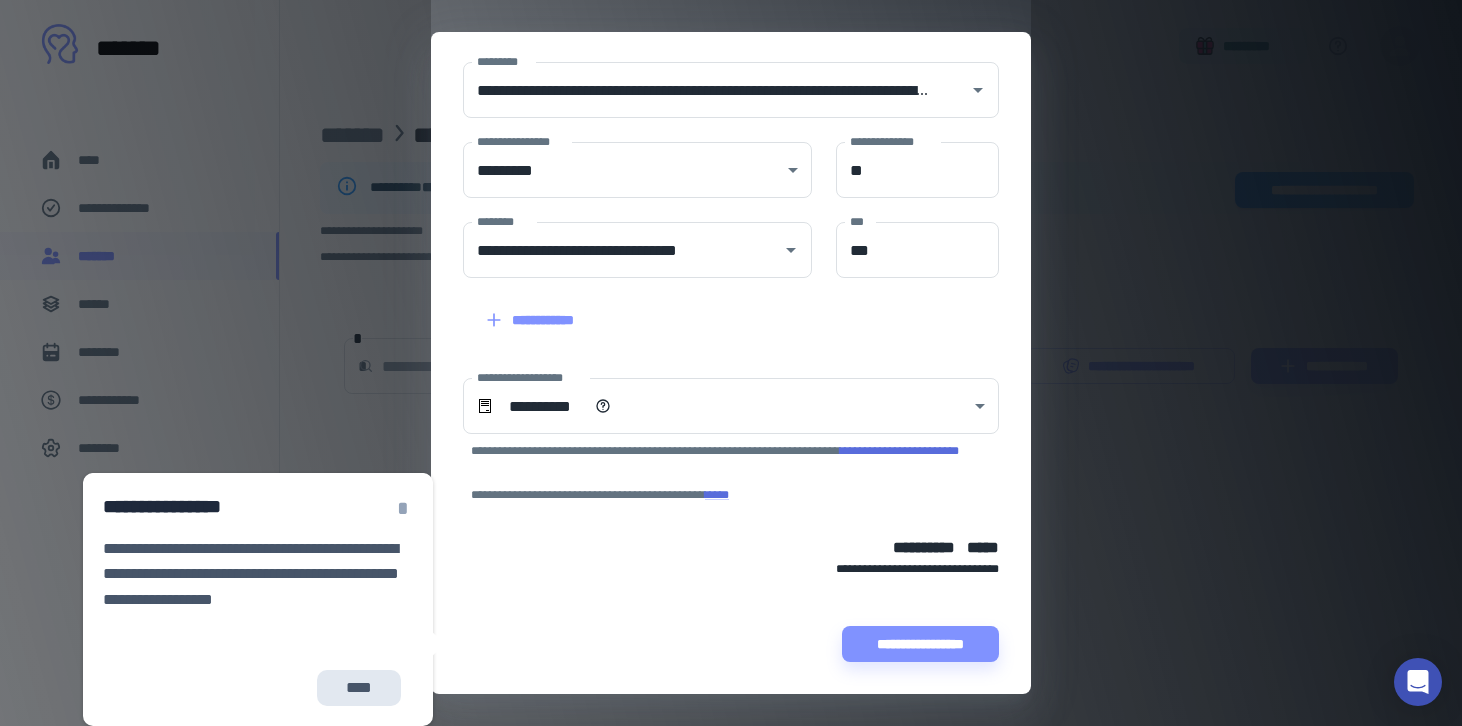click on "****" at bounding box center (359, 688) 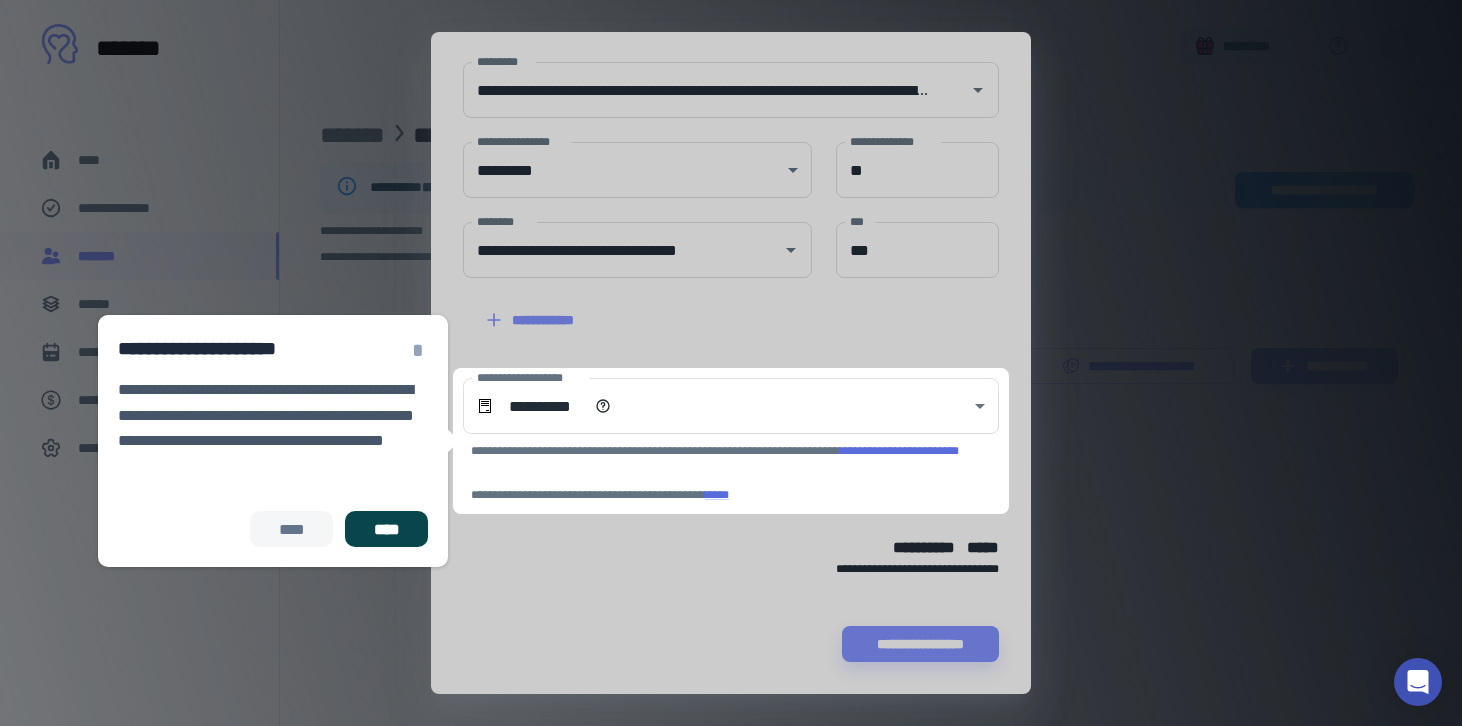 click on "****" at bounding box center (386, 529) 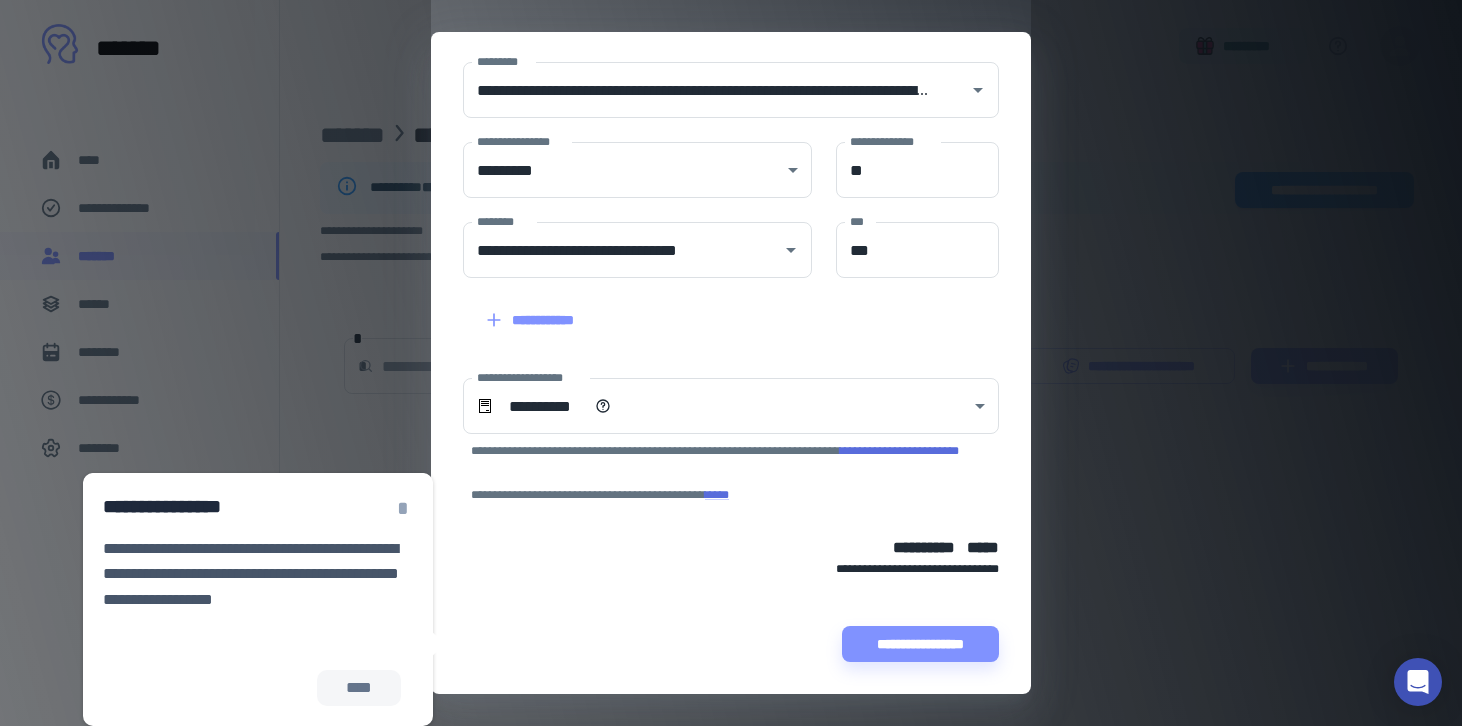 click on "**********" at bounding box center (731, 644) 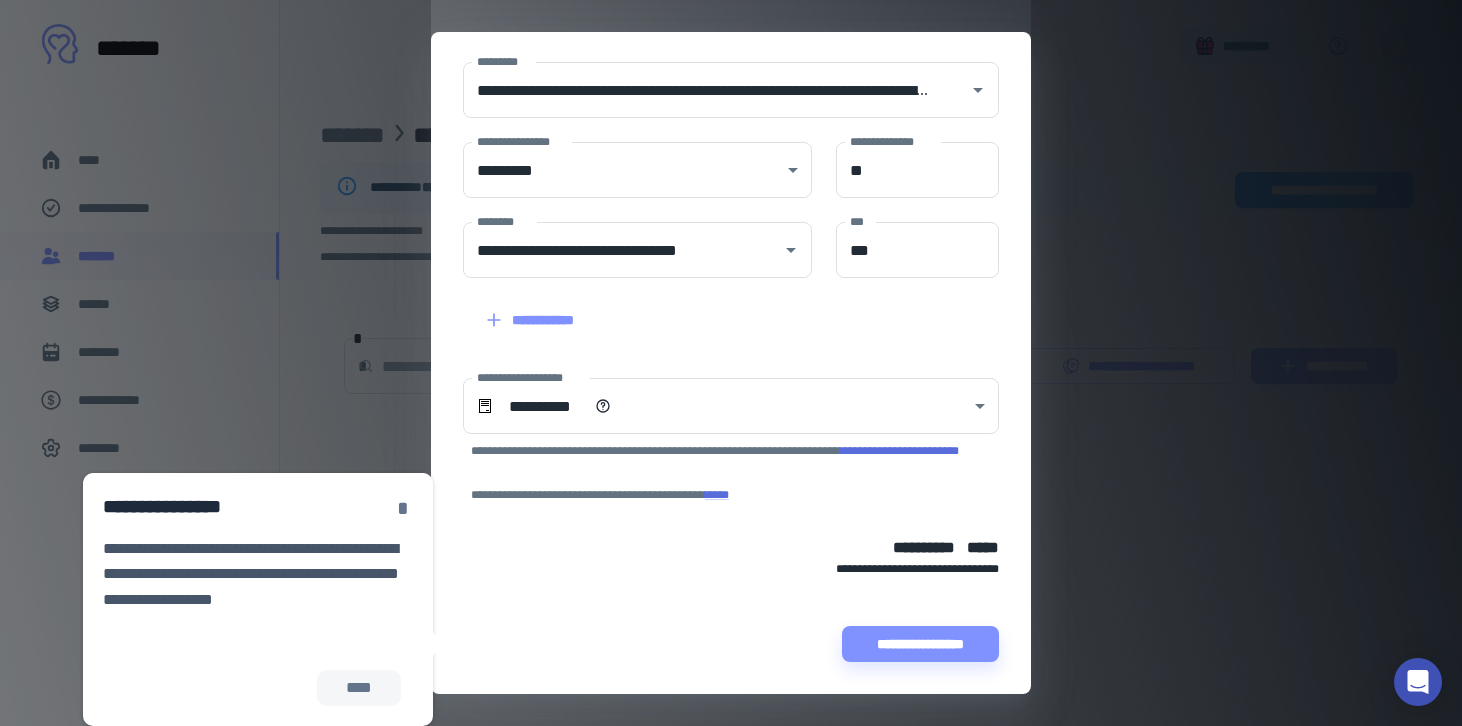 click on "*" at bounding box center [403, 508] 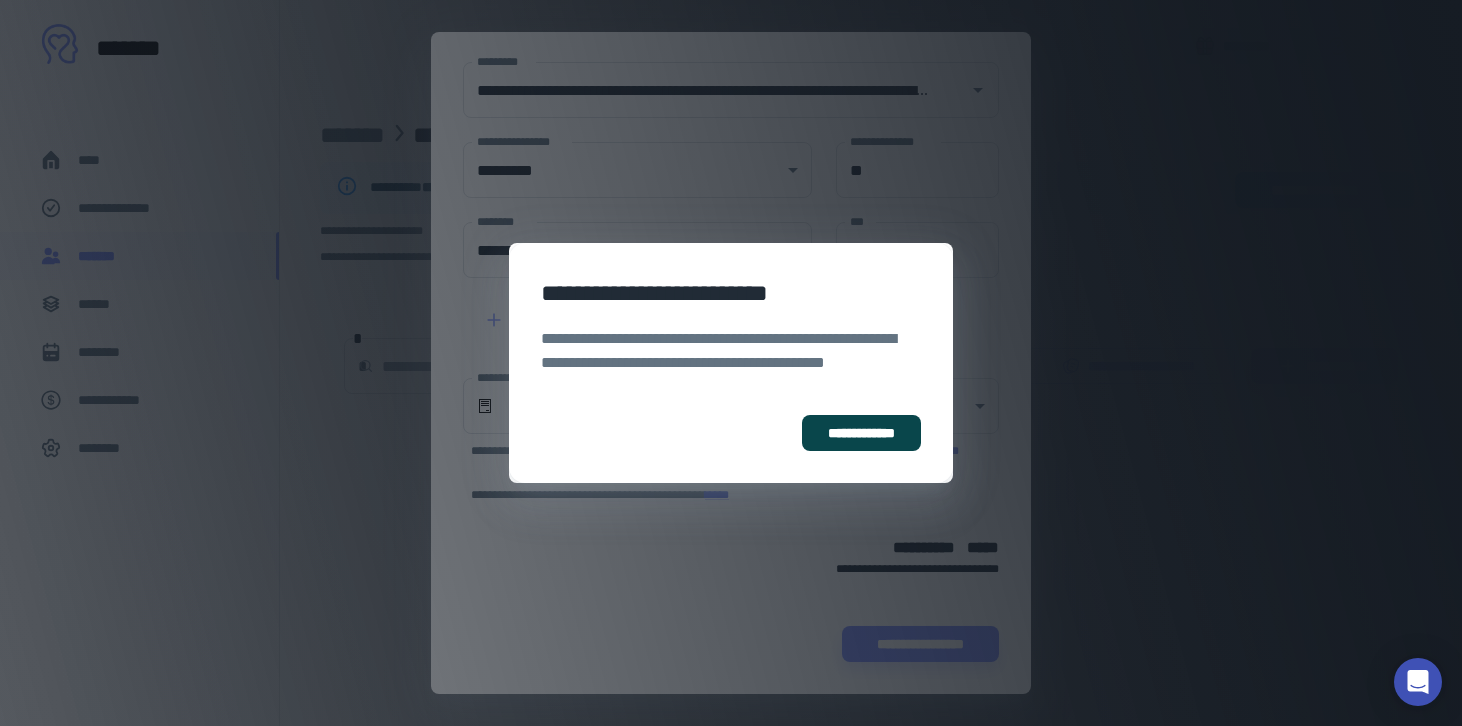 click on "**********" at bounding box center (861, 433) 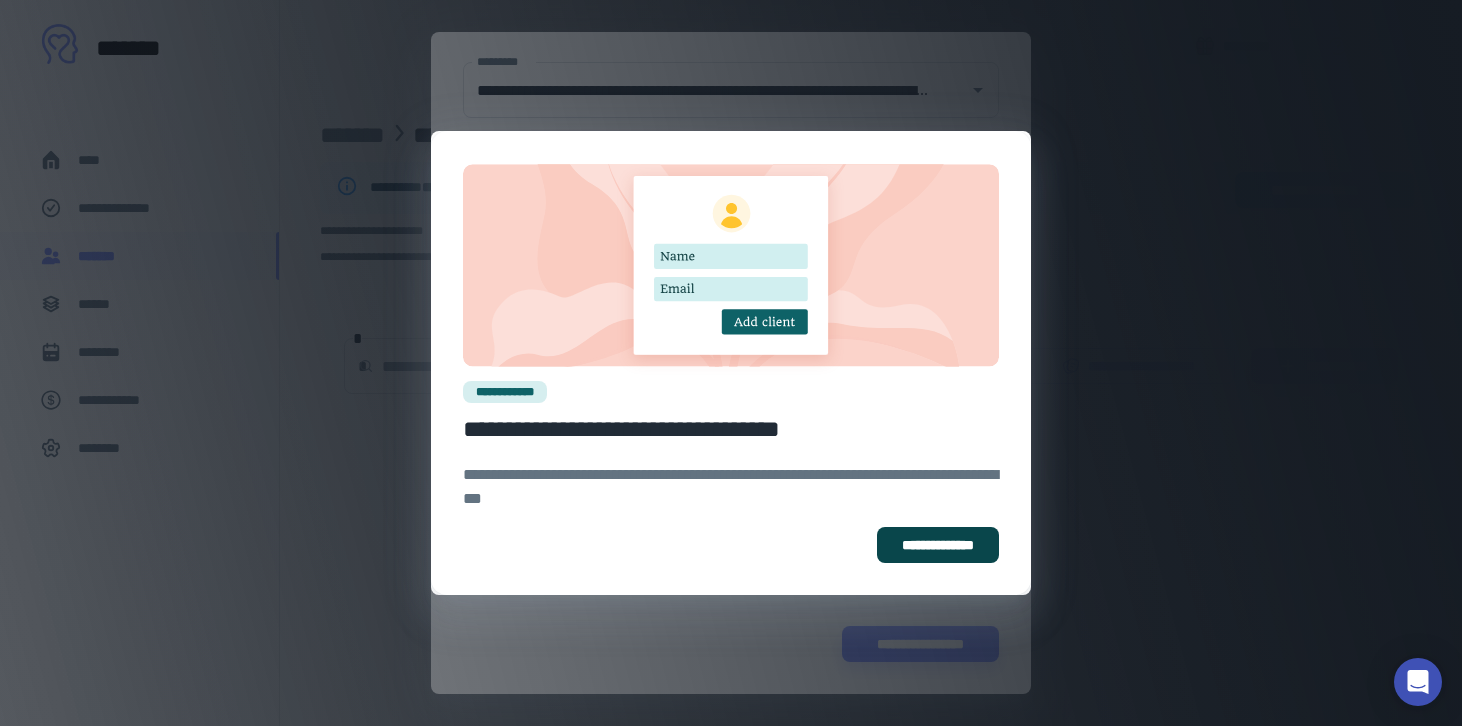 click on "**********" at bounding box center (938, 545) 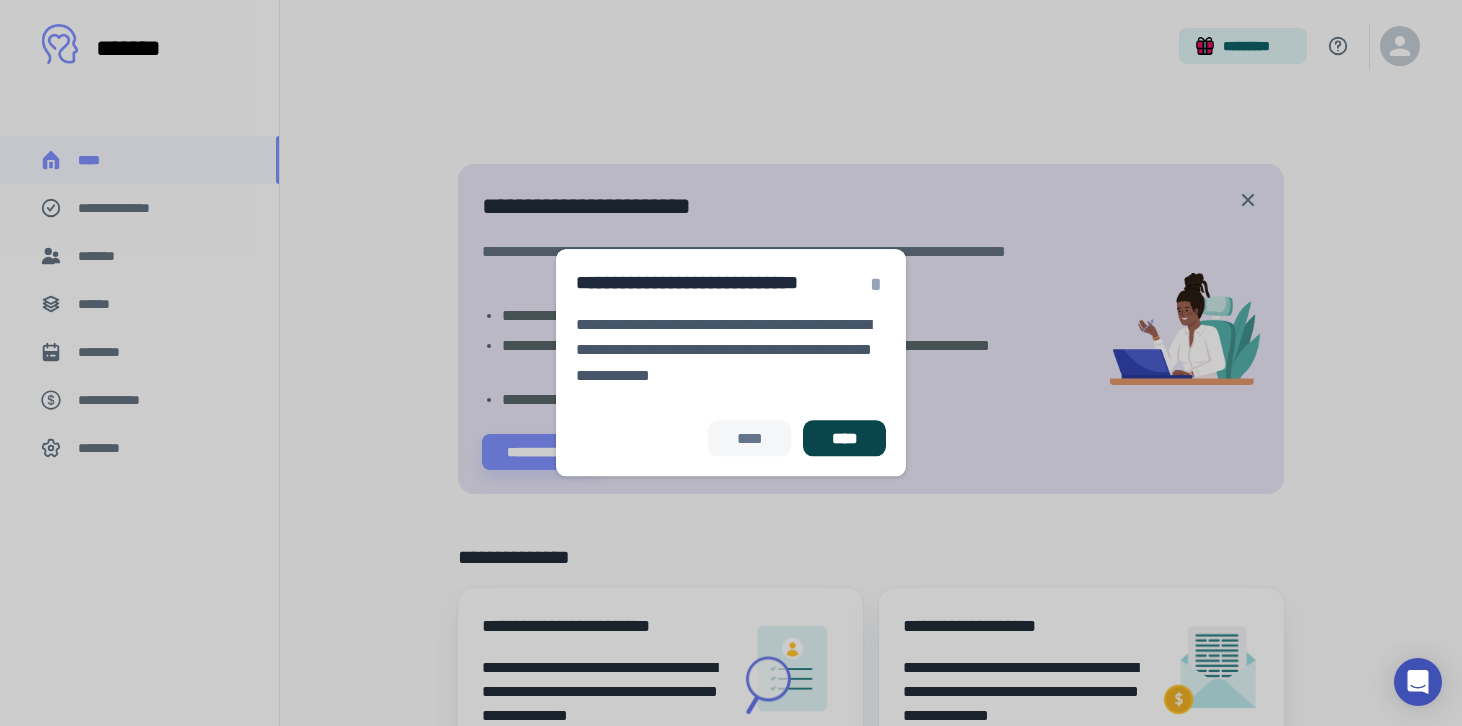 click on "****" at bounding box center (844, 439) 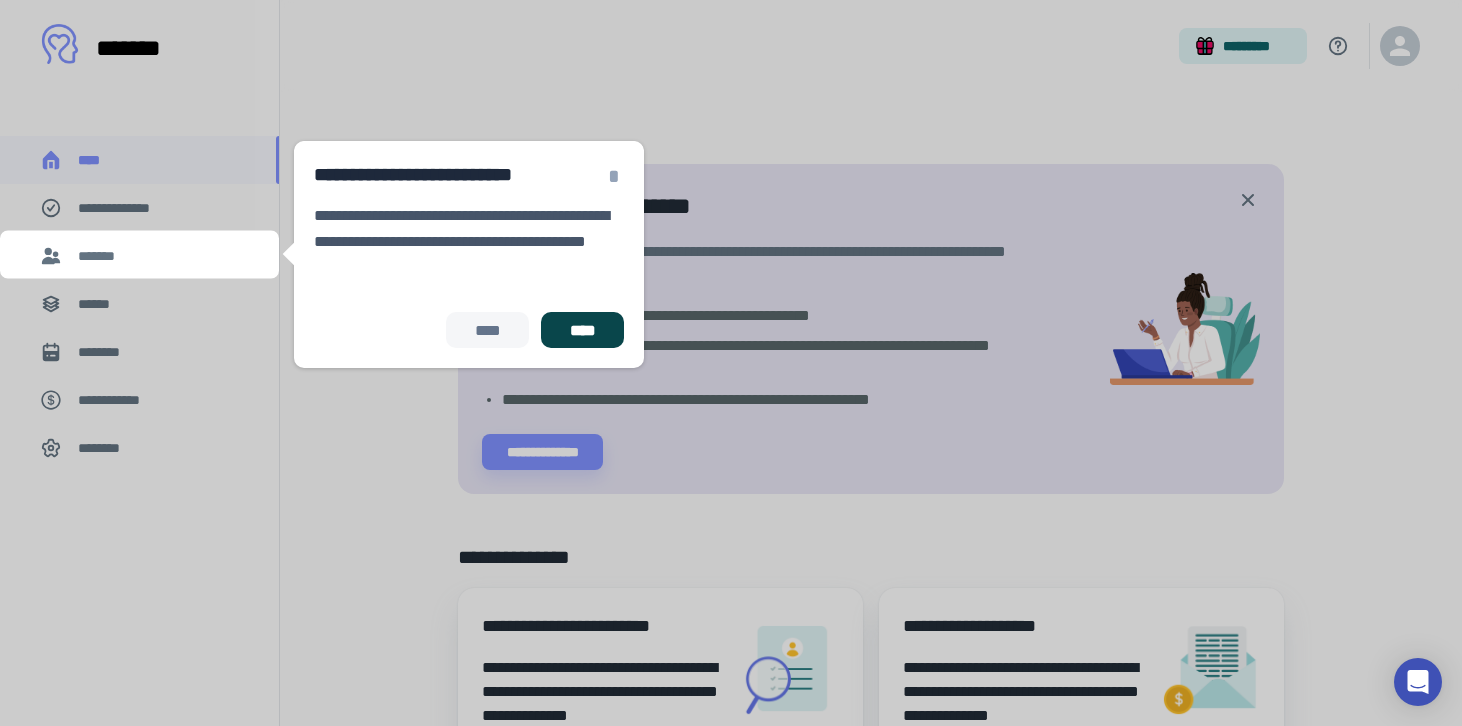 click on "****" at bounding box center [582, 330] 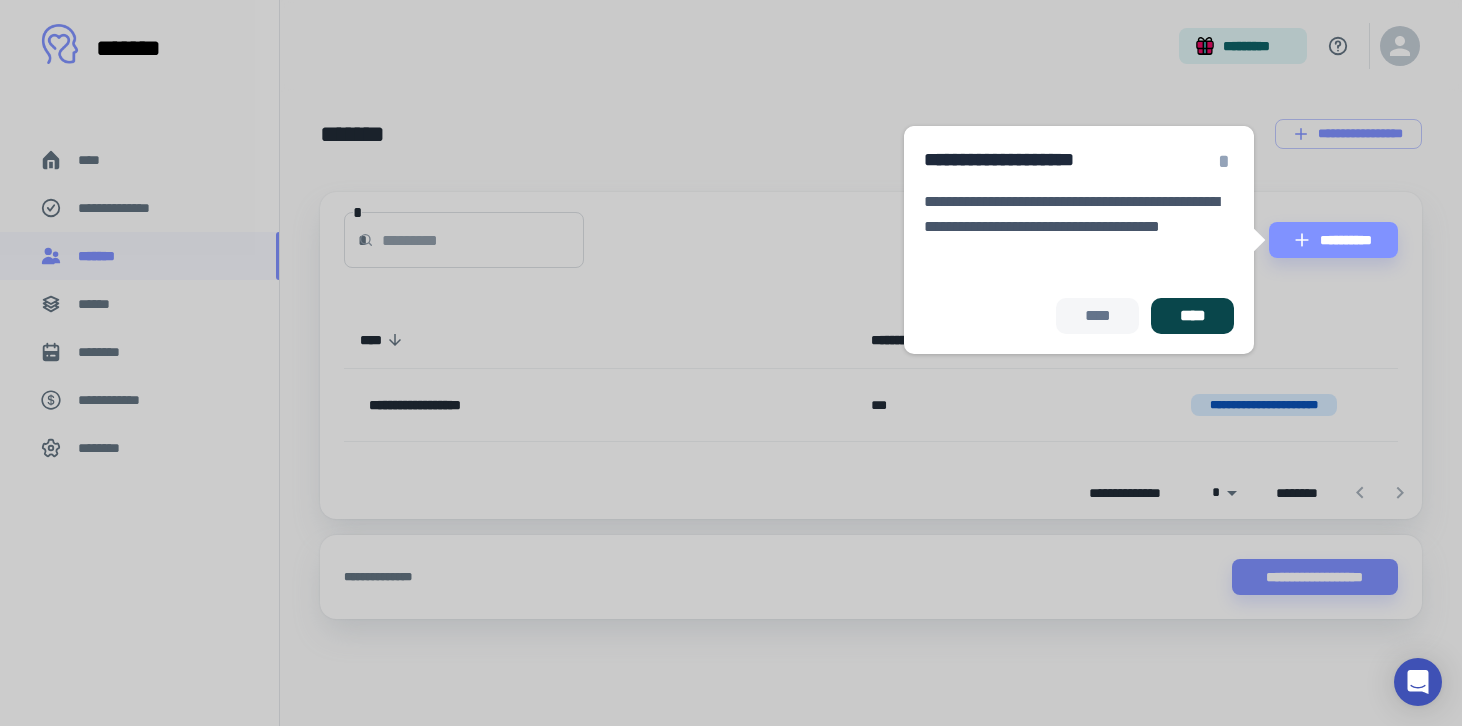 click on "****" at bounding box center [1192, 316] 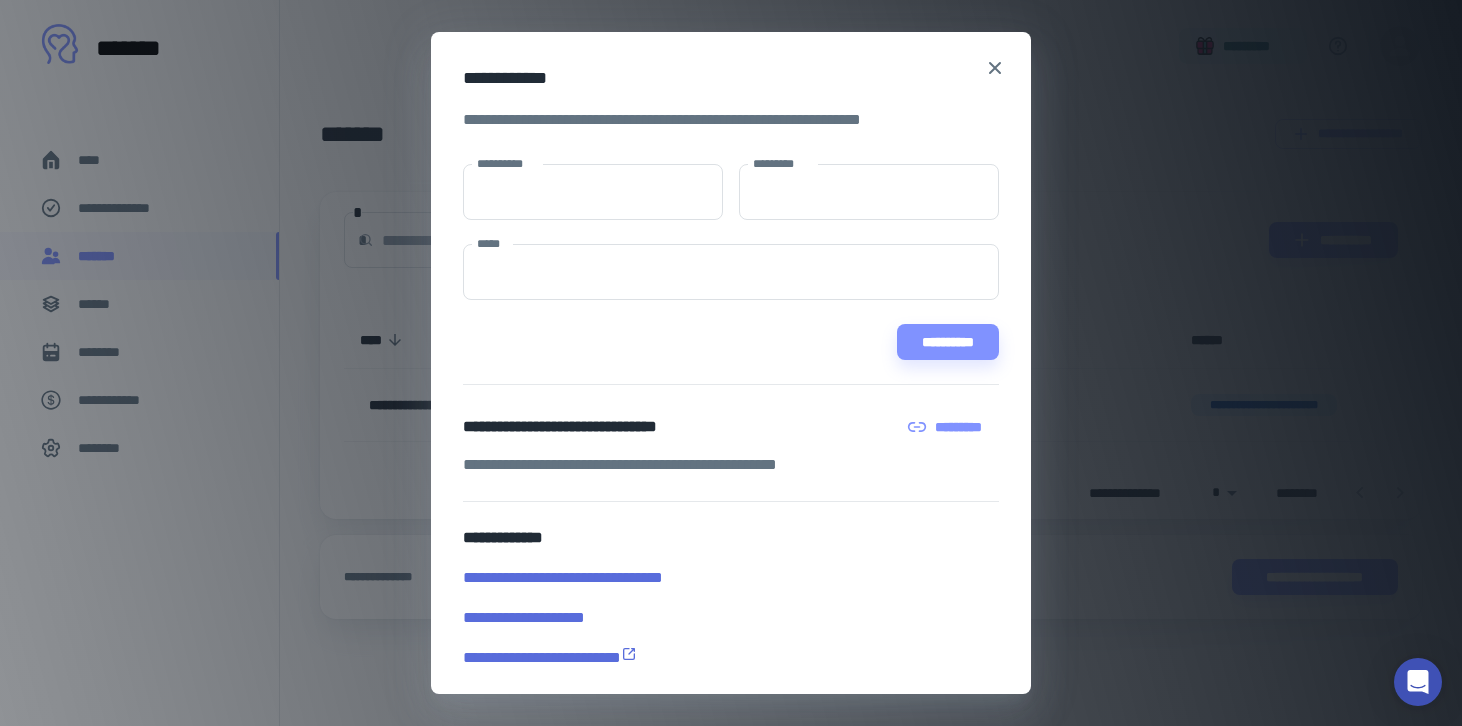 scroll, scrollTop: 4, scrollLeft: 0, axis: vertical 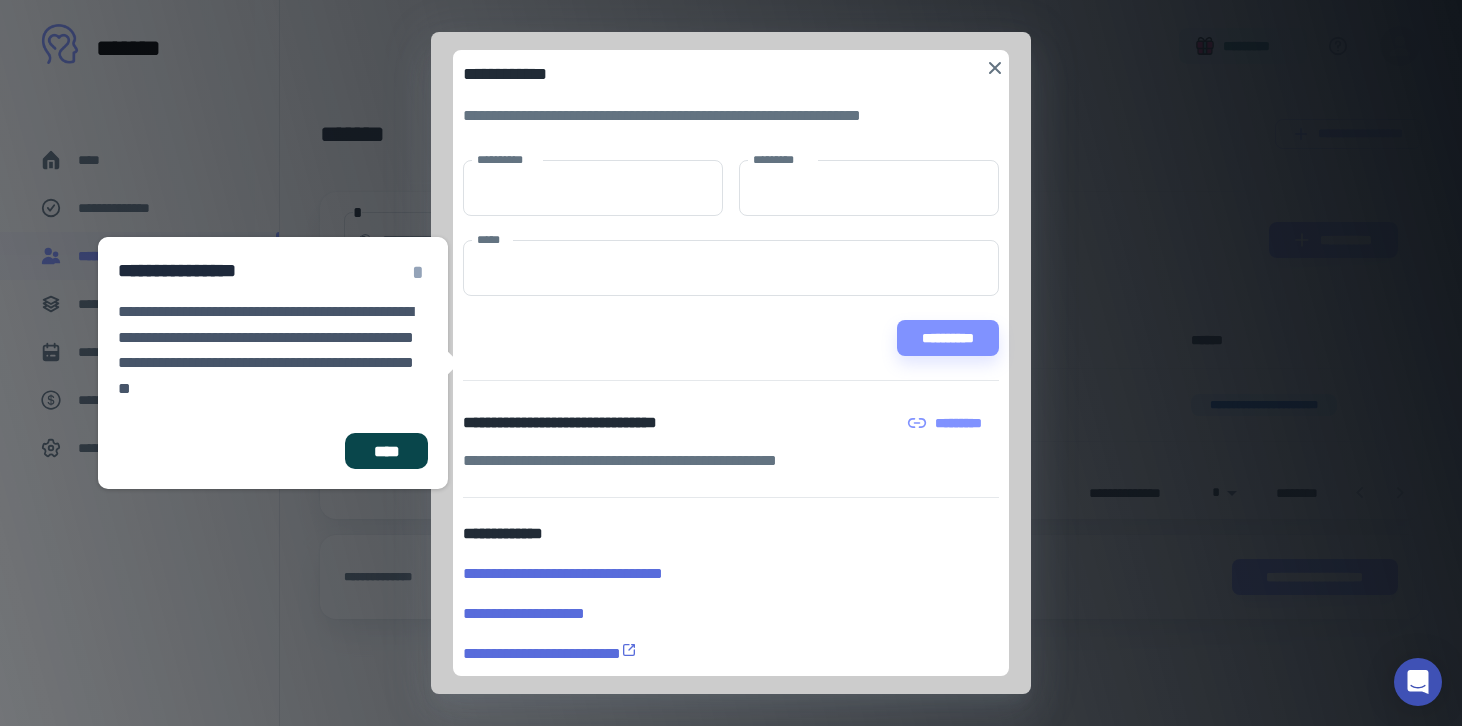 click on "****" at bounding box center (386, 451) 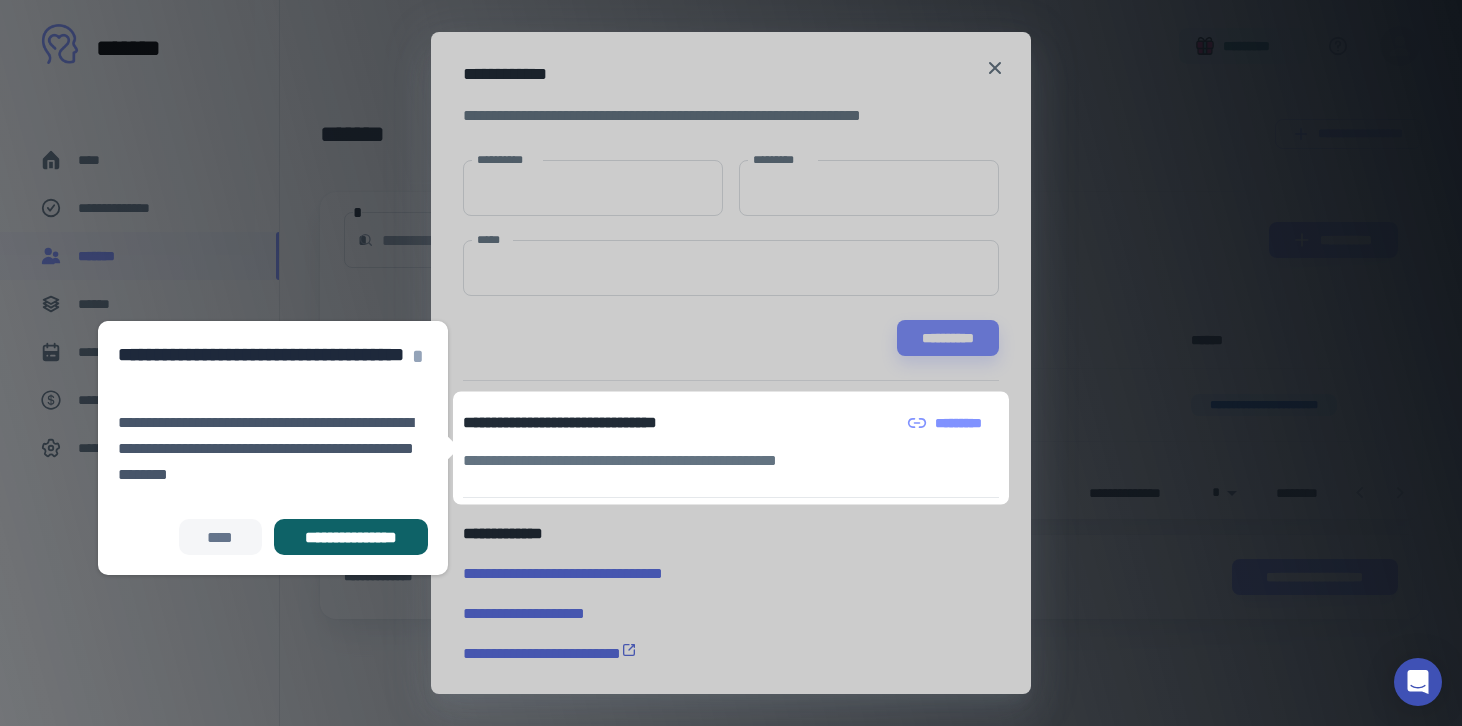 scroll, scrollTop: 8, scrollLeft: 0, axis: vertical 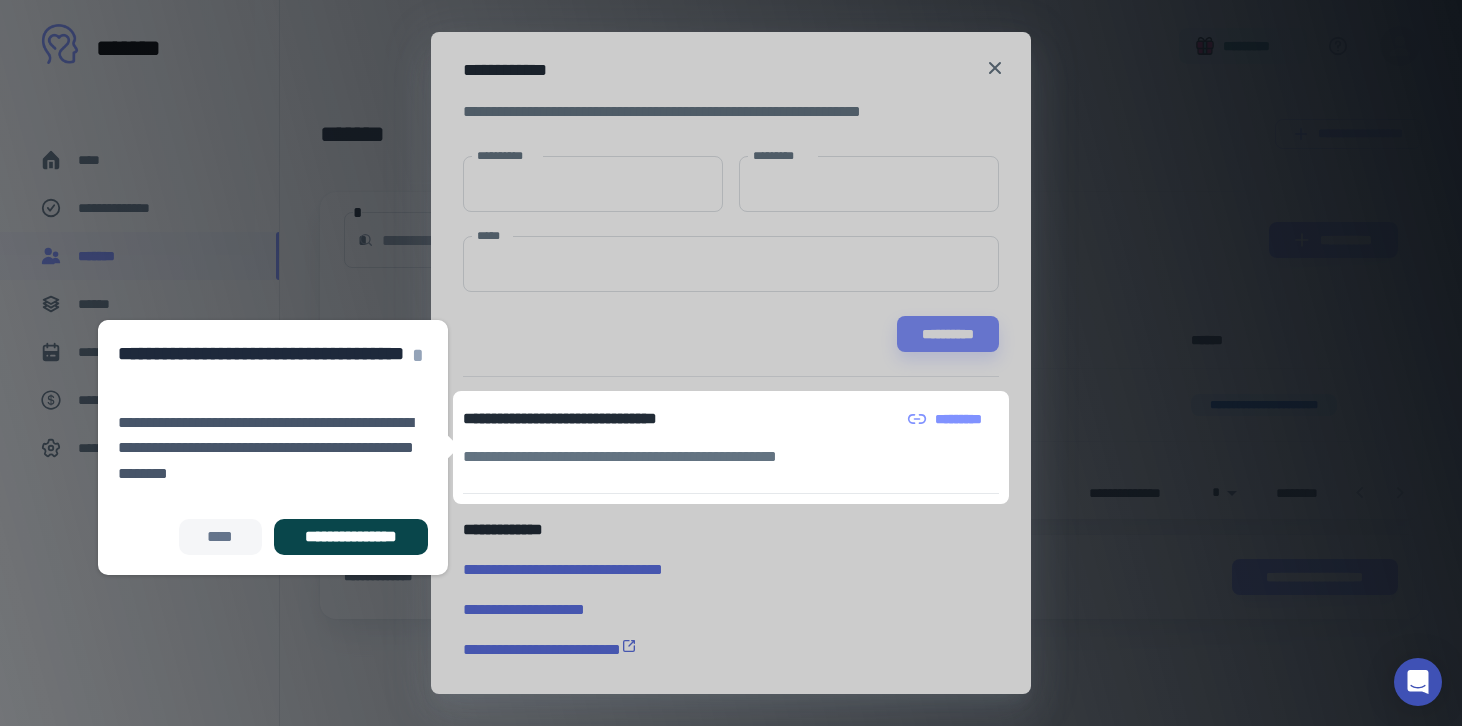 click on "**********" at bounding box center [351, 537] 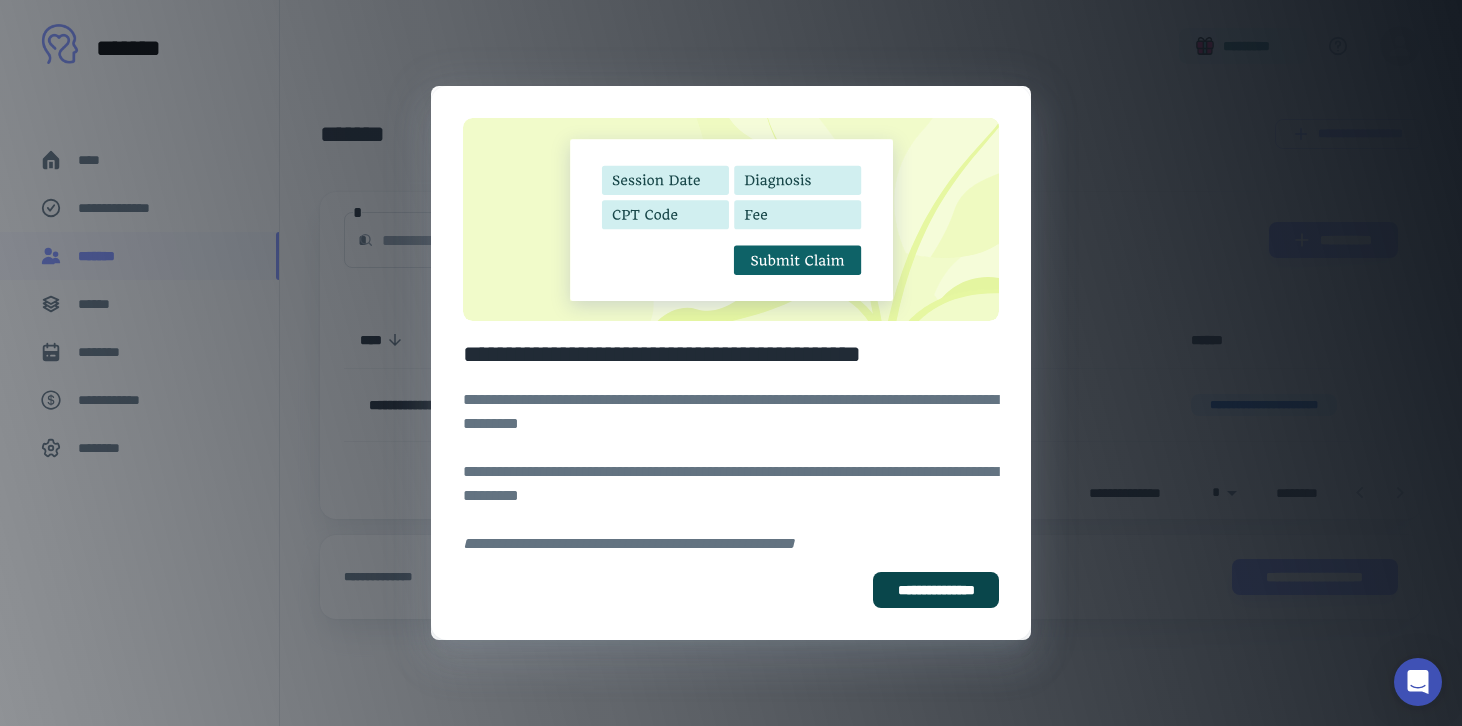 click on "**********" at bounding box center (936, 590) 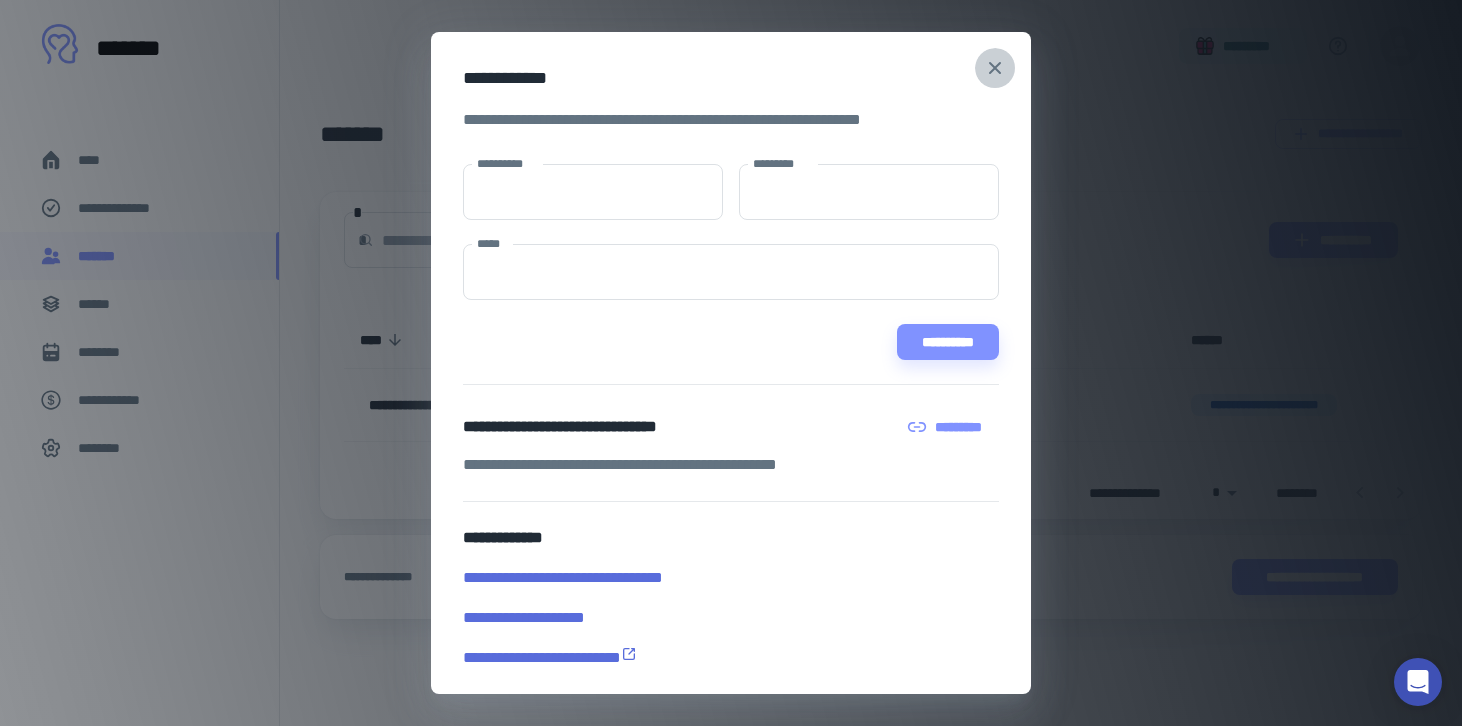 click 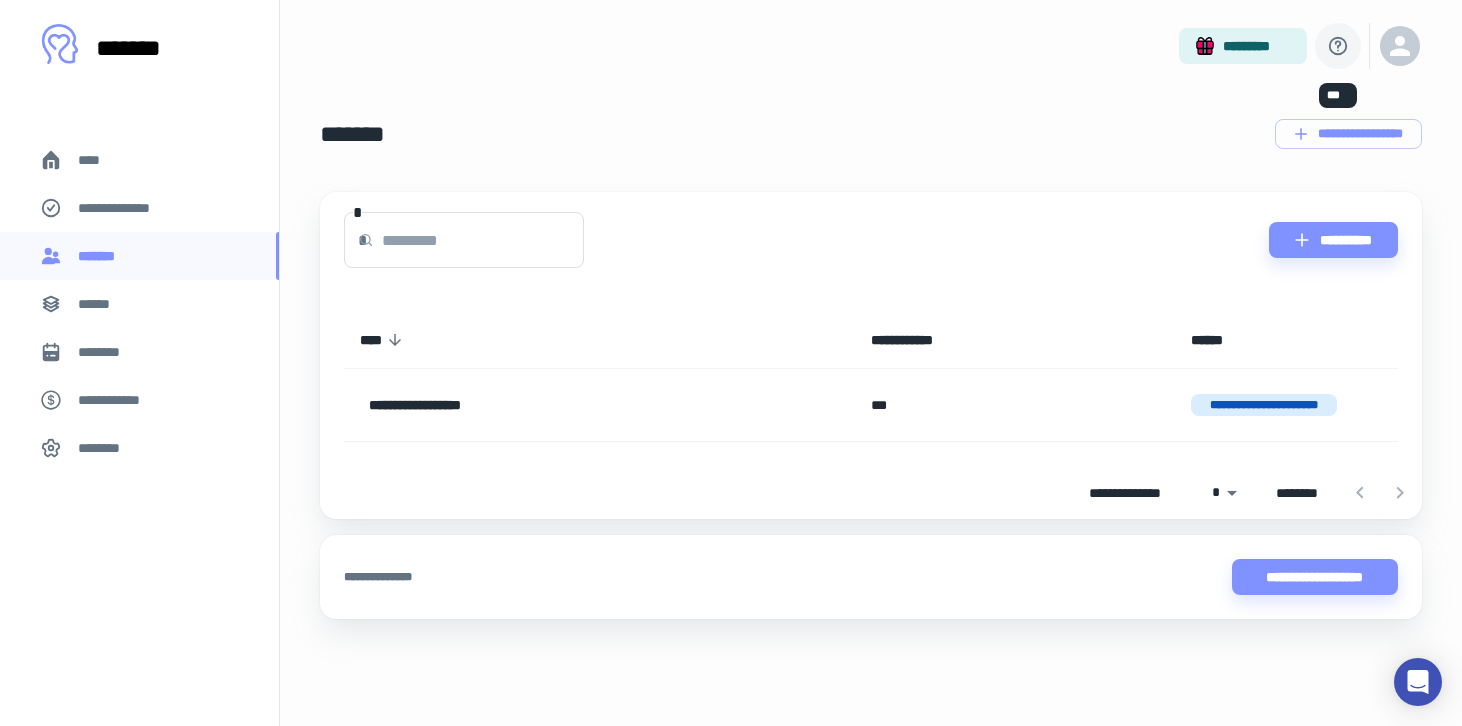 click 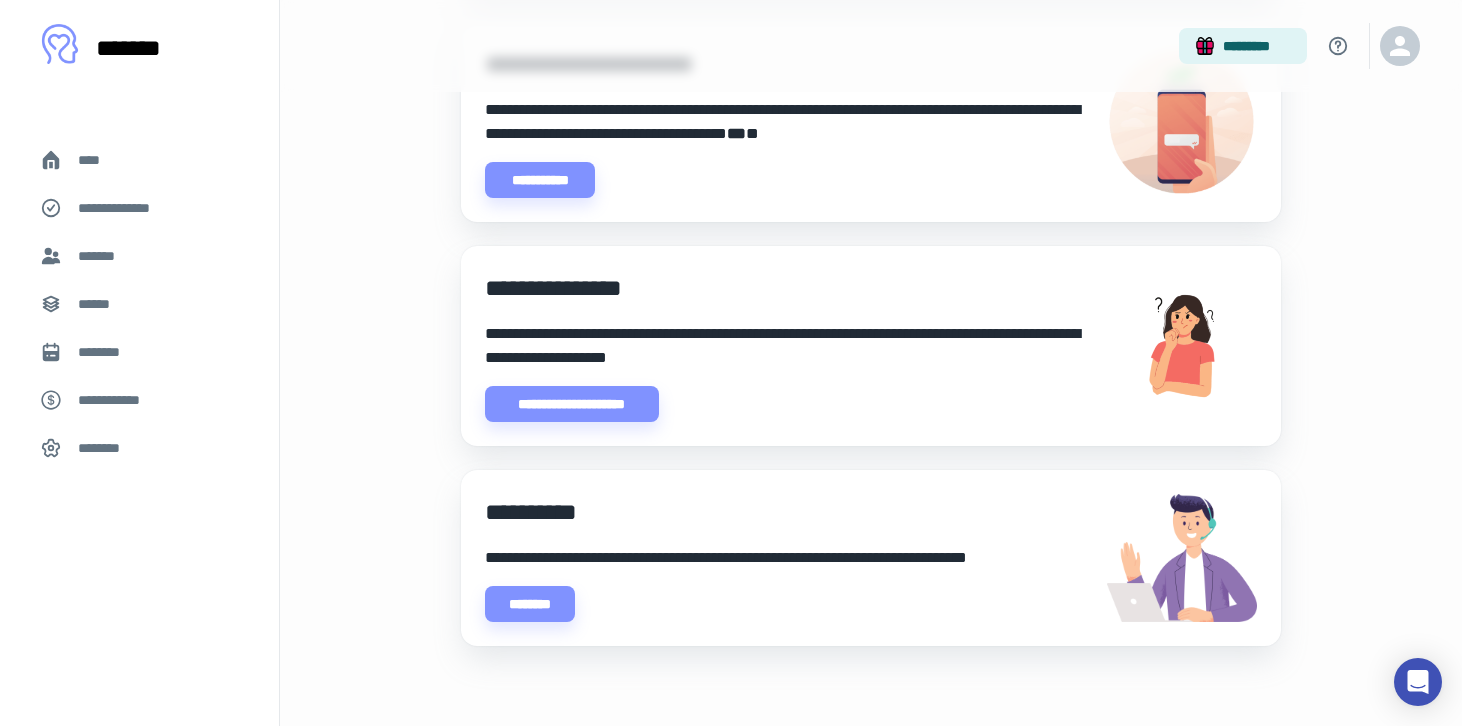 scroll, scrollTop: 0, scrollLeft: 0, axis: both 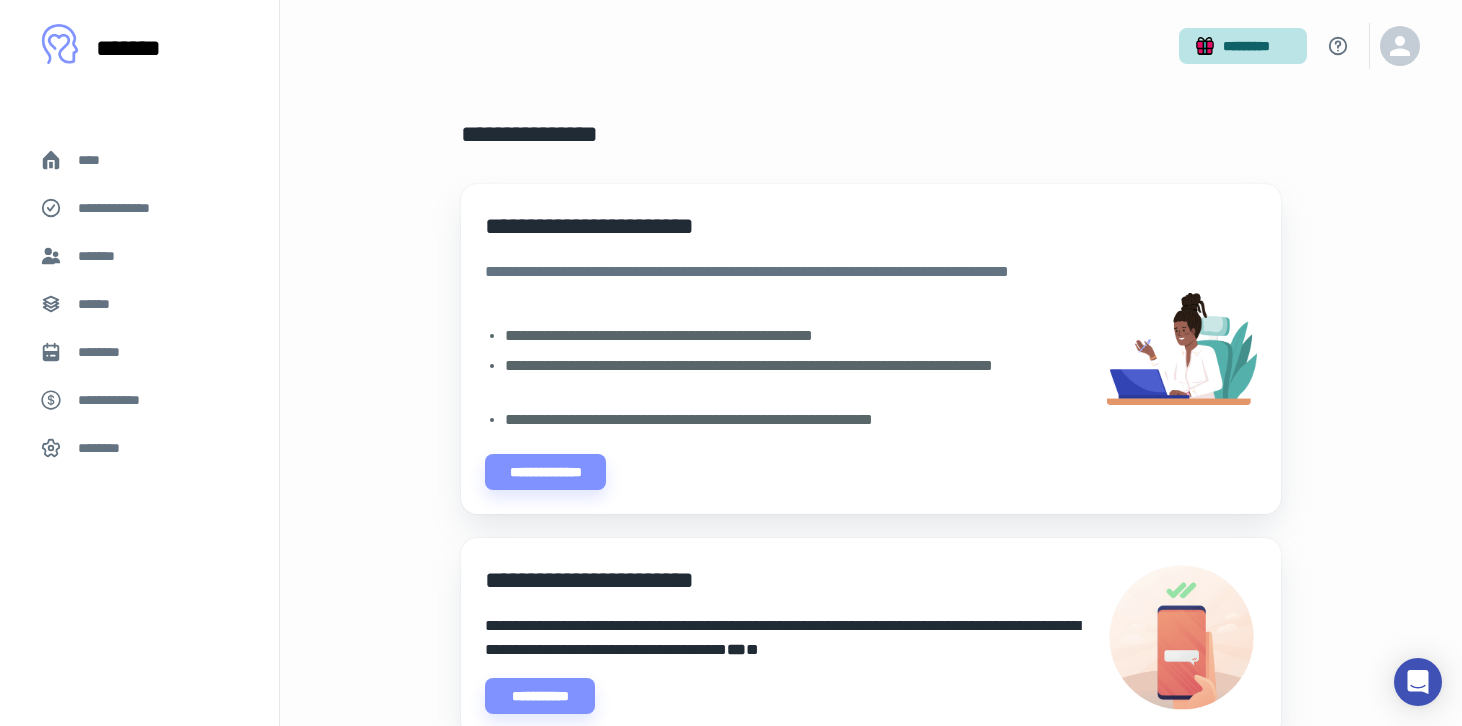 click at bounding box center (1205, 46) 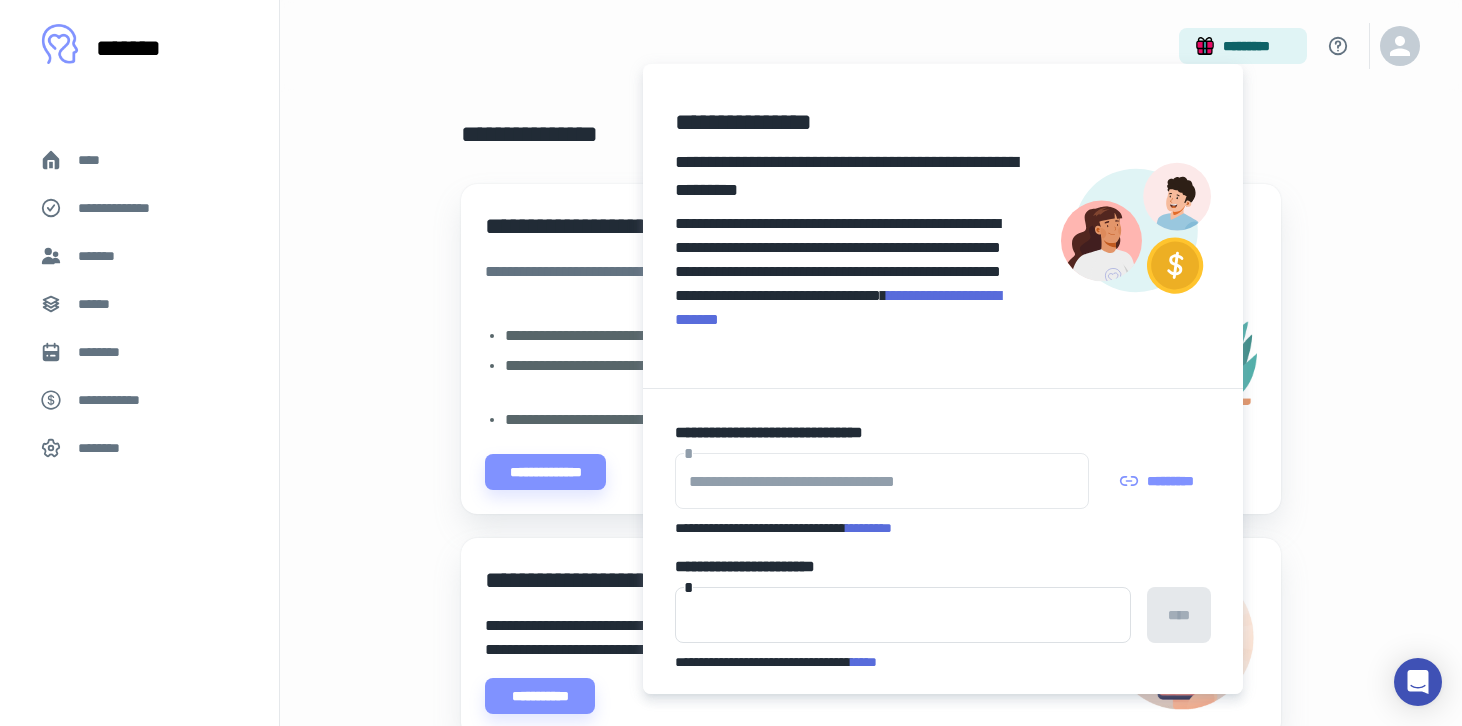 scroll, scrollTop: 19, scrollLeft: 0, axis: vertical 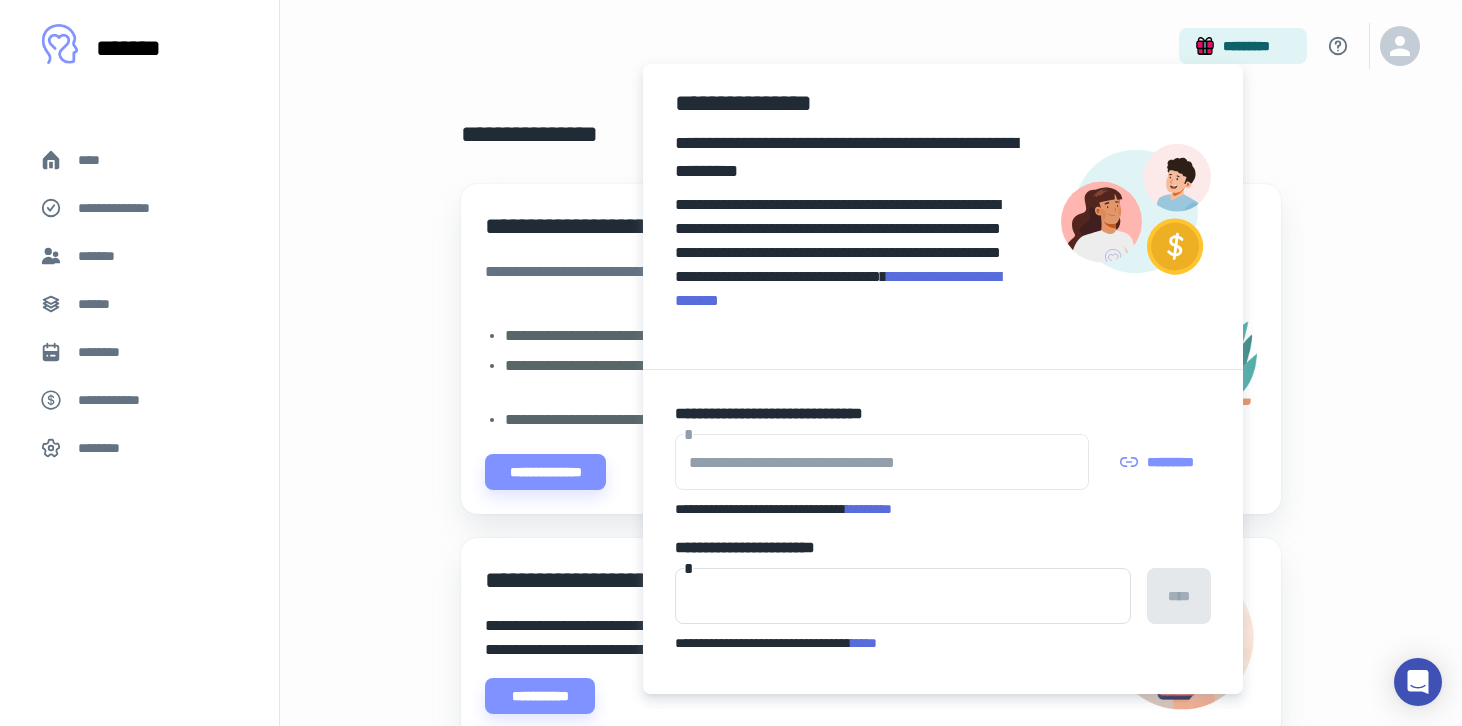 click at bounding box center [731, 363] 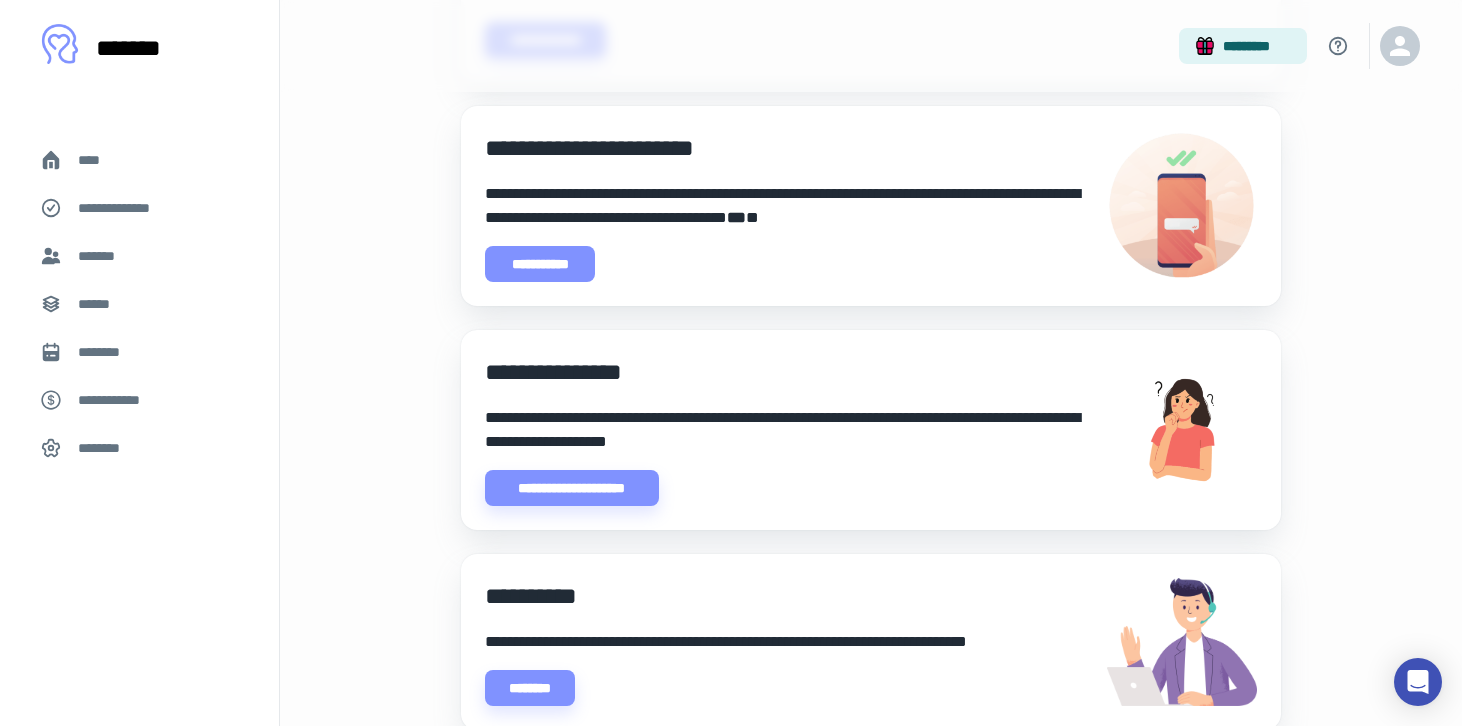 scroll, scrollTop: 516, scrollLeft: 0, axis: vertical 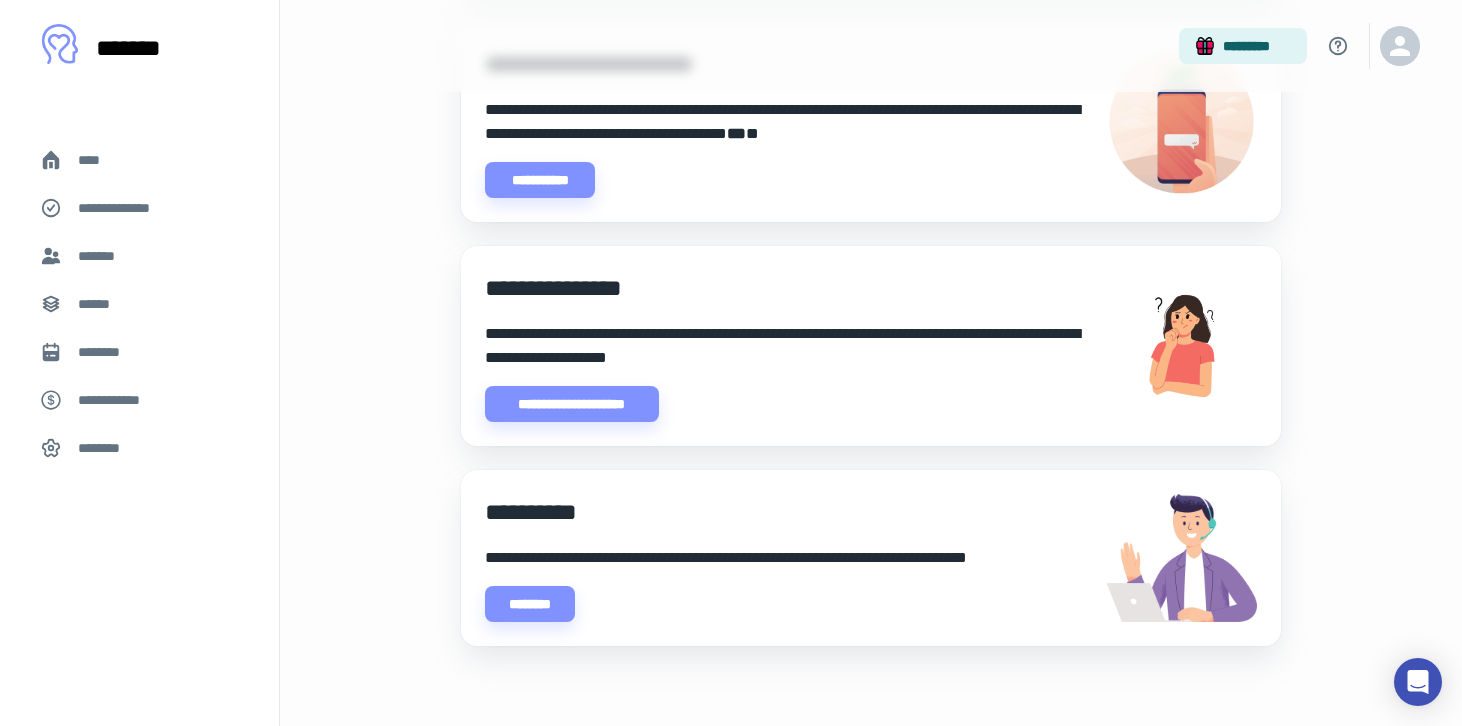 click on "**********" at bounding box center [859, 111] 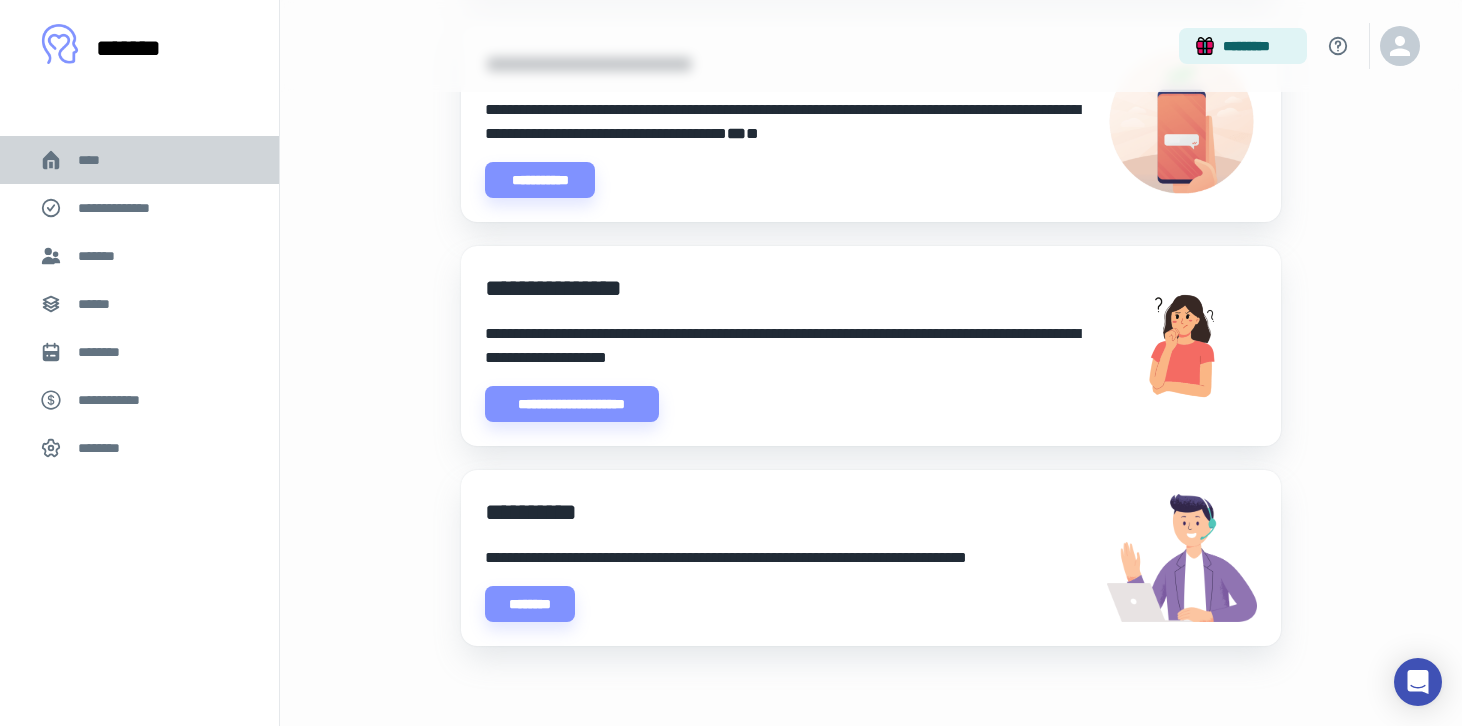 click on "****" at bounding box center (139, 160) 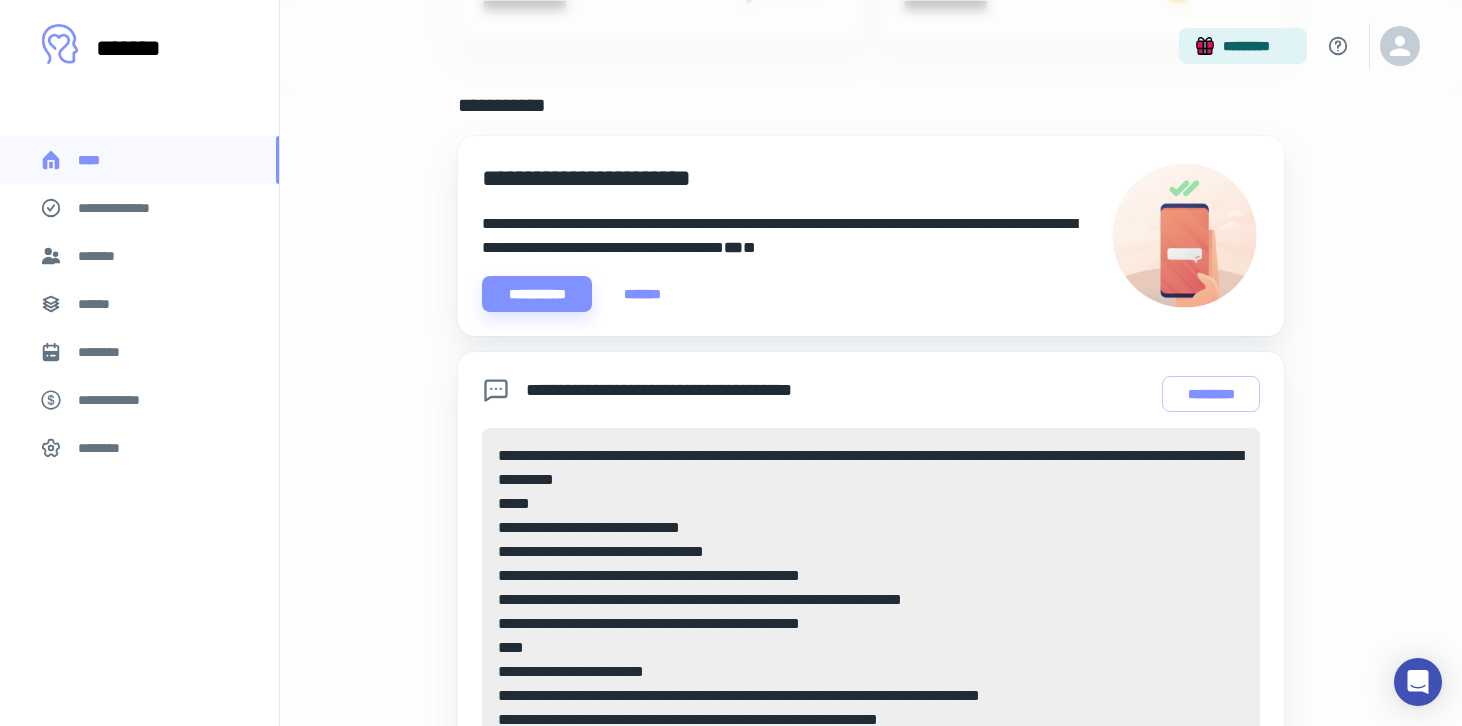 scroll, scrollTop: 764, scrollLeft: 0, axis: vertical 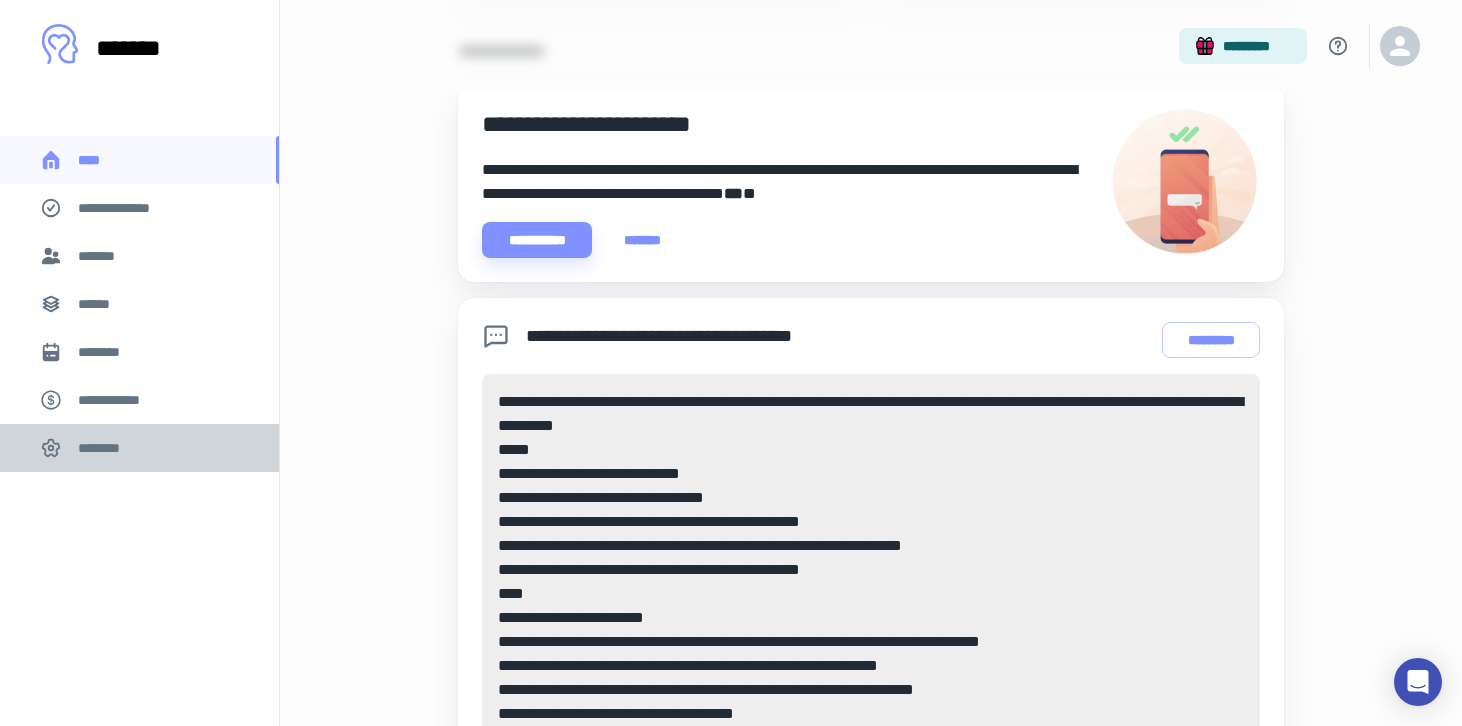 click on "********" at bounding box center (105, 448) 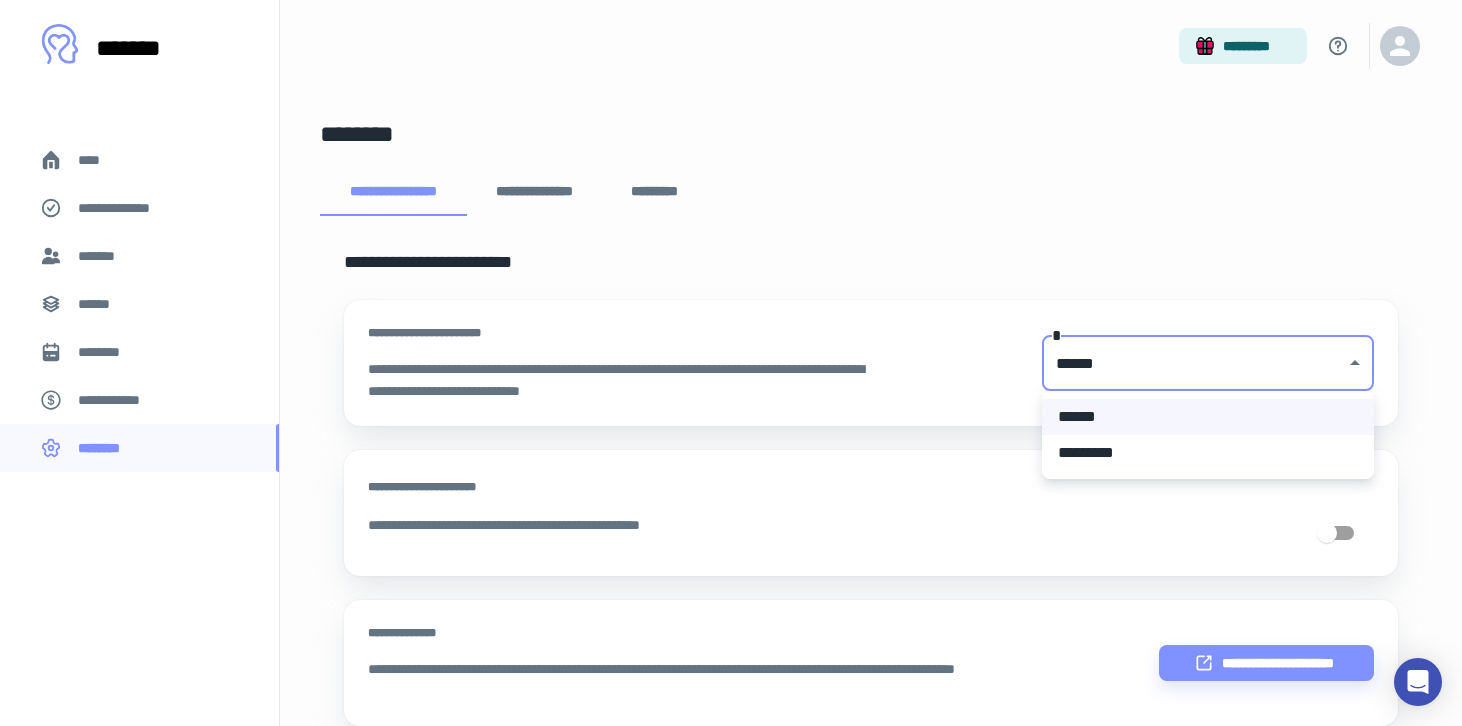 click on "**********" at bounding box center [731, 363] 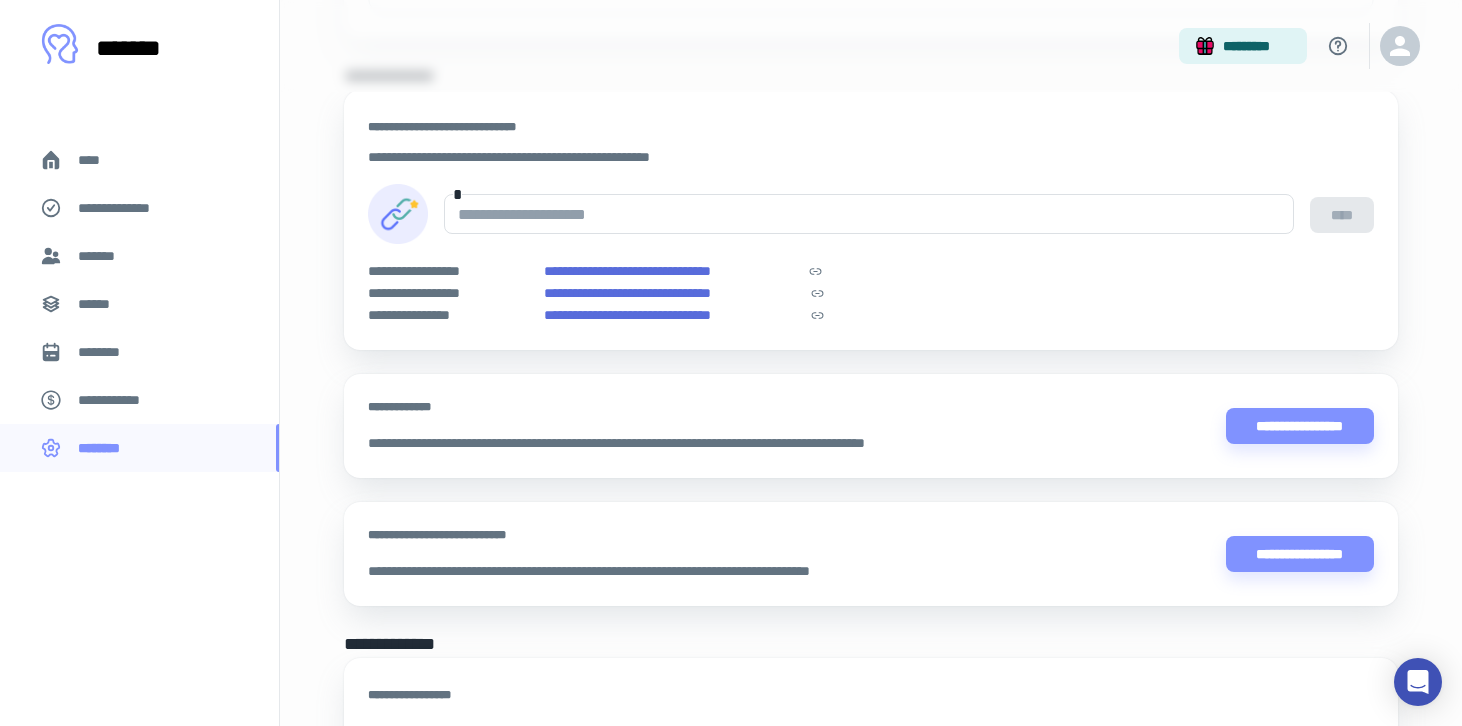 scroll, scrollTop: 1056, scrollLeft: 0, axis: vertical 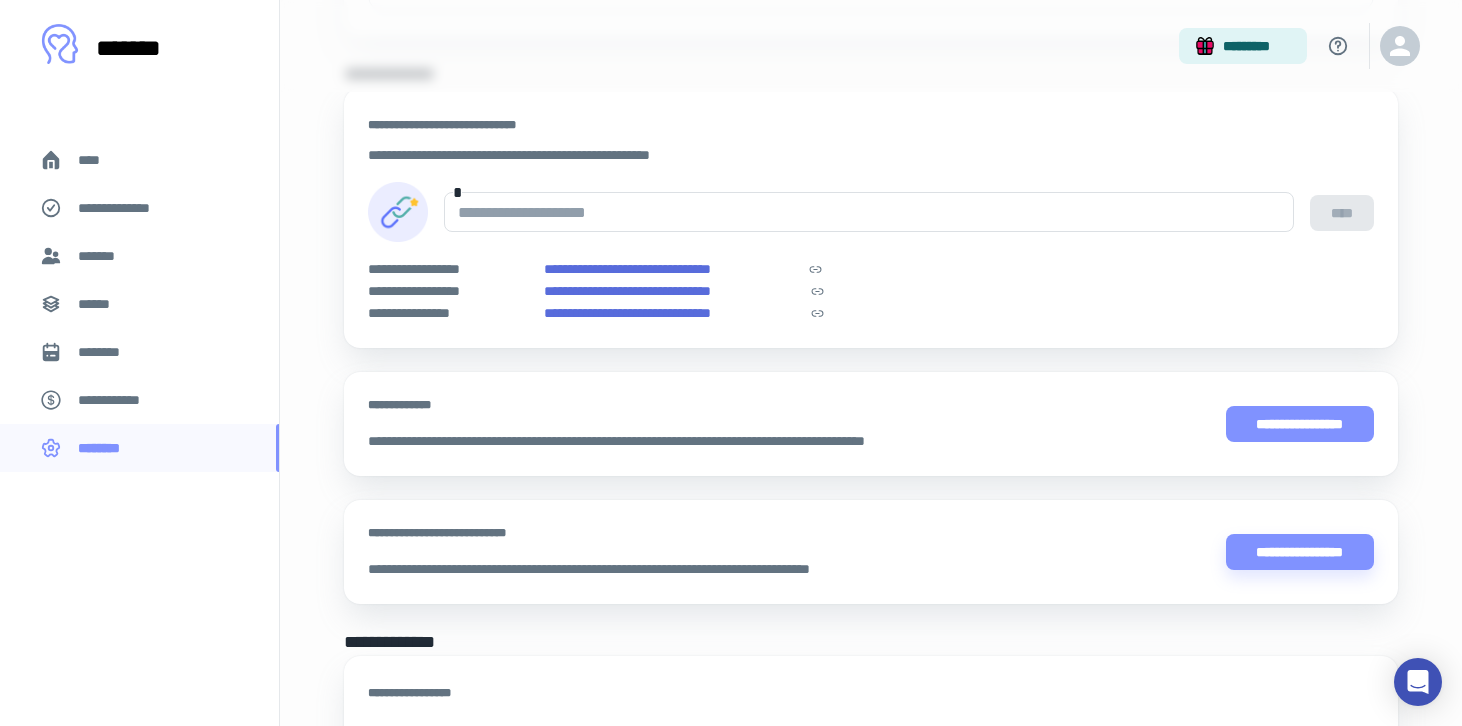 click on "**********" at bounding box center [1300, 424] 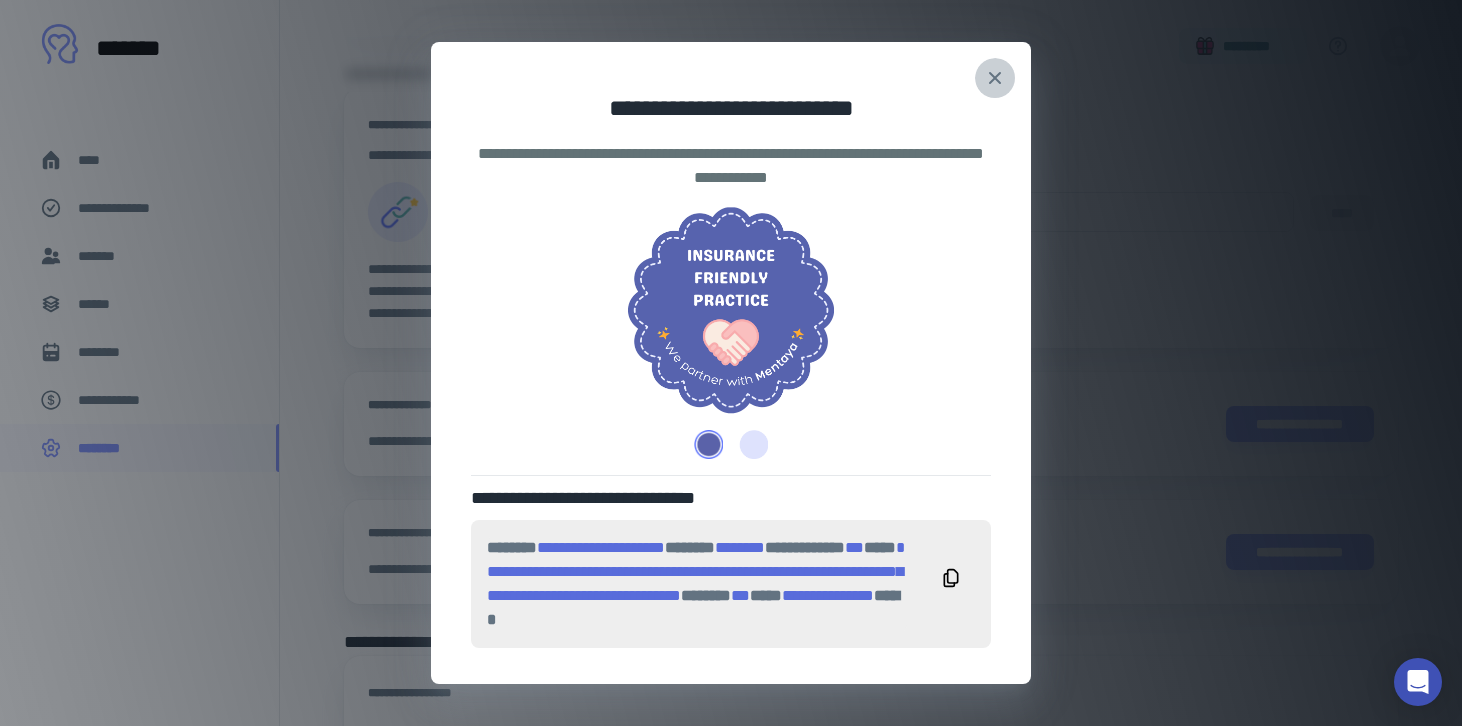 click 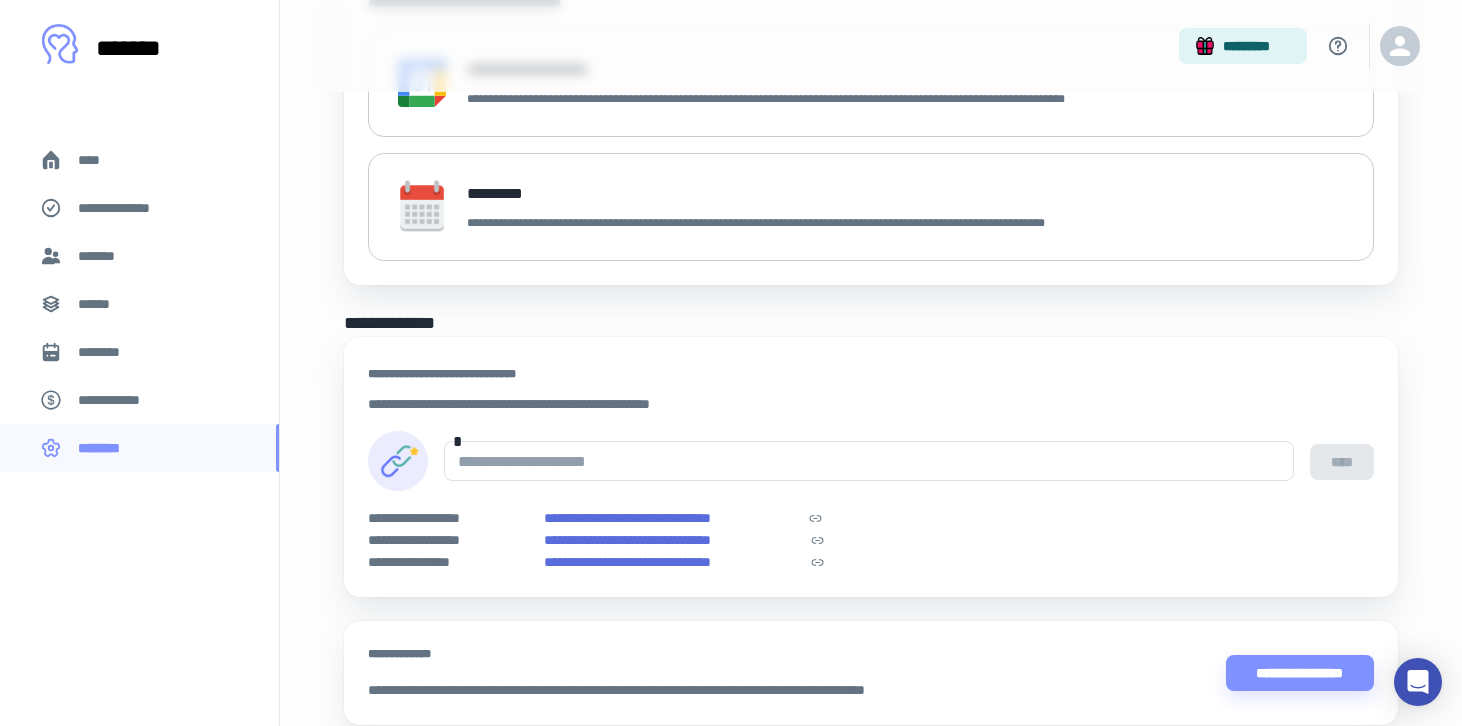 scroll, scrollTop: 635, scrollLeft: 0, axis: vertical 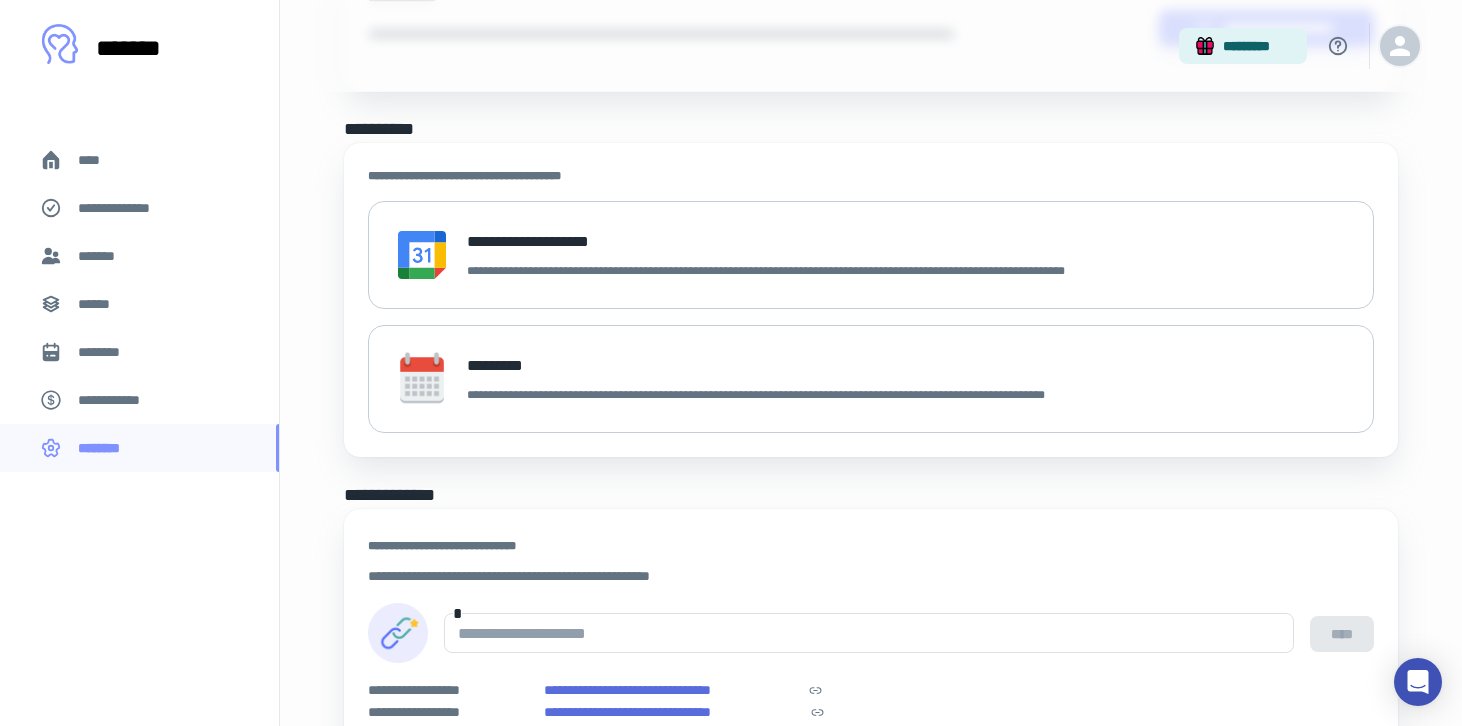 click 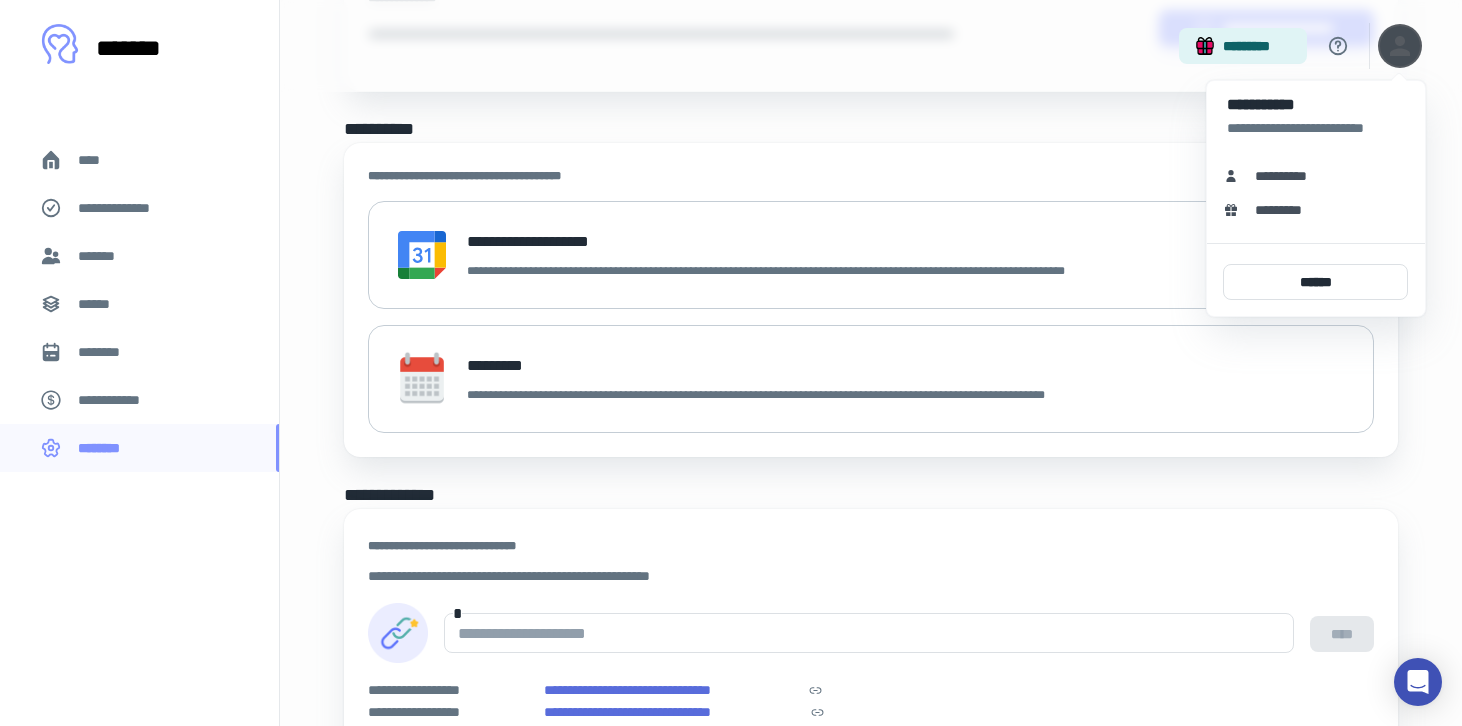 click at bounding box center (731, 363) 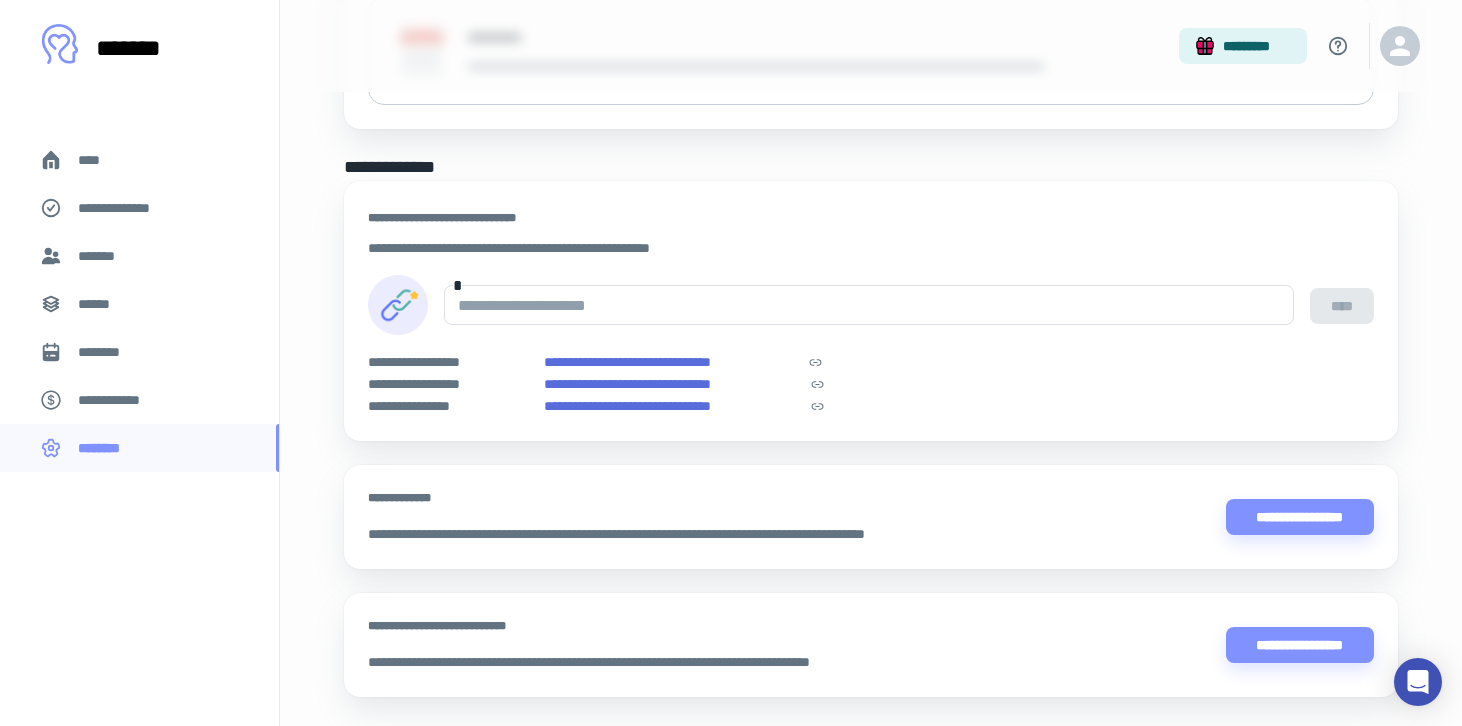 scroll, scrollTop: 965, scrollLeft: 0, axis: vertical 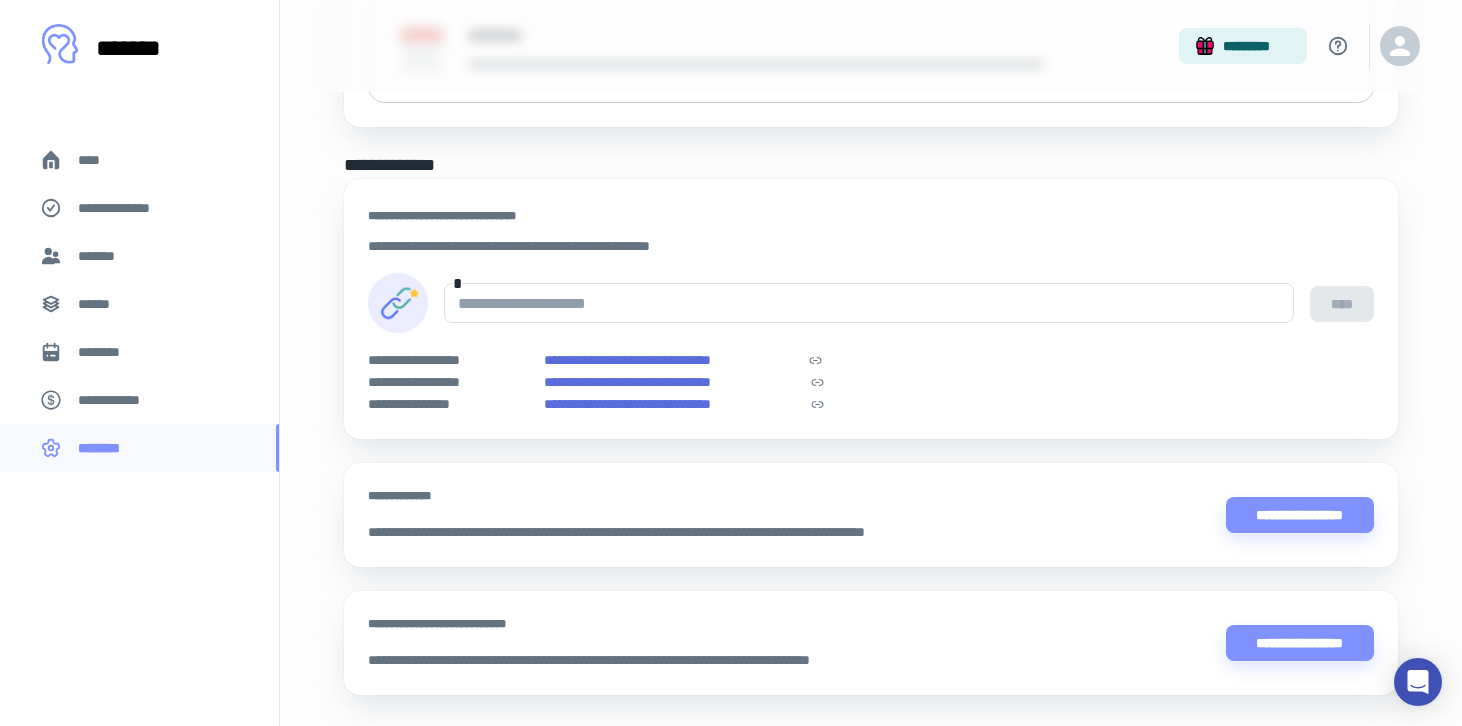 click on "**********" at bounding box center (871, 165) 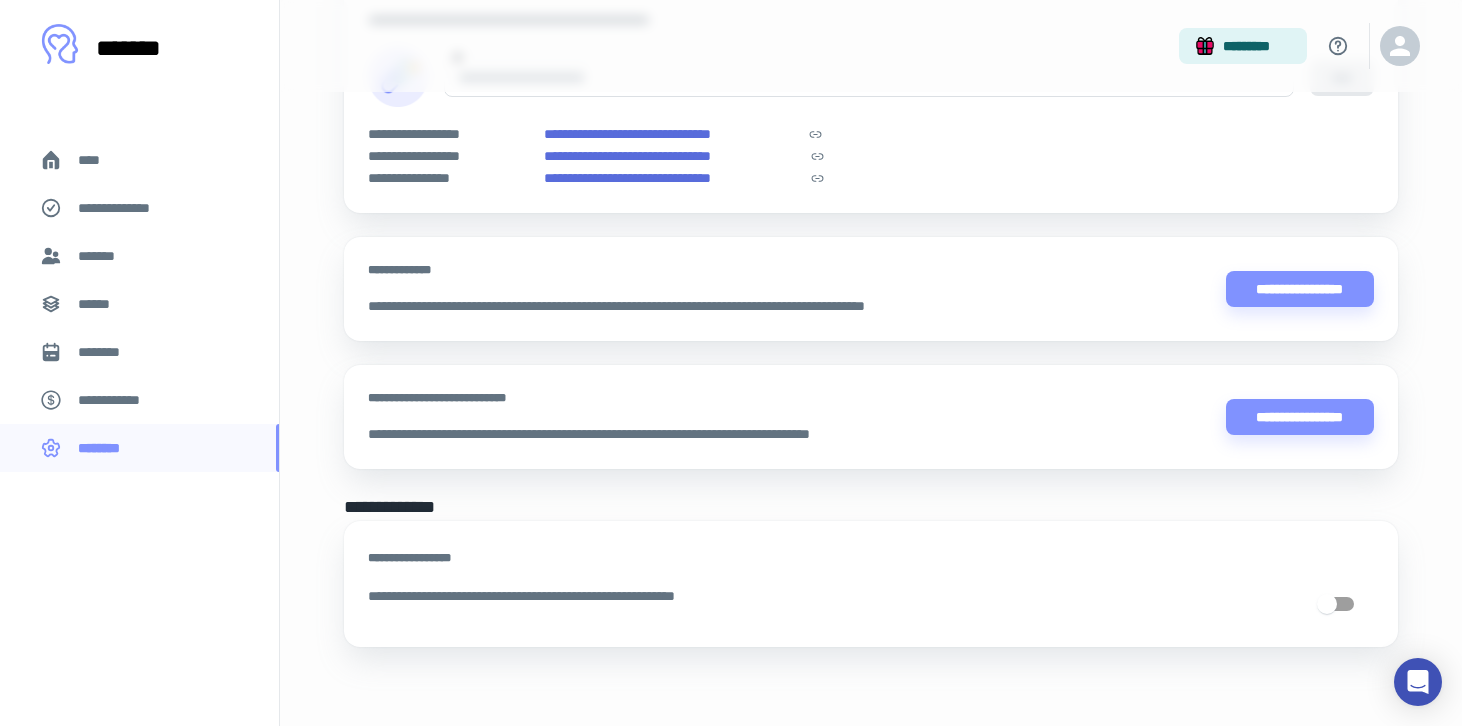 scroll, scrollTop: 1192, scrollLeft: 0, axis: vertical 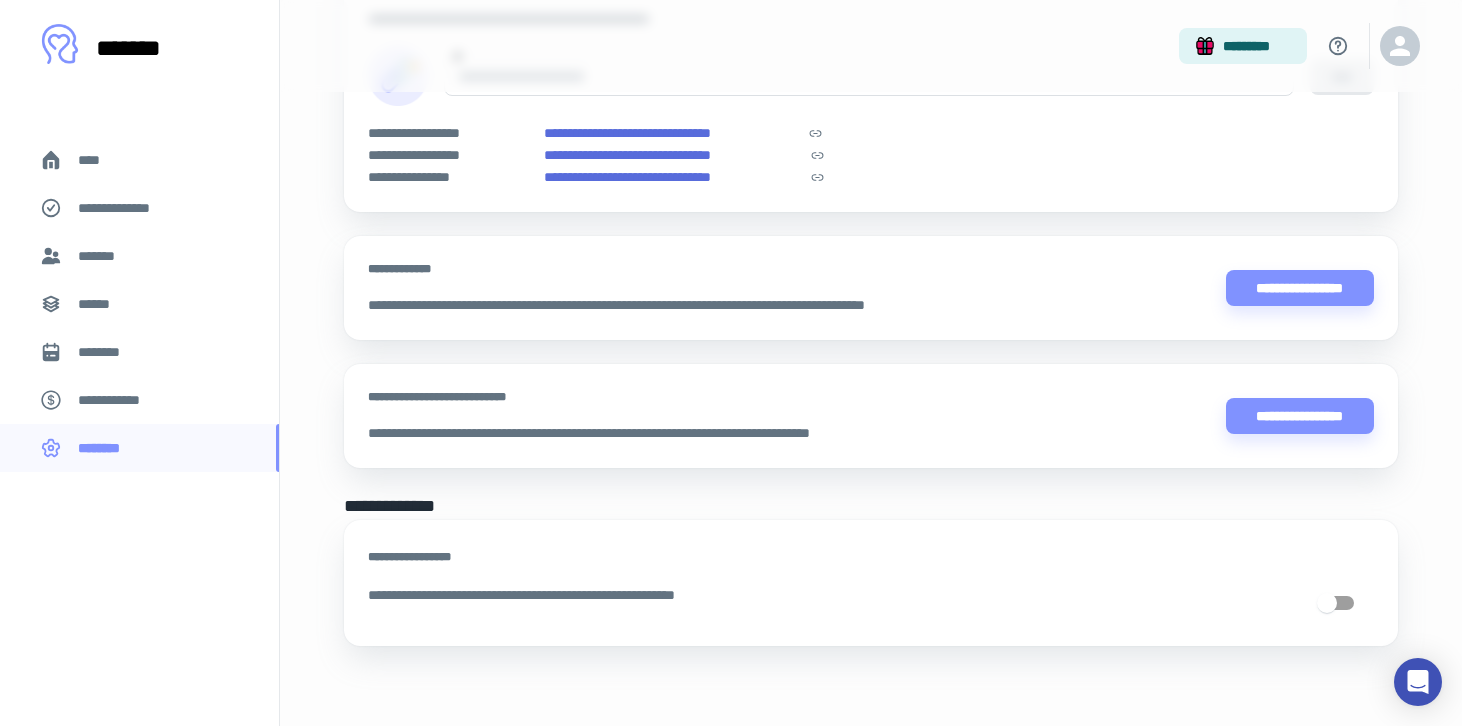 click on "********" at bounding box center (139, 352) 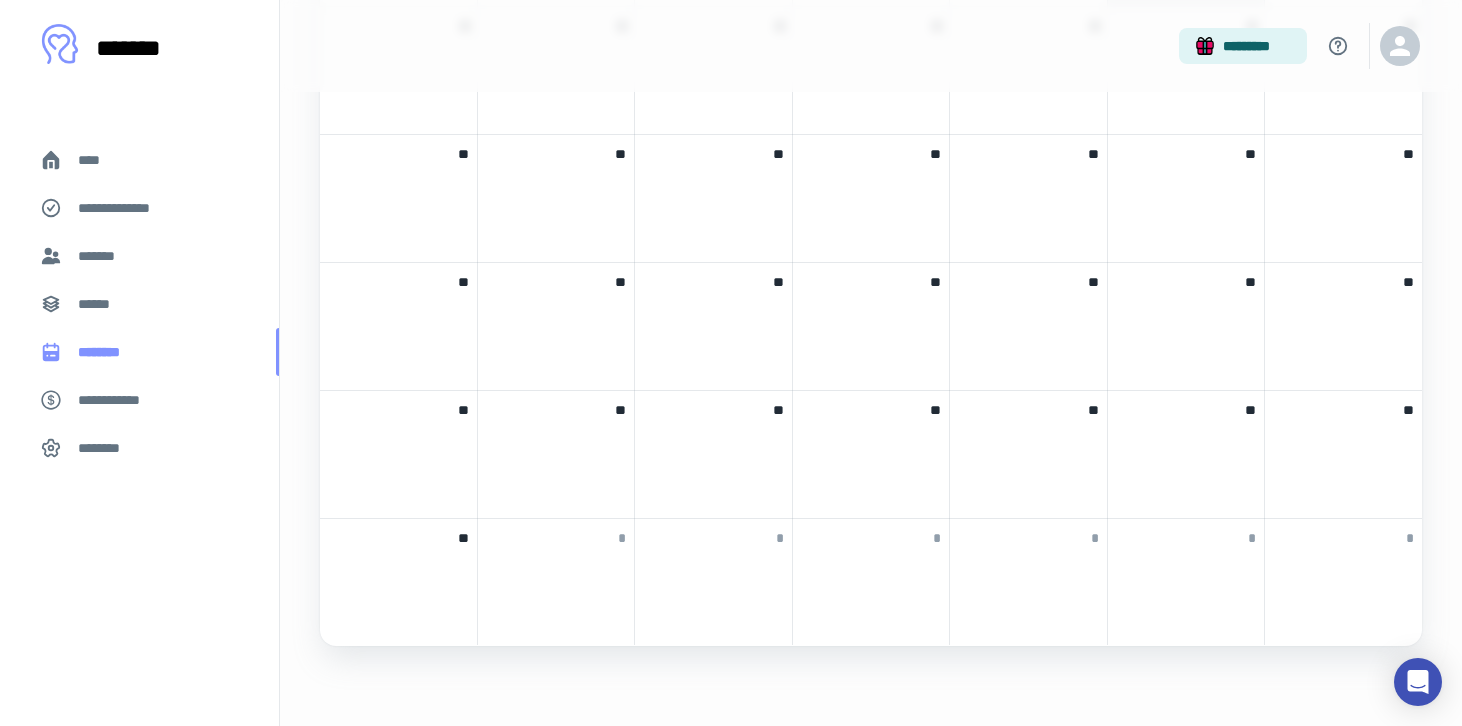 scroll, scrollTop: 0, scrollLeft: 0, axis: both 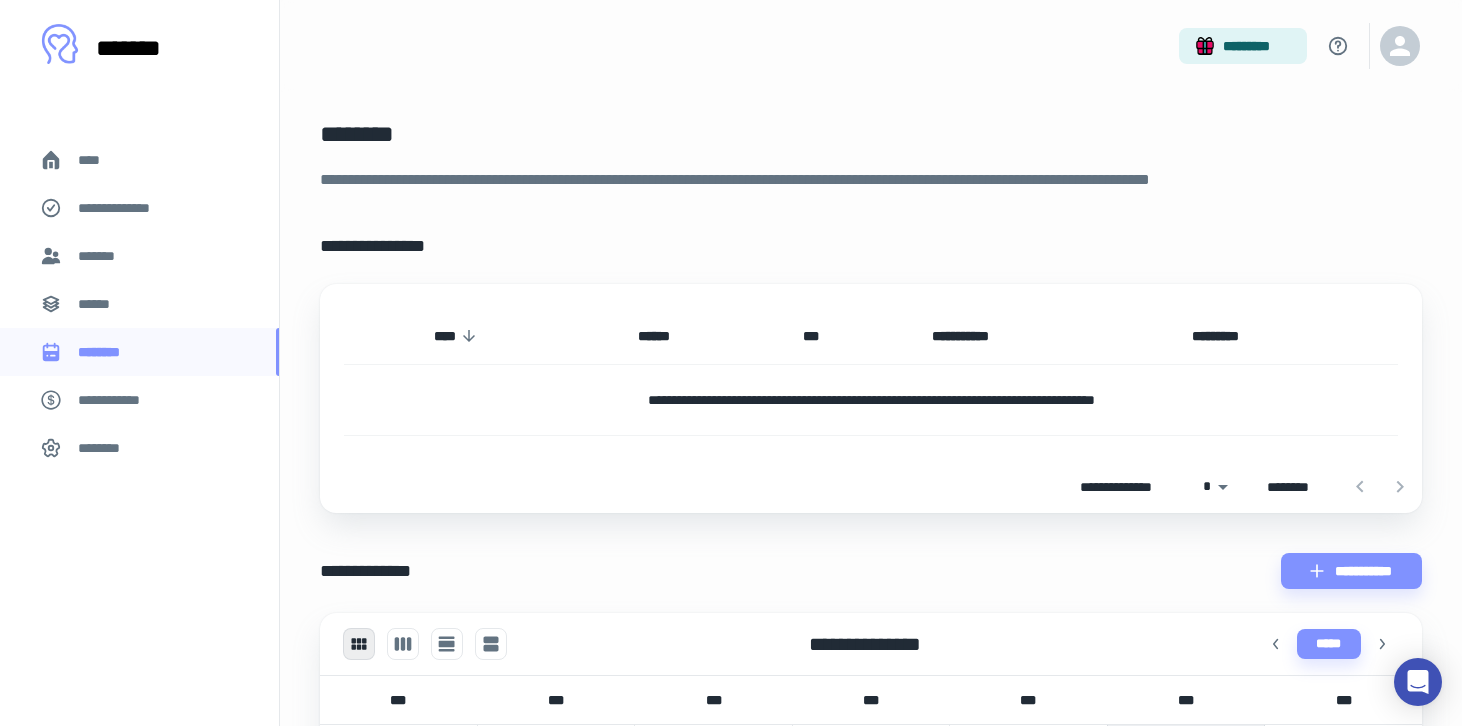 click on "**********" at bounding box center (127, 208) 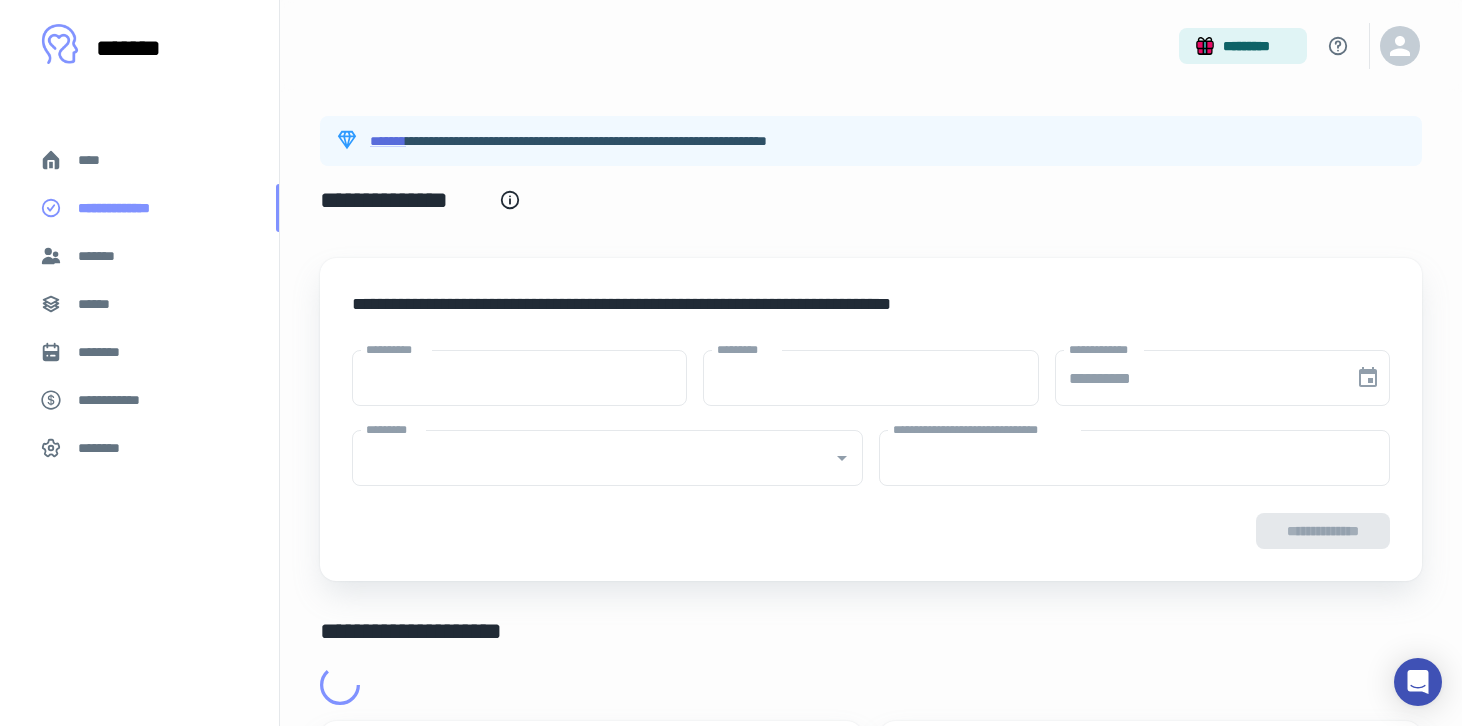 type on "****" 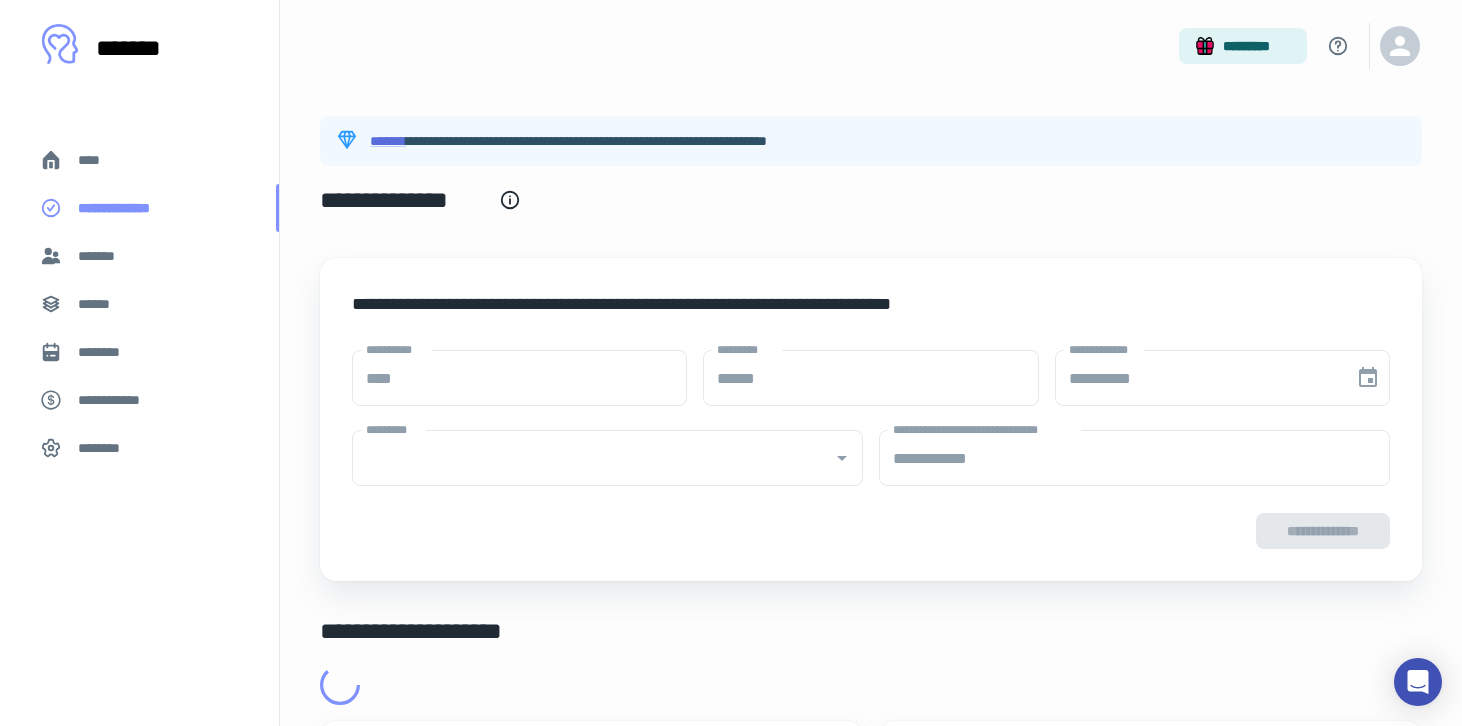 type on "**********" 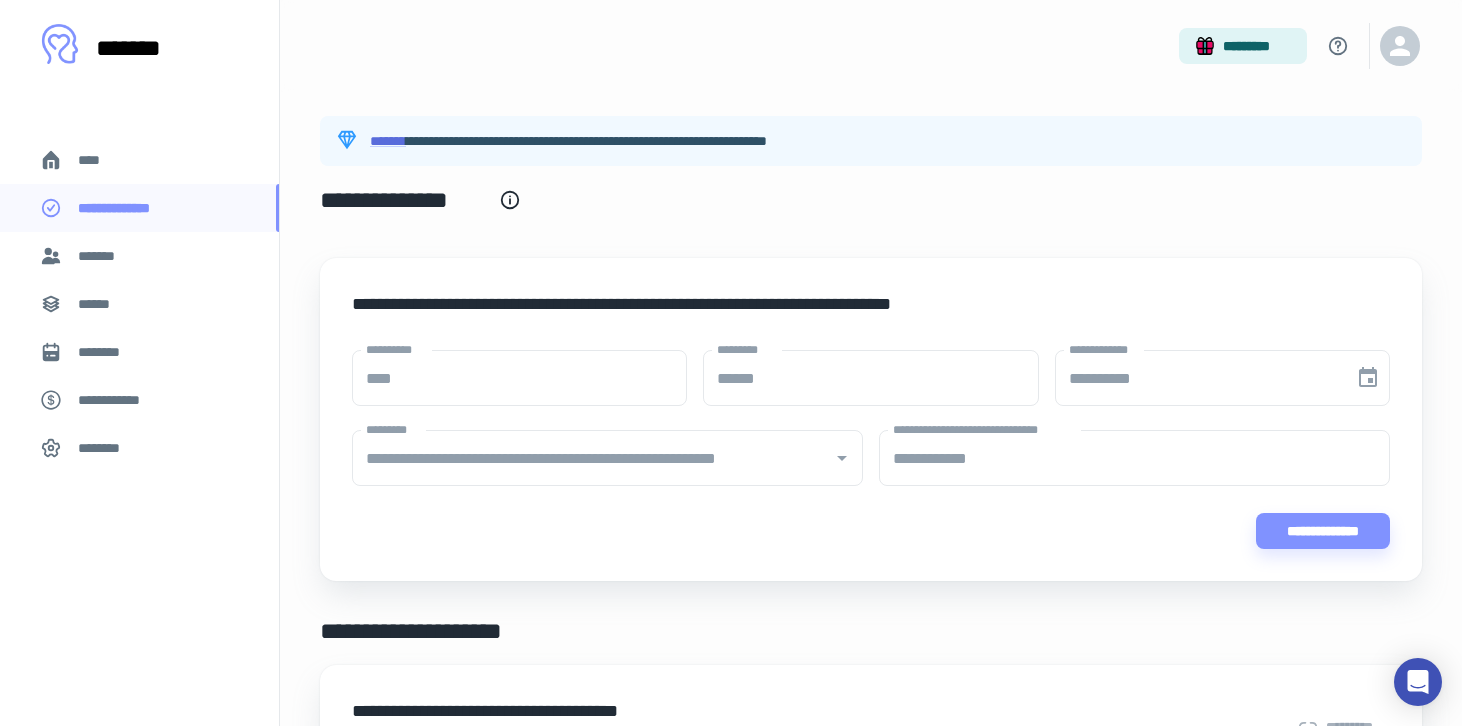 click on "**********" at bounding box center [607, 458] 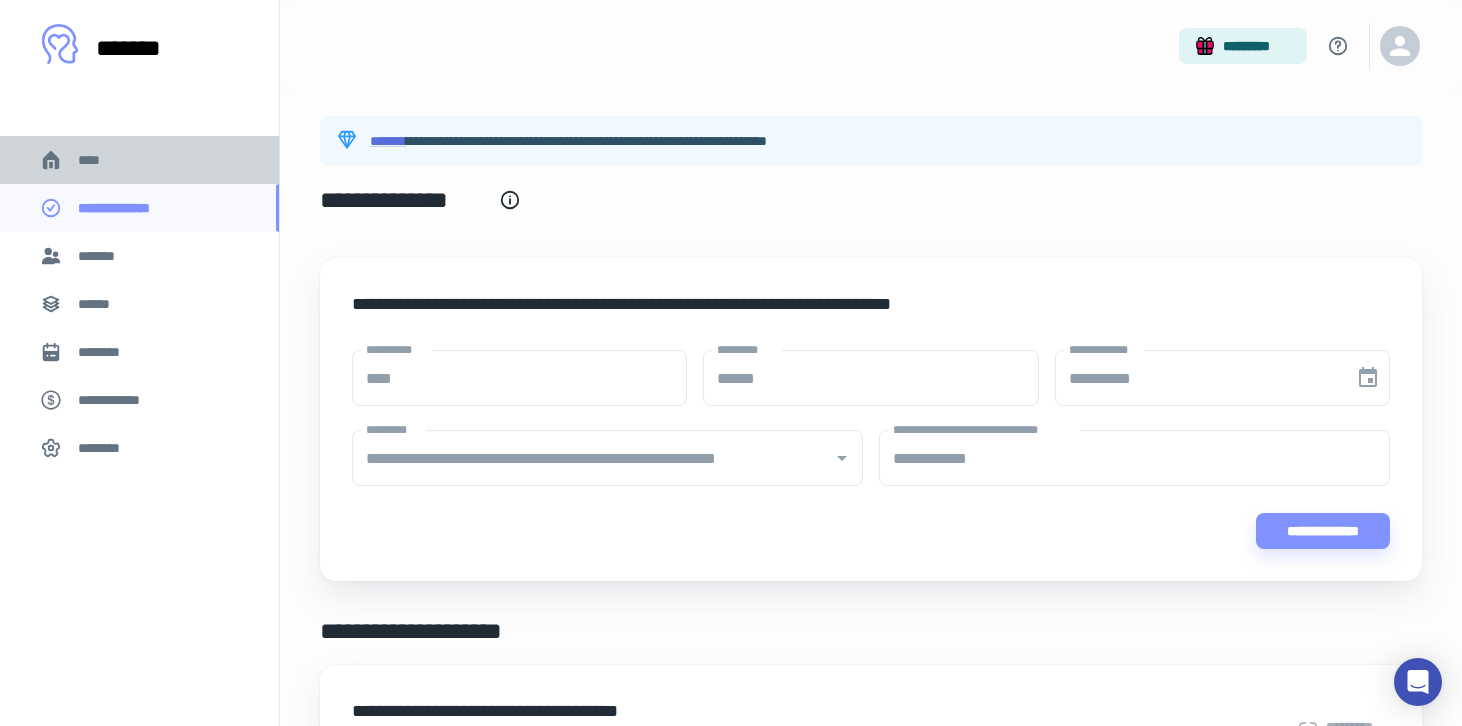 click on "****" at bounding box center [139, 160] 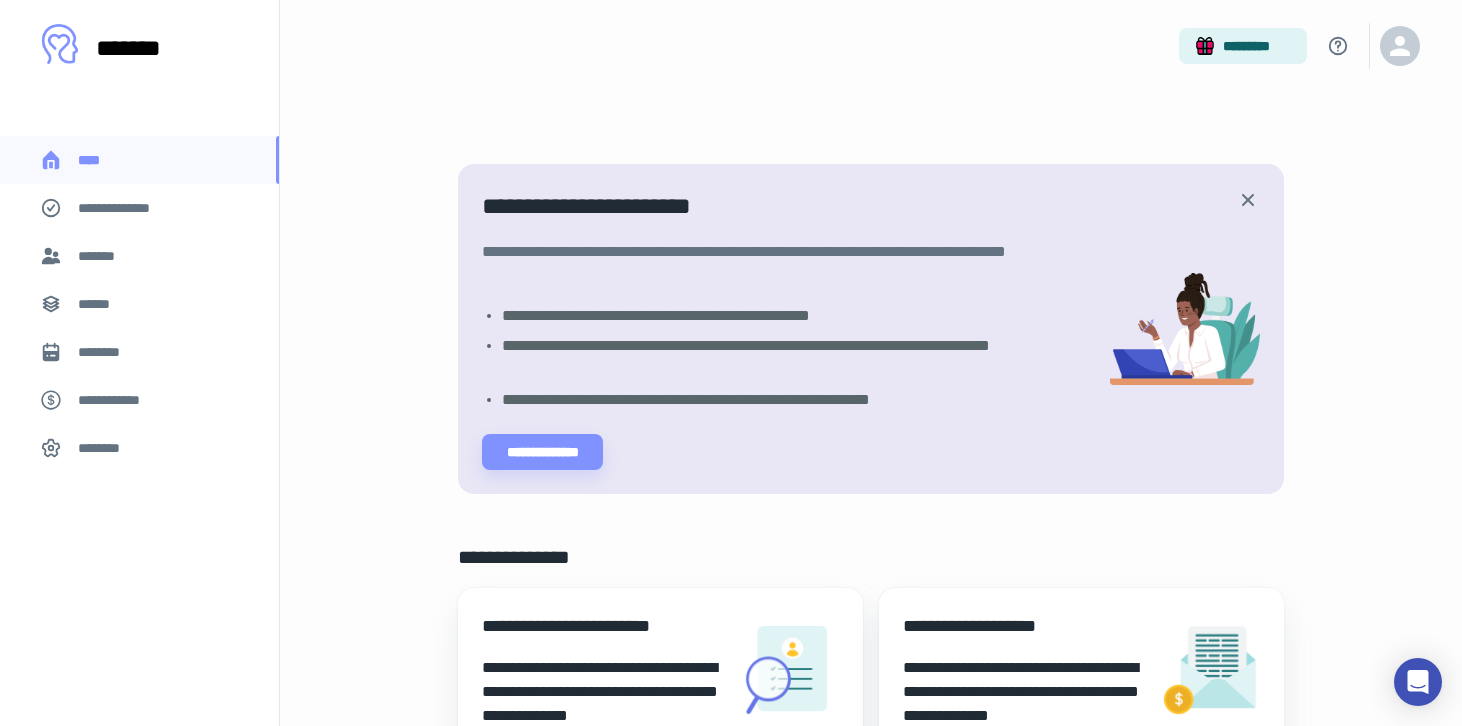 click on "**********" at bounding box center (127, 208) 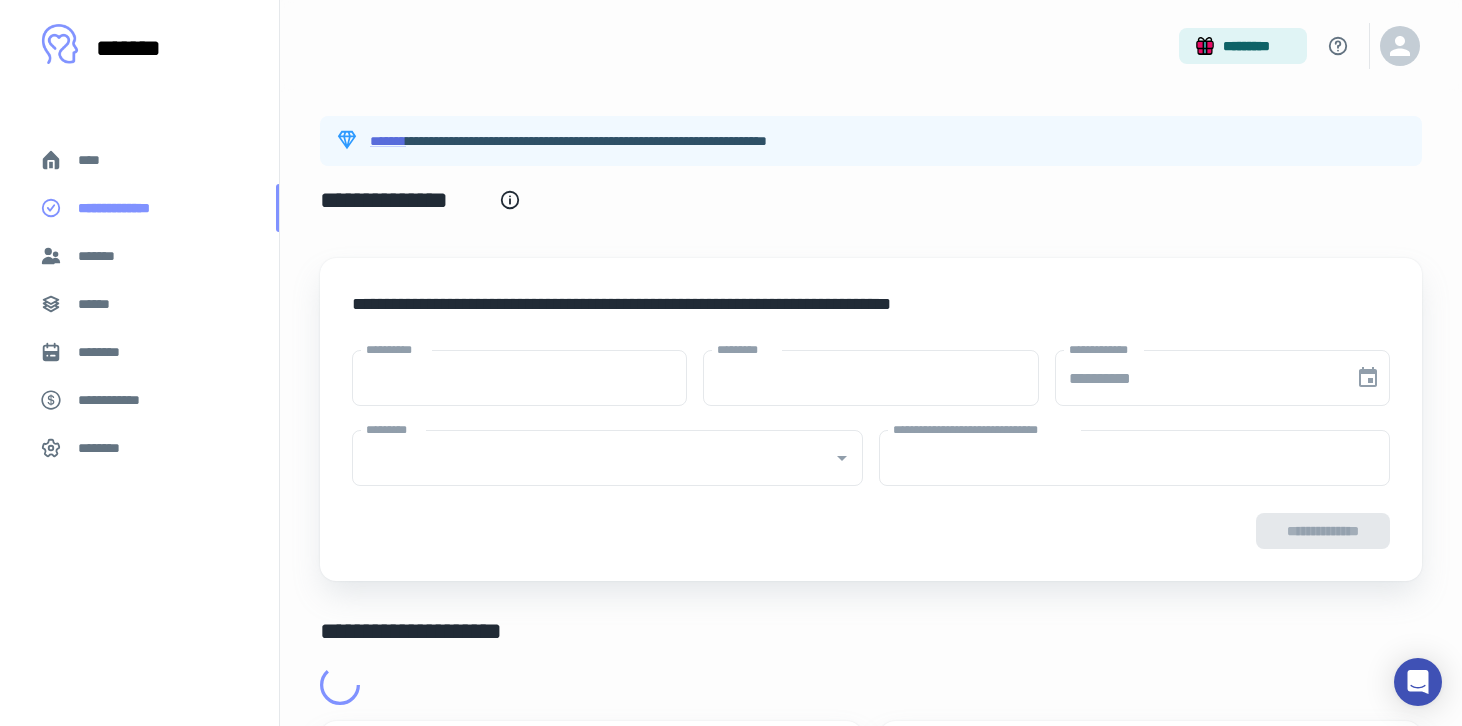 type on "****" 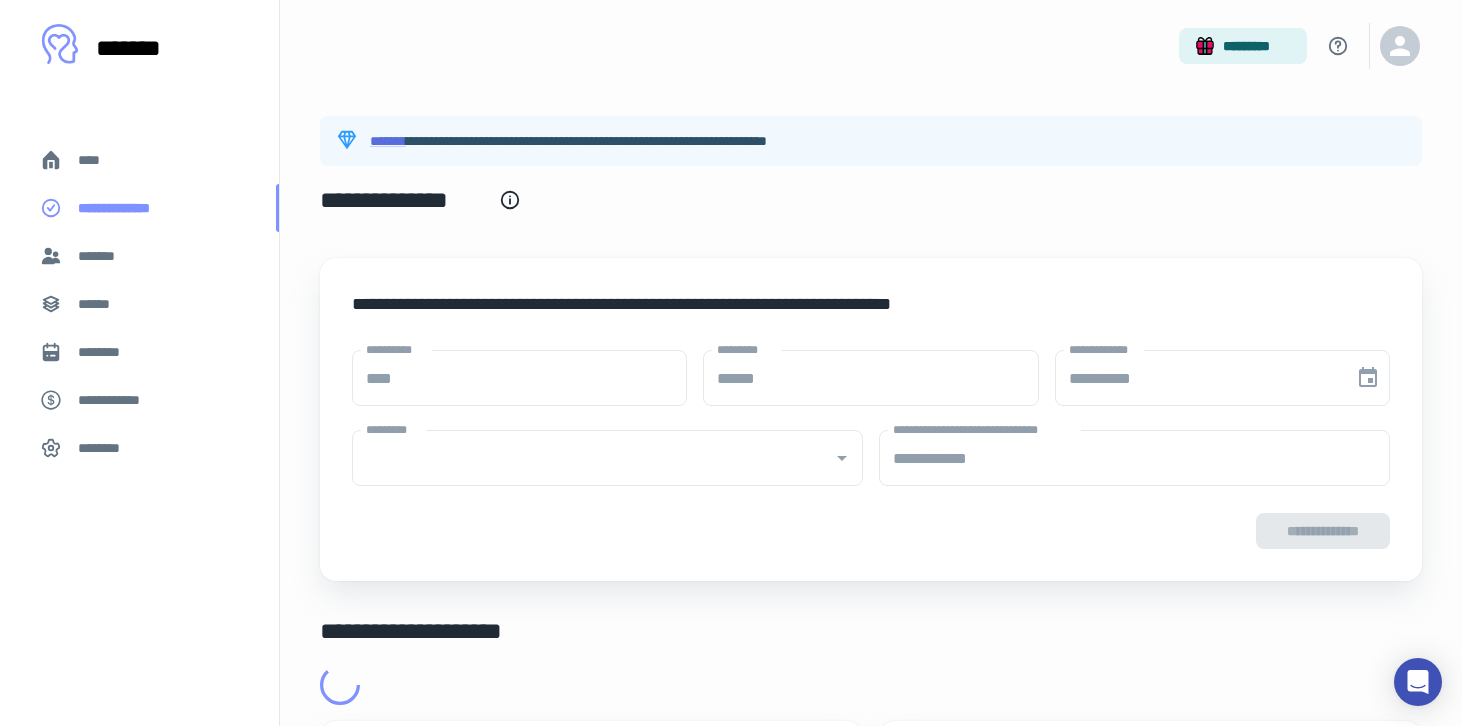 type on "**********" 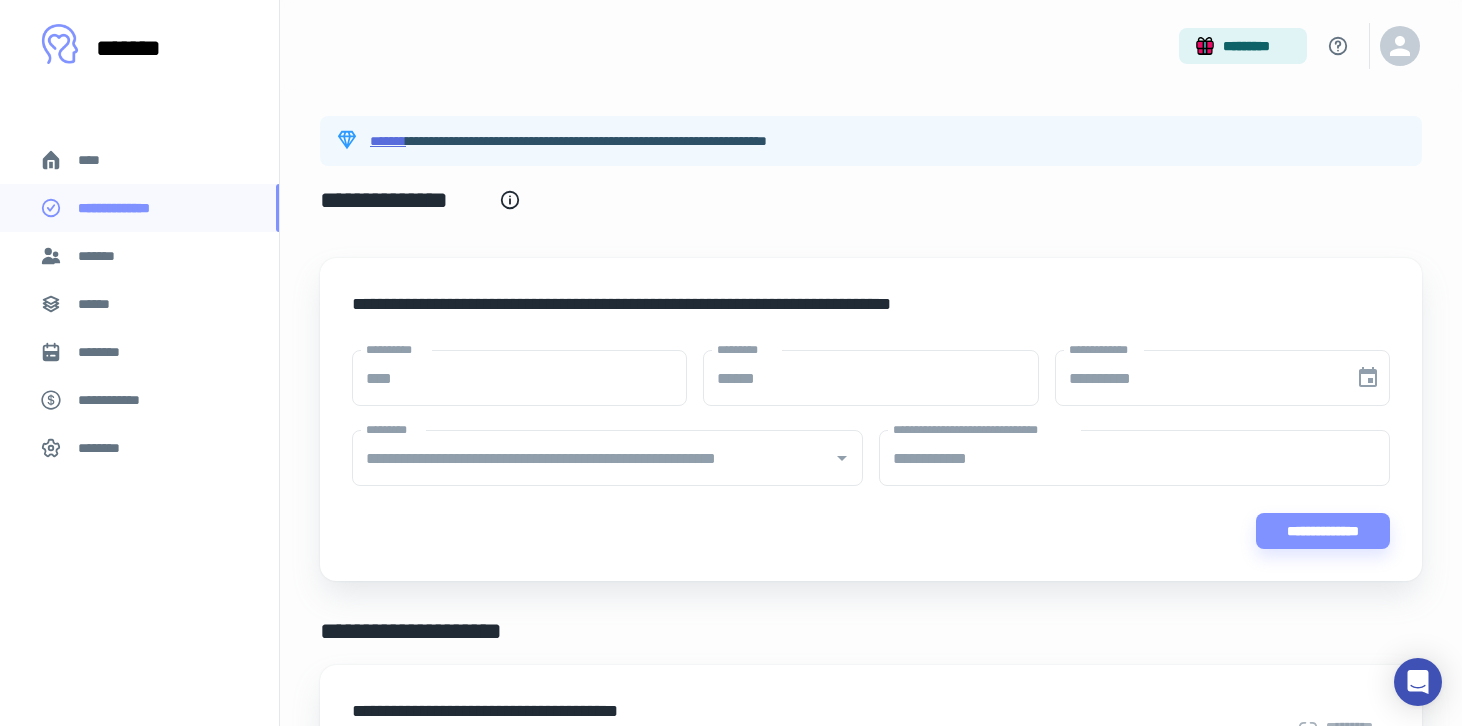 click on "*******" at bounding box center (388, 141) 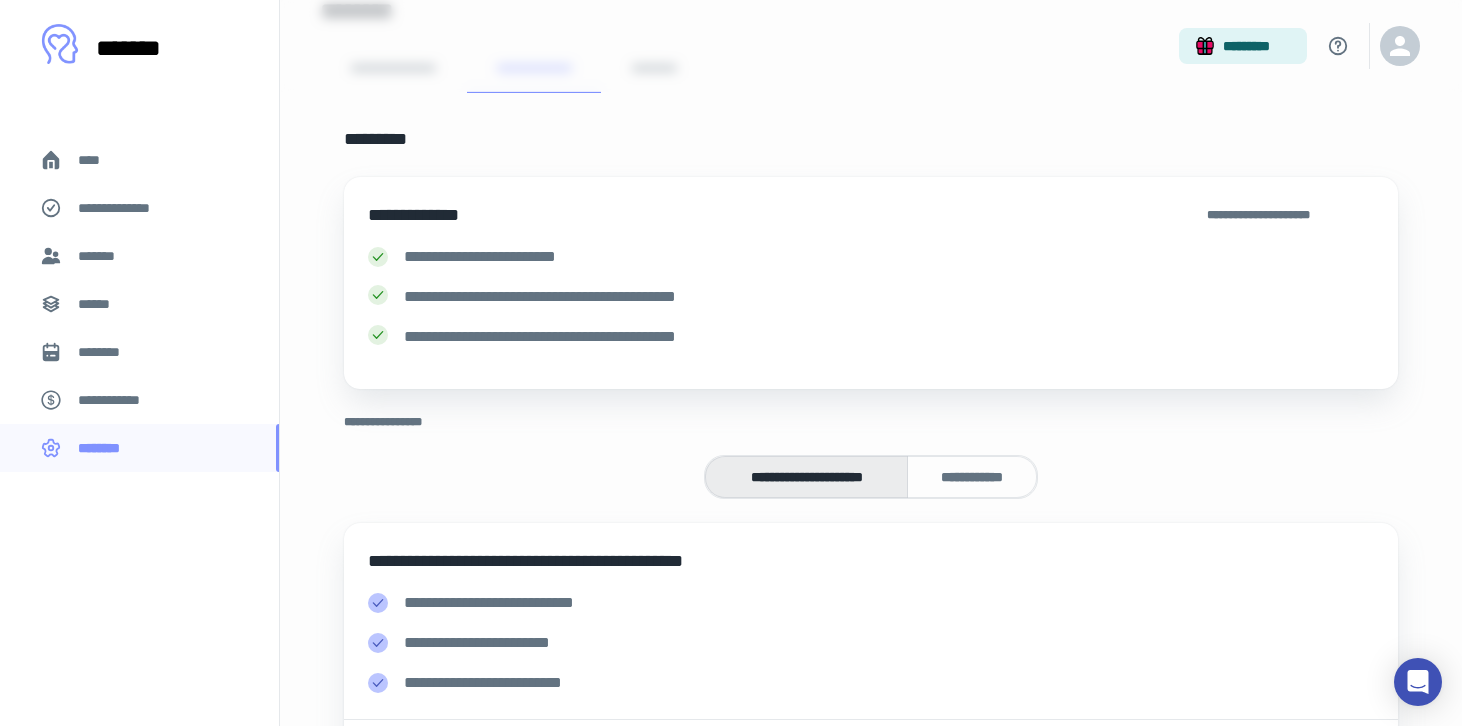 scroll, scrollTop: 0, scrollLeft: 0, axis: both 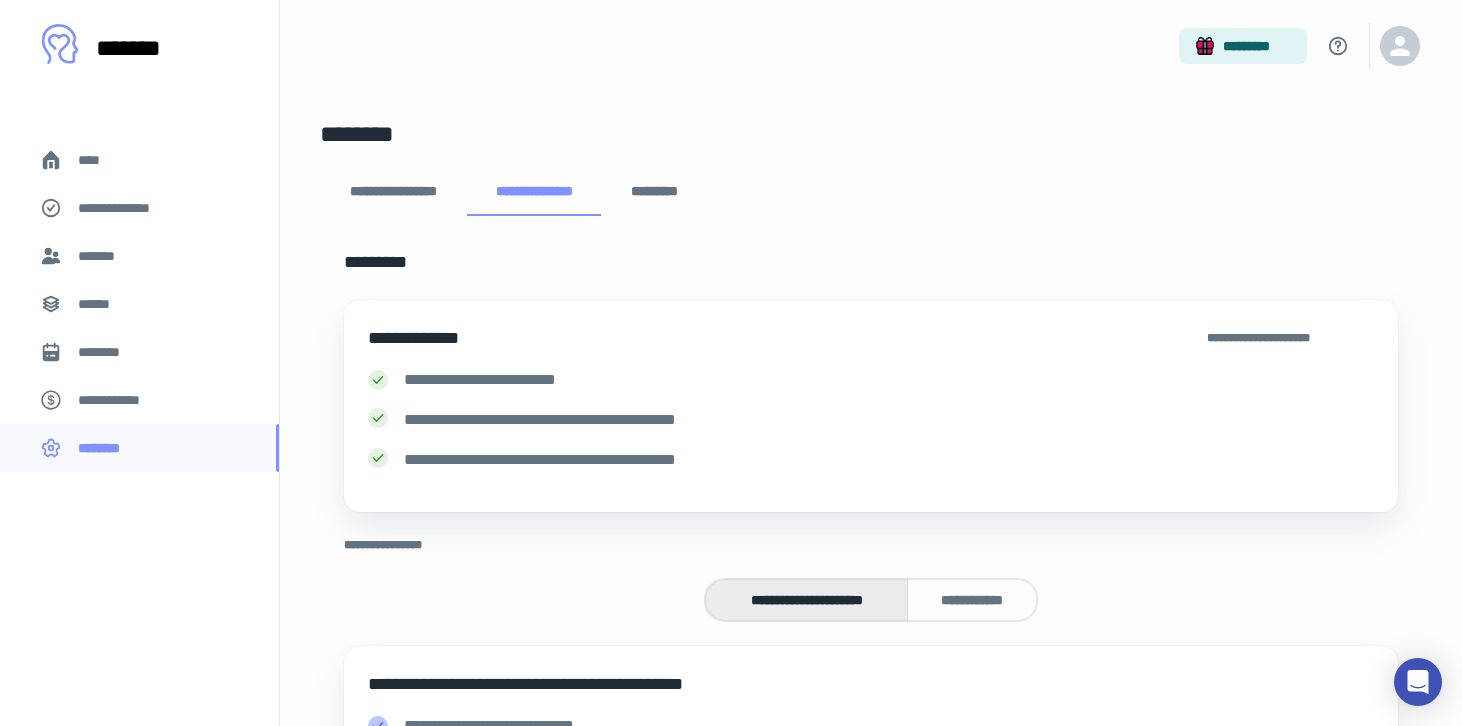 click on "**********" at bounding box center [871, 412] 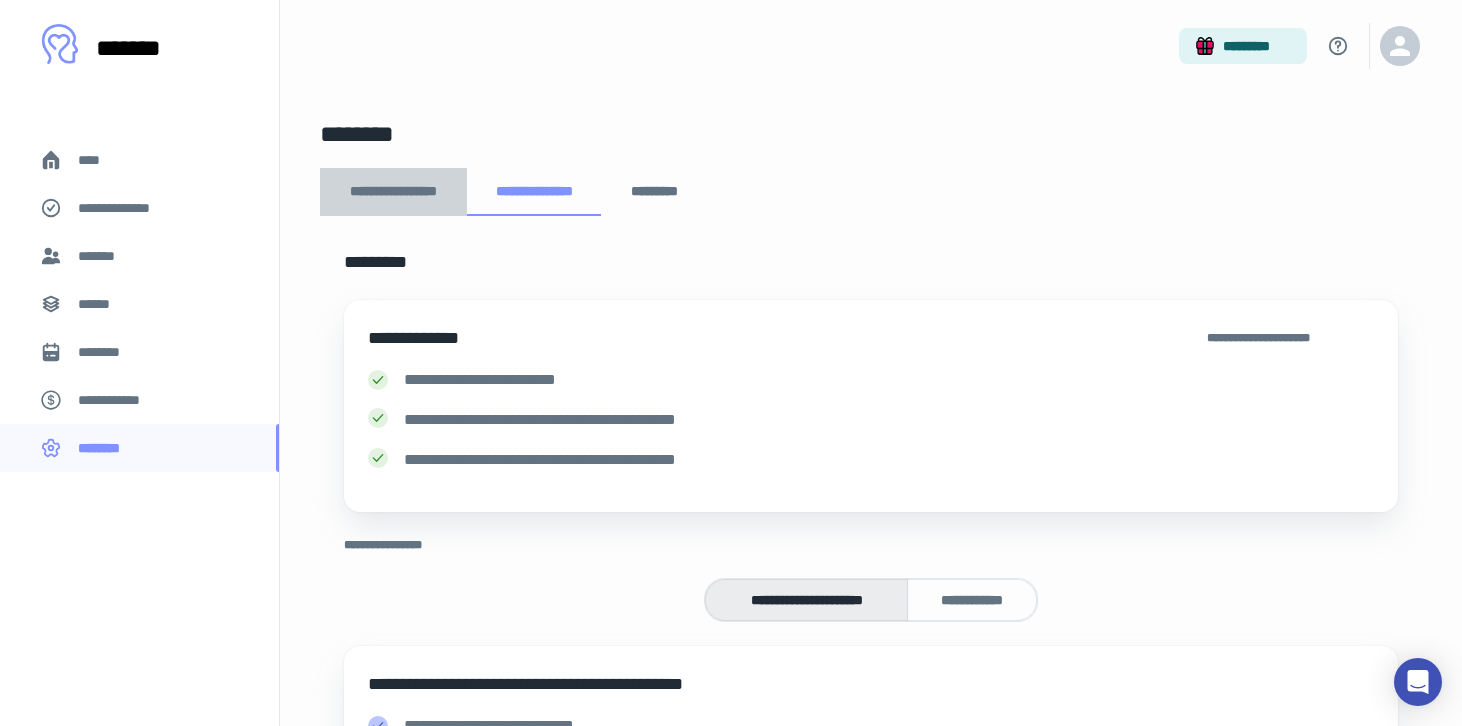 click on "**********" at bounding box center [393, 192] 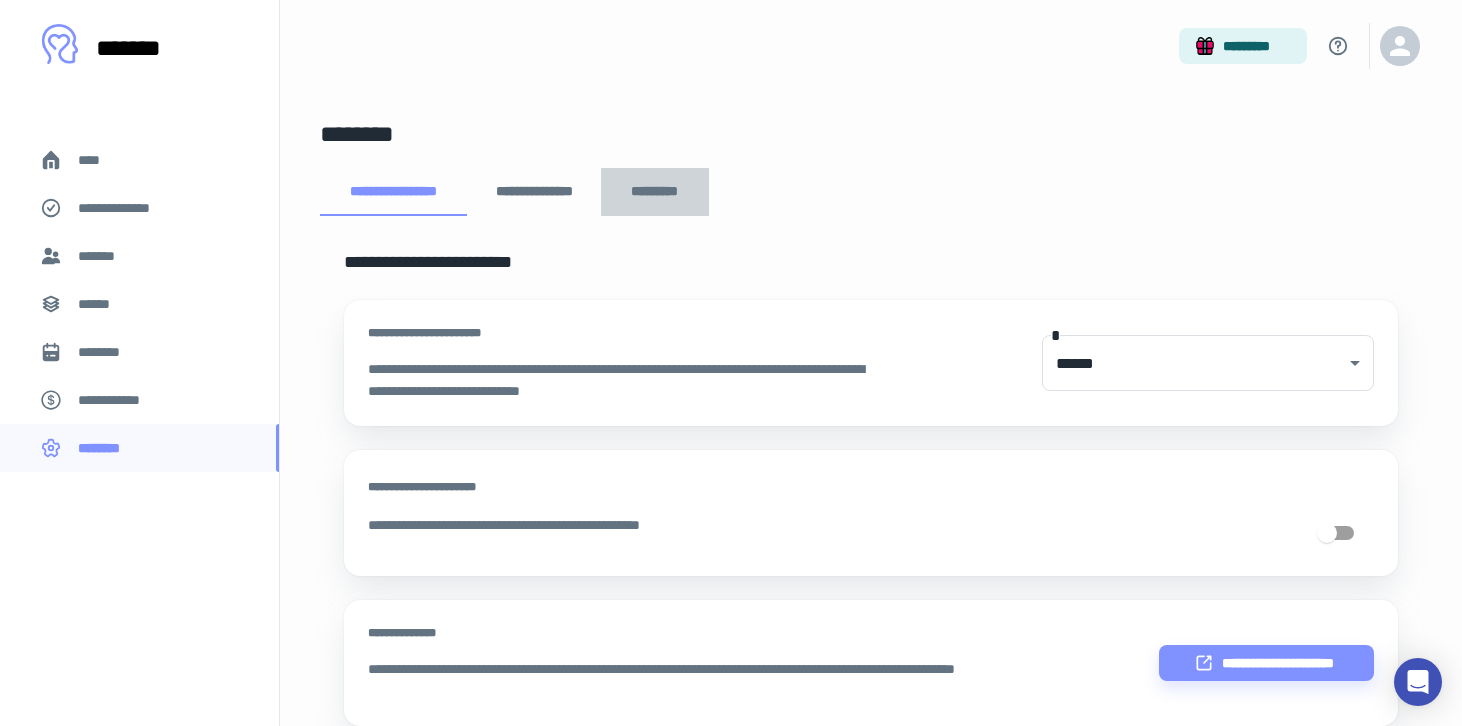 click on "*********" at bounding box center (655, 192) 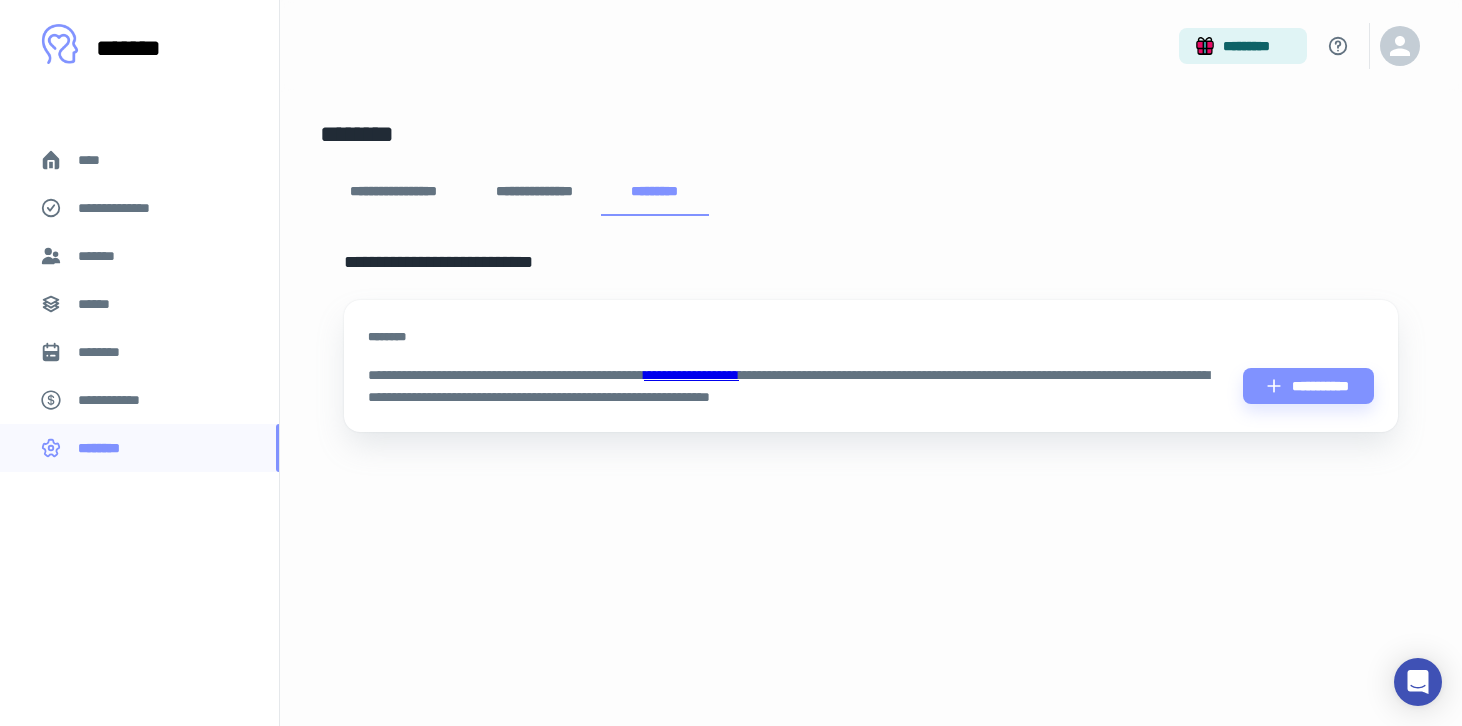 click on "****" at bounding box center (97, 160) 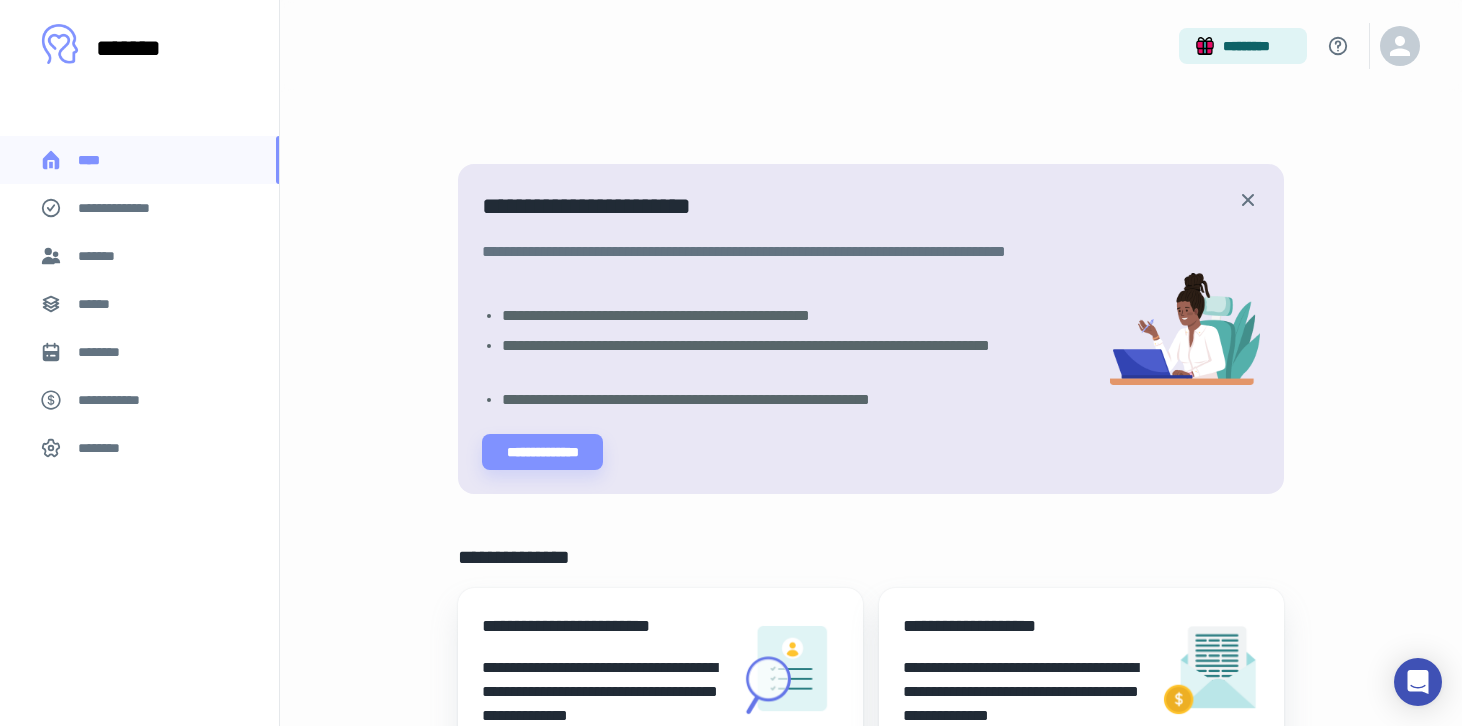 click at bounding box center (139, 599) 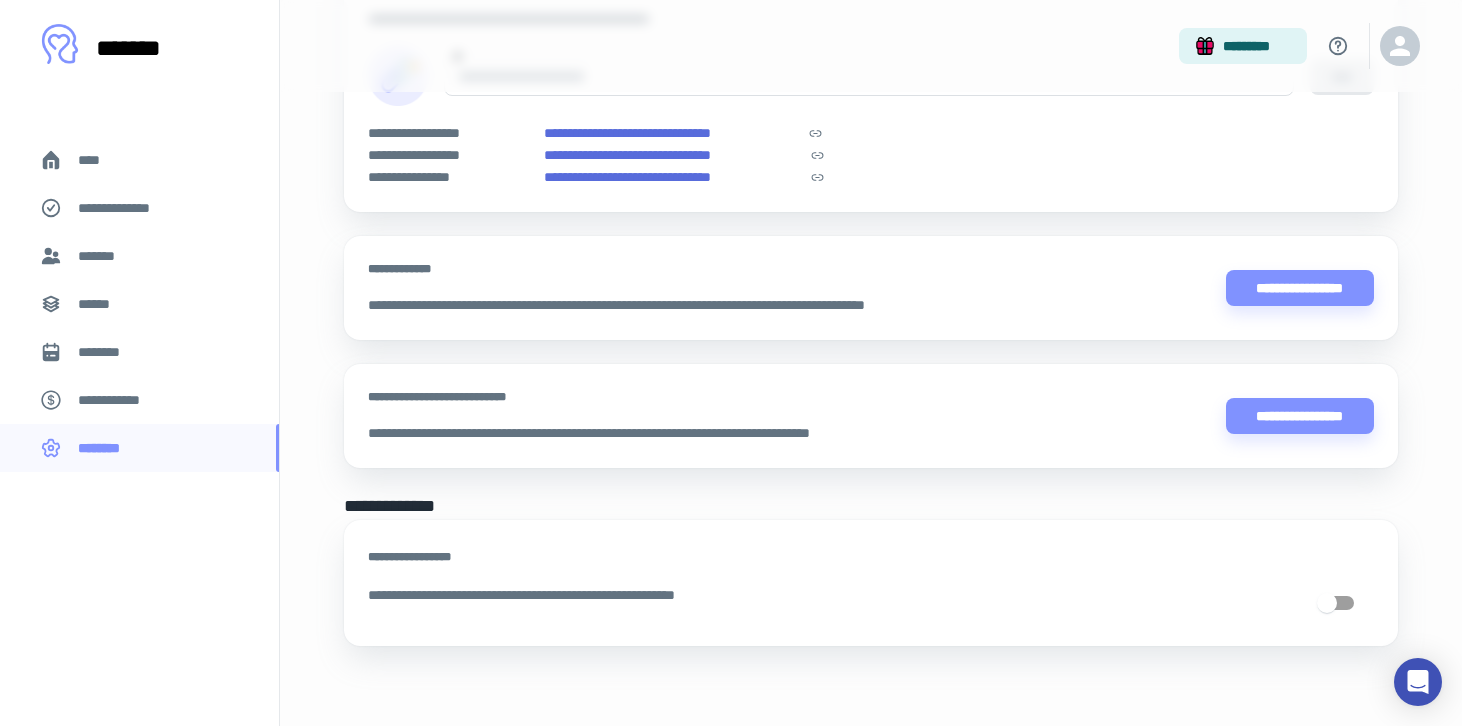 scroll, scrollTop: 0, scrollLeft: 0, axis: both 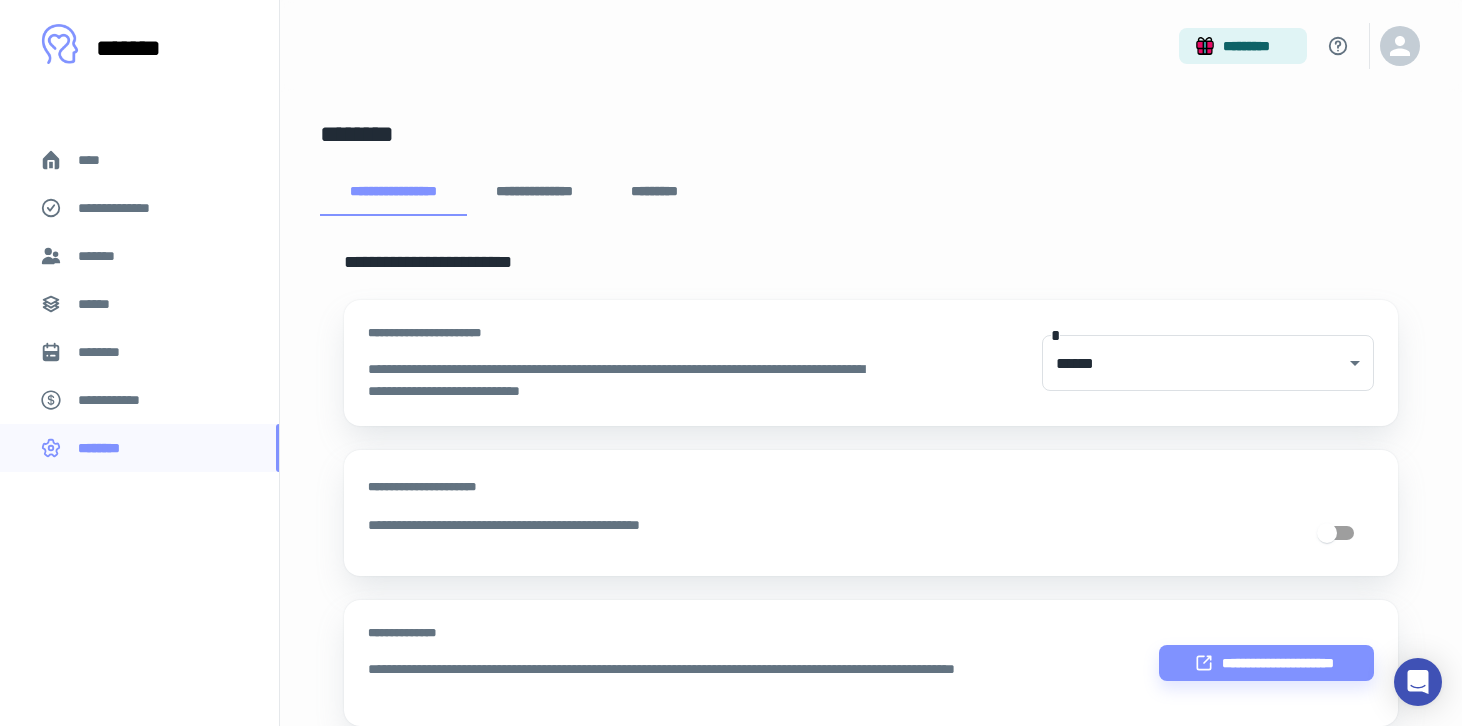 click on "****" at bounding box center (97, 160) 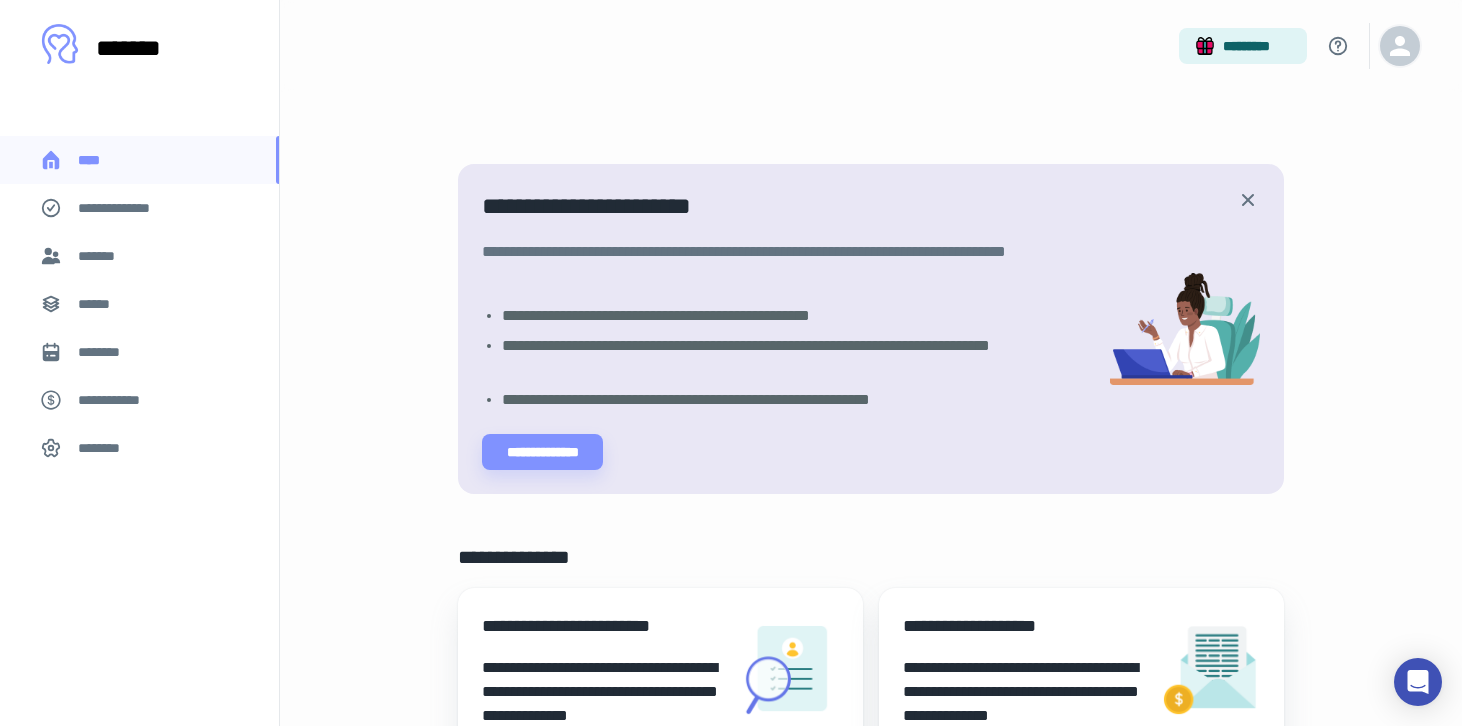 click 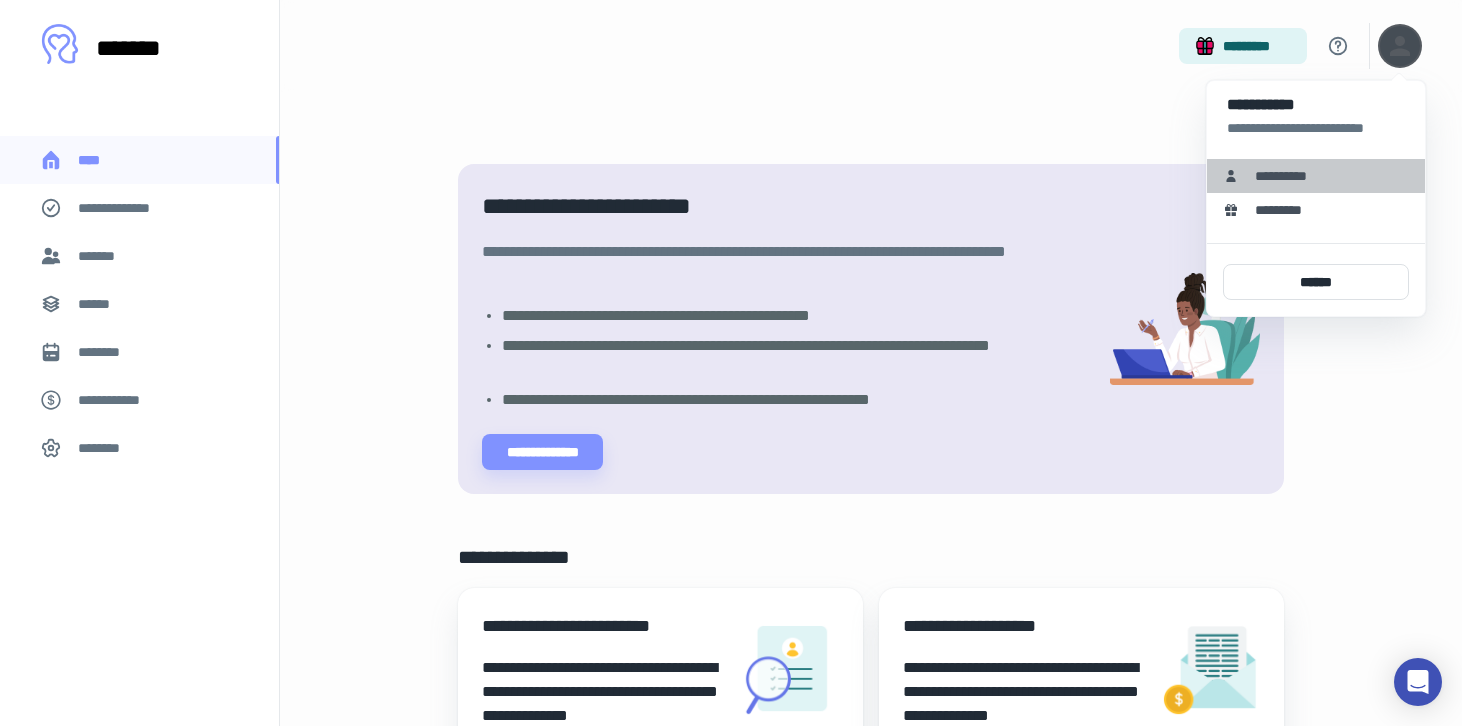 click on "**********" at bounding box center (1288, 176) 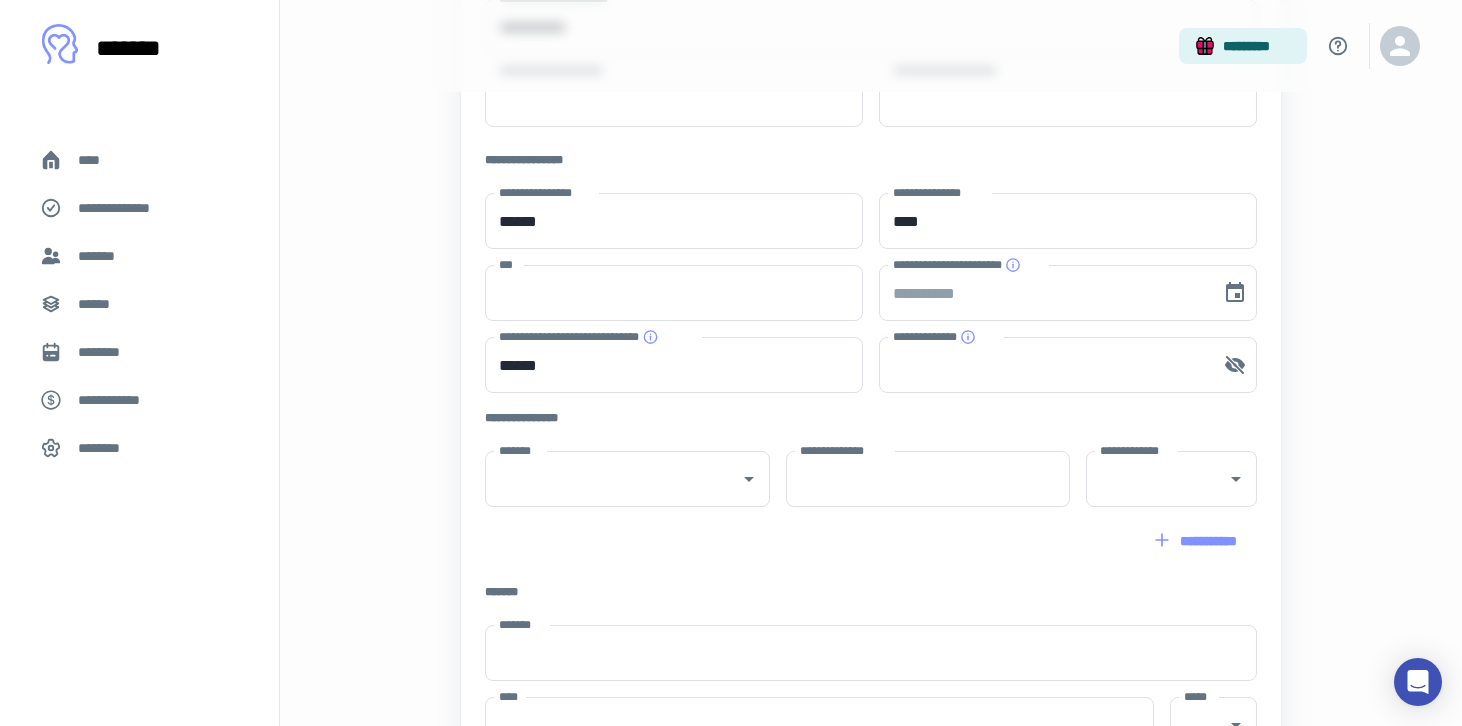 scroll, scrollTop: 308, scrollLeft: 0, axis: vertical 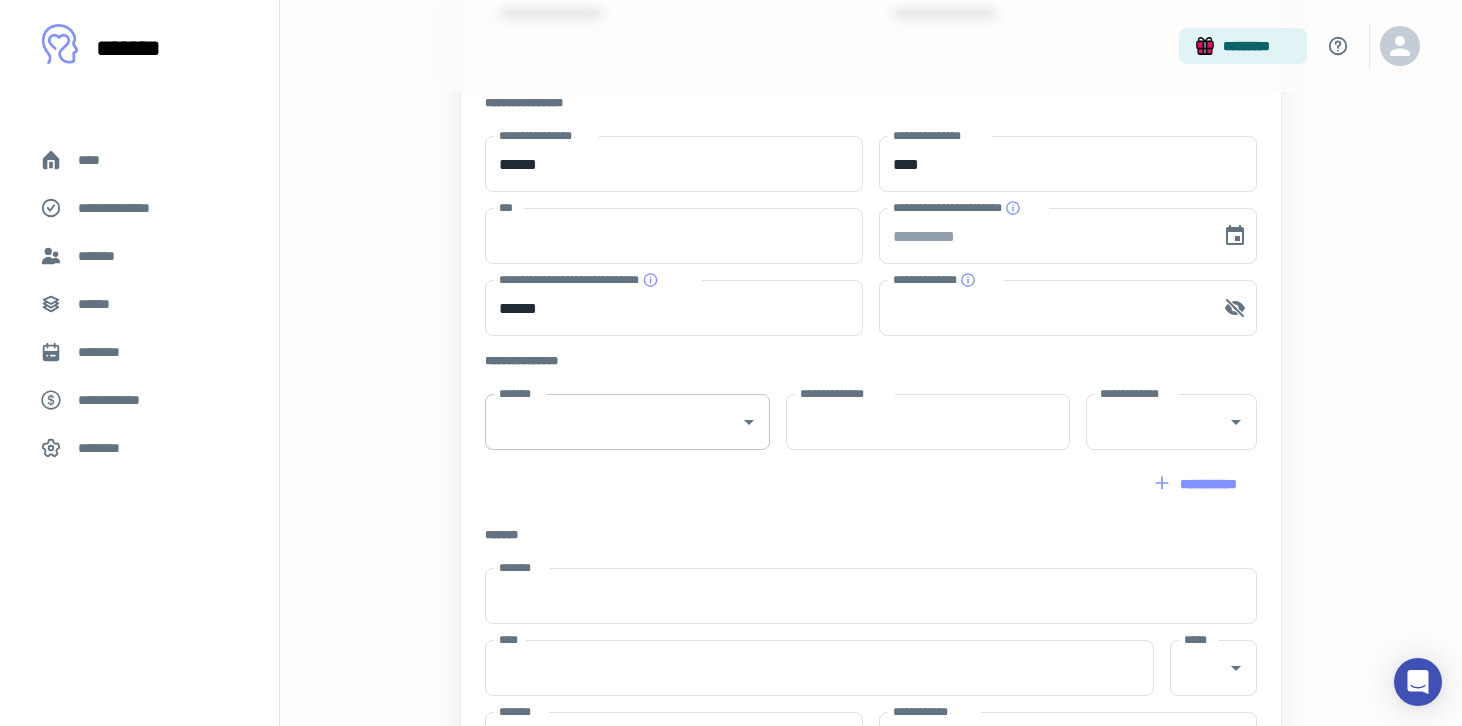 click on "*******" at bounding box center [627, 422] 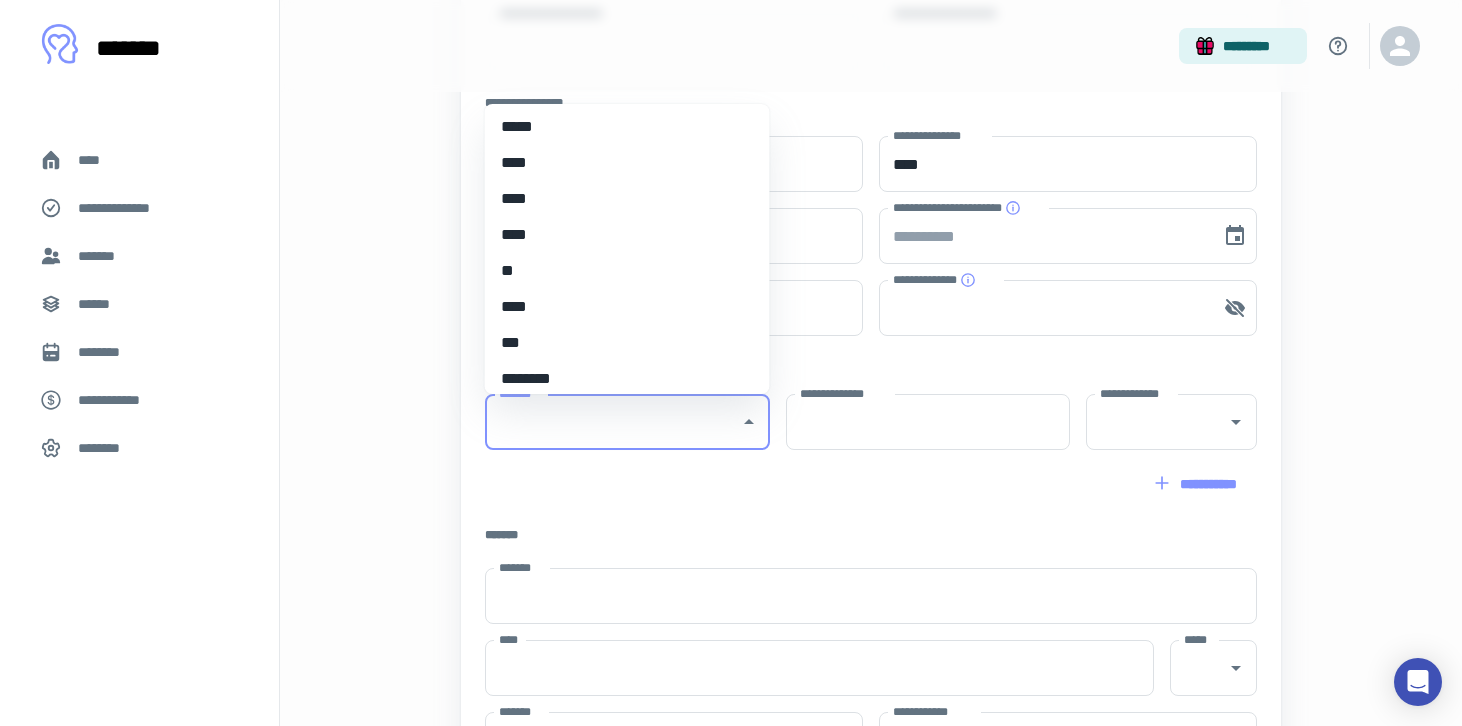 scroll, scrollTop: 539, scrollLeft: 0, axis: vertical 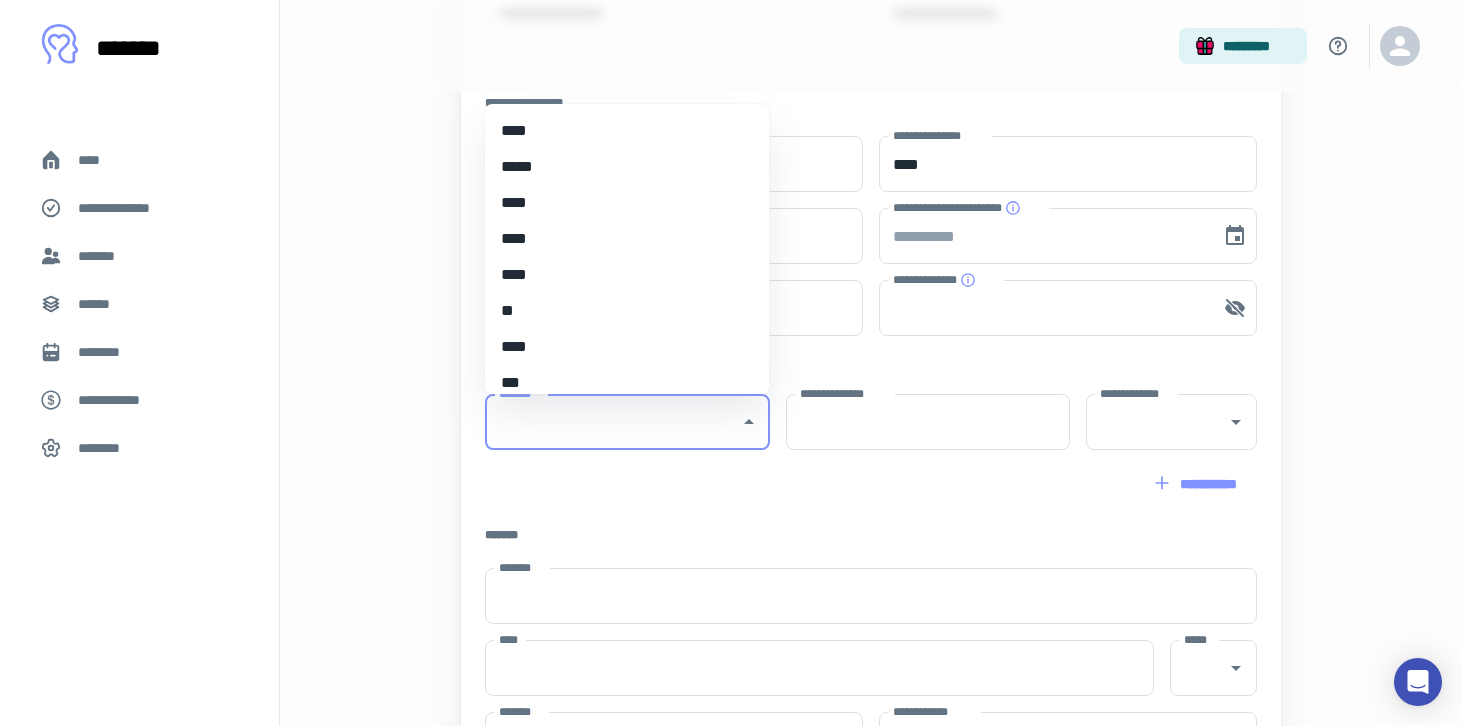 click on "****" at bounding box center [627, 203] 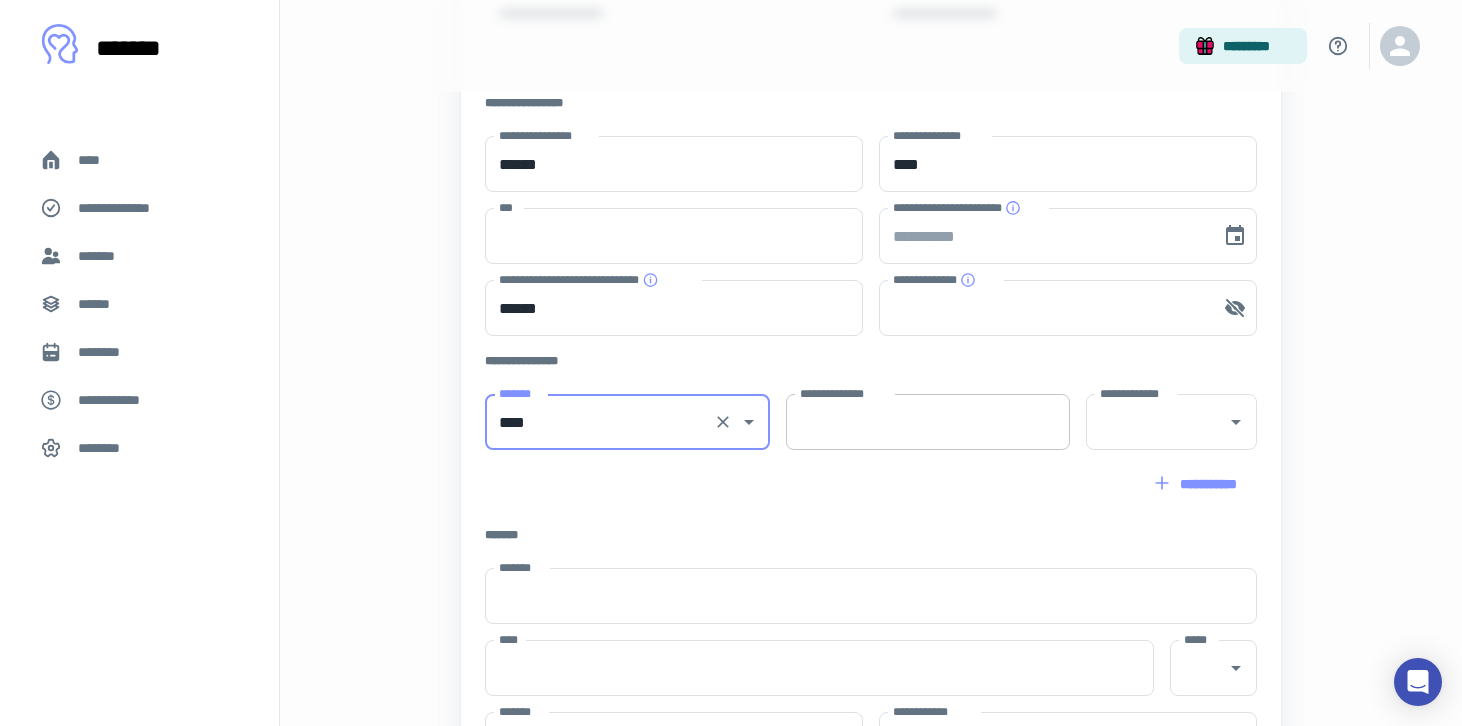 click on "**********" at bounding box center [928, 422] 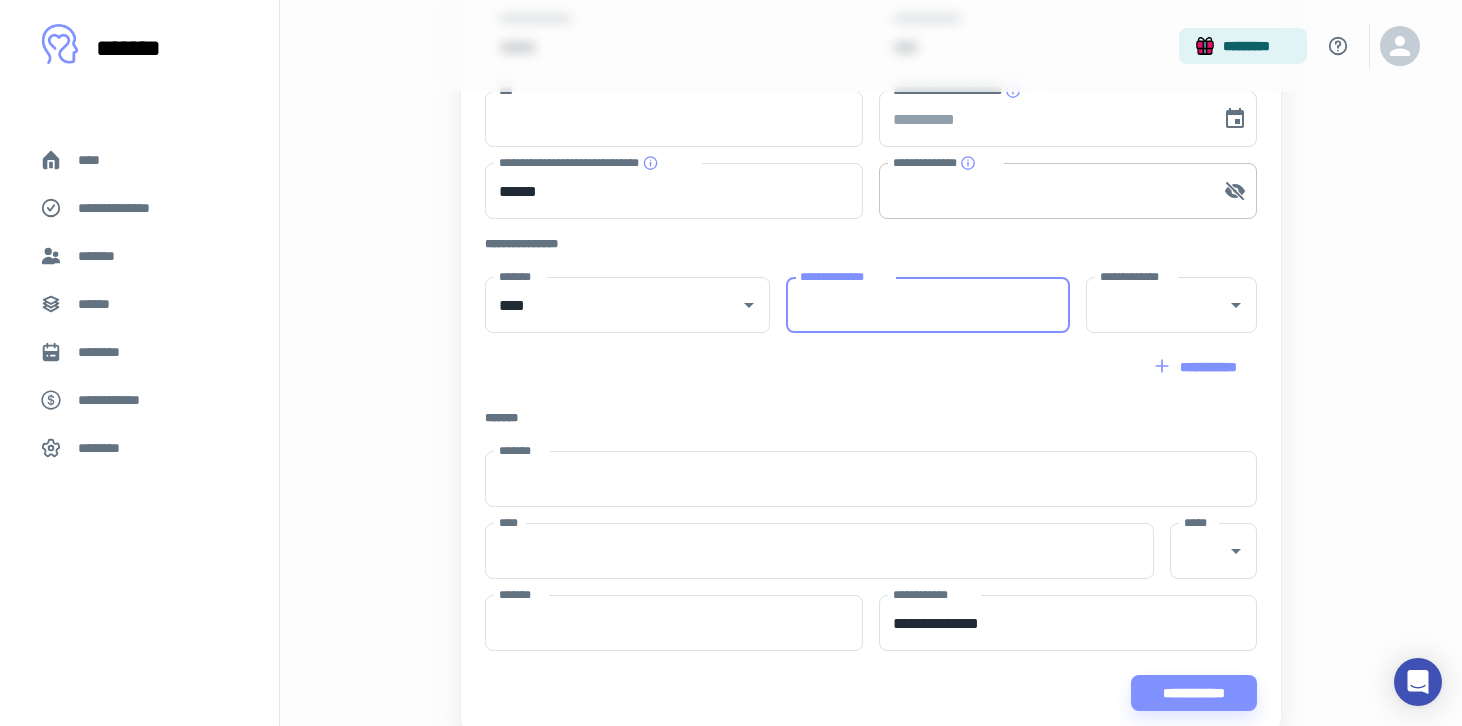 scroll, scrollTop: 463, scrollLeft: 0, axis: vertical 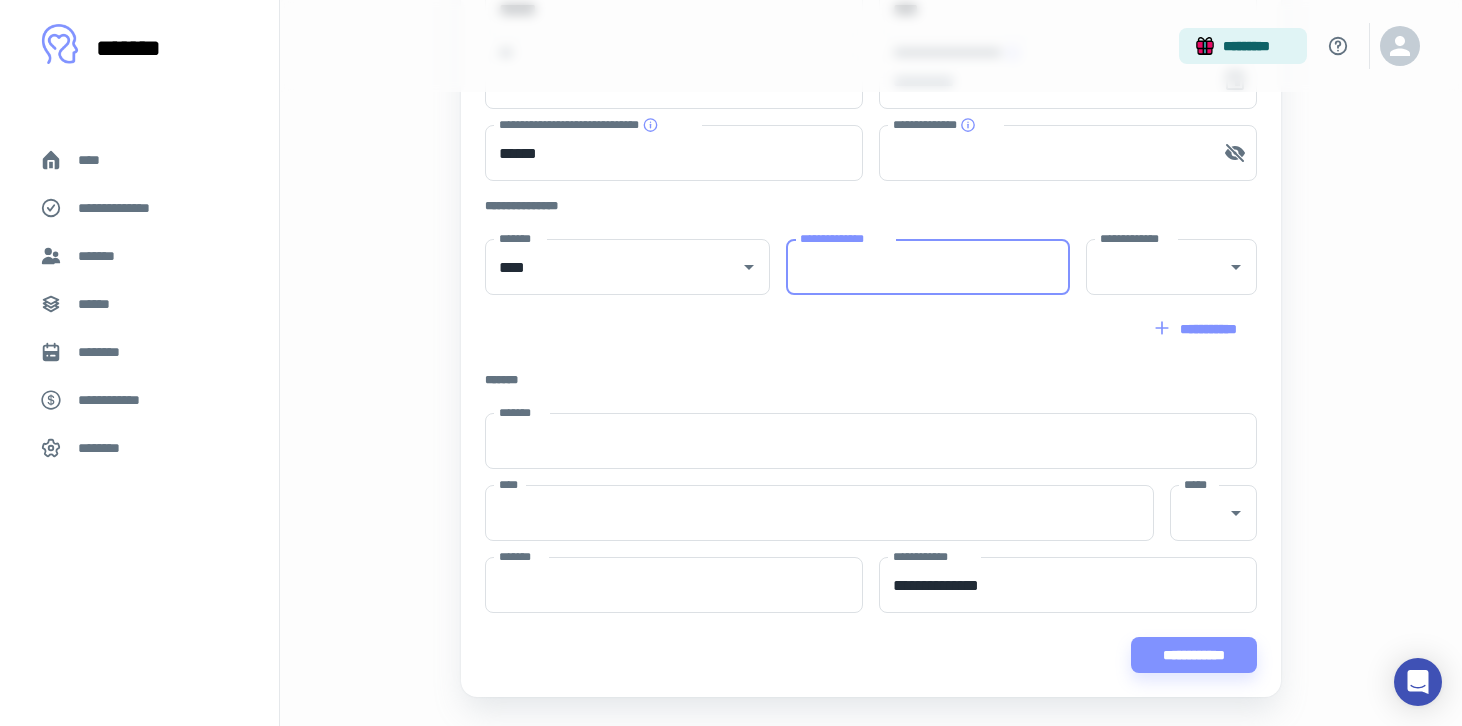 click on "**********" at bounding box center (928, 267) 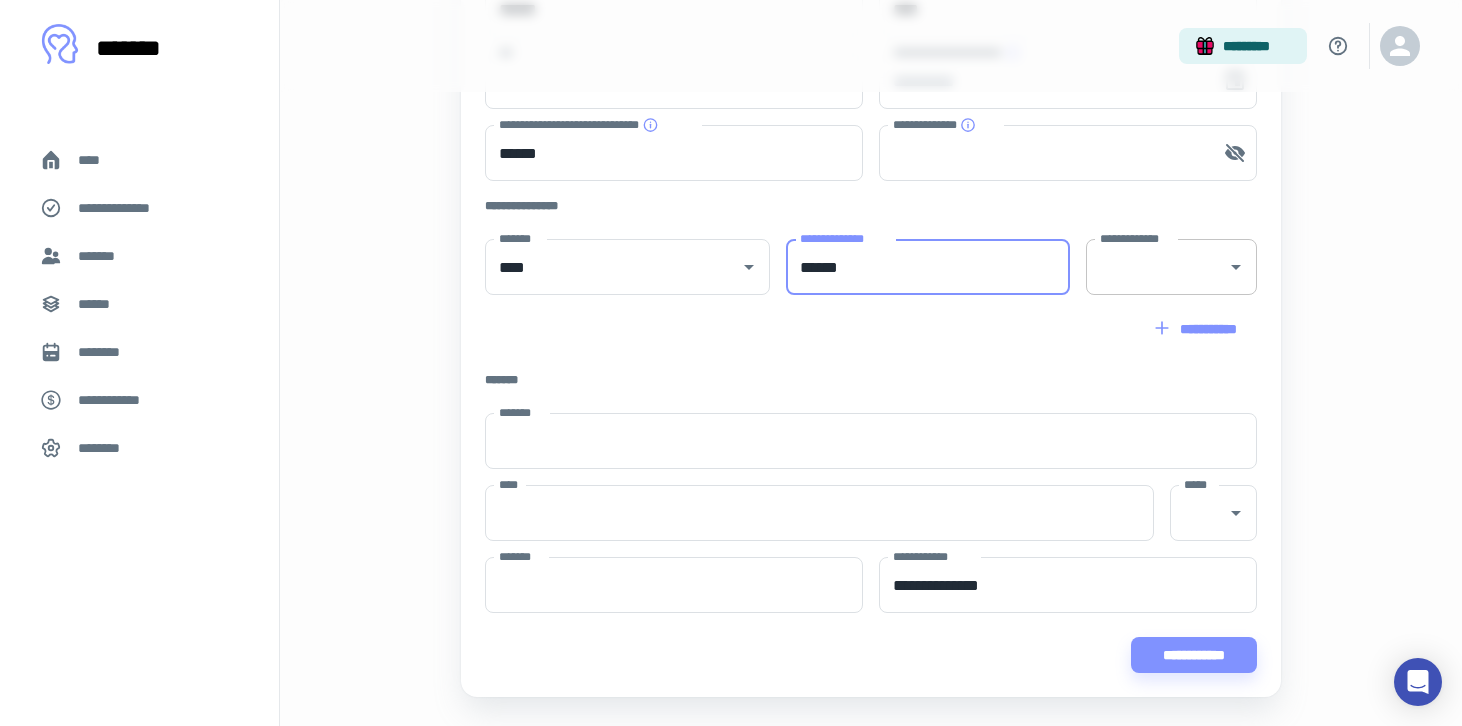 type on "******" 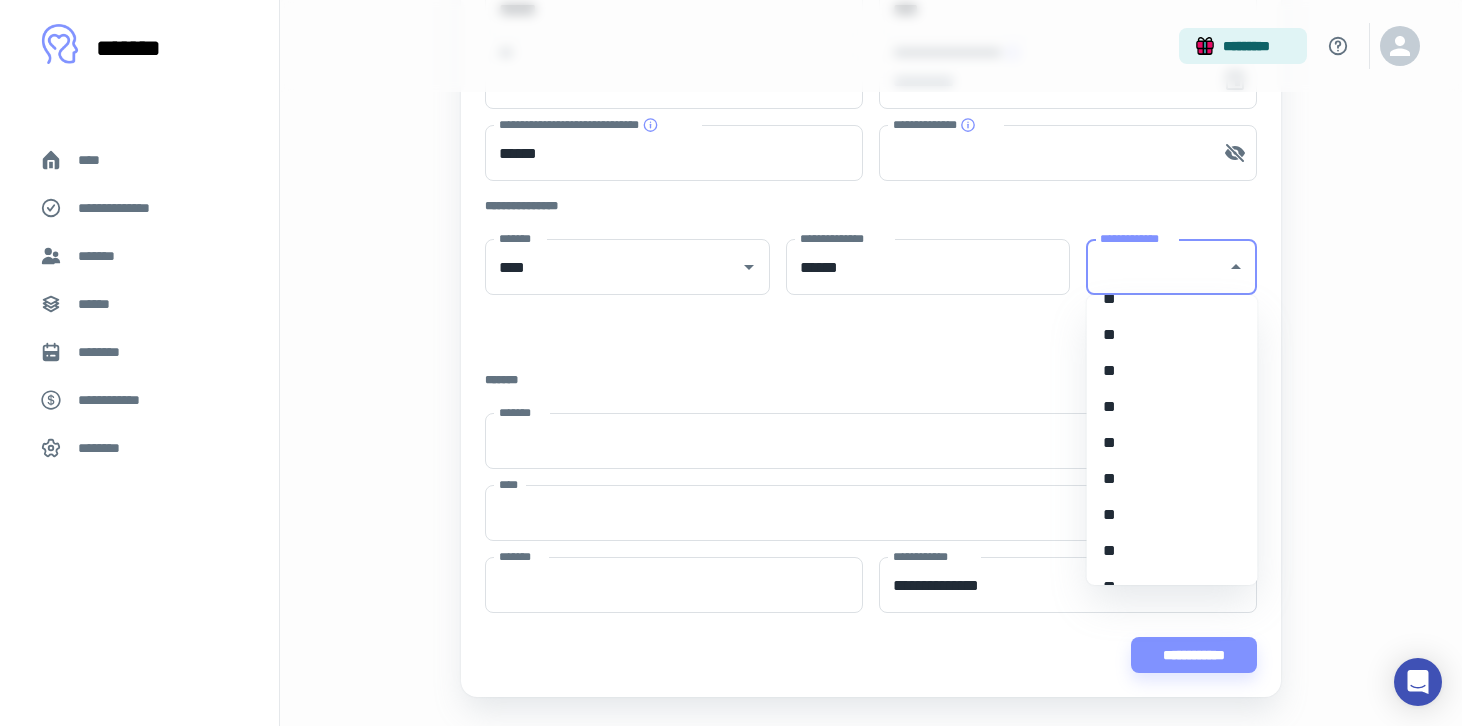 scroll, scrollTop: 97, scrollLeft: 0, axis: vertical 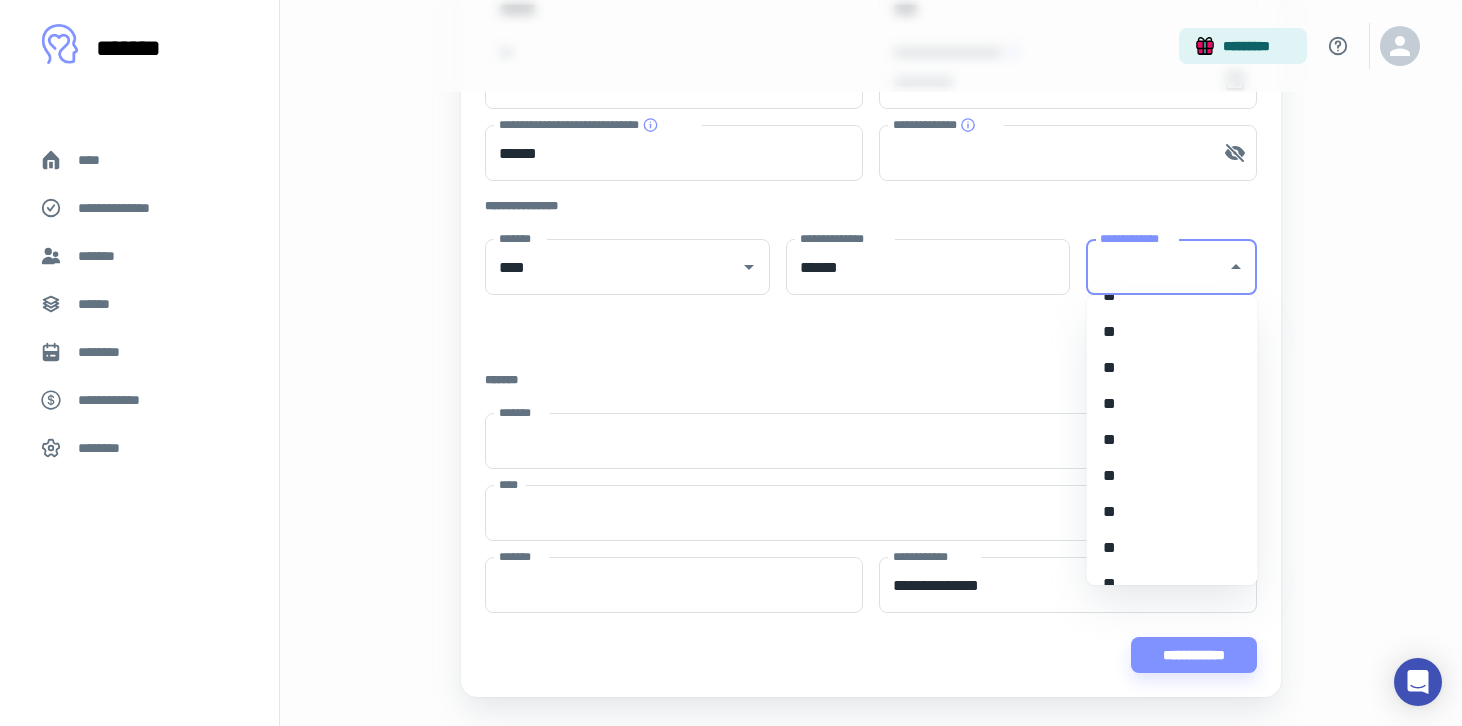 click on "**" at bounding box center [1172, 404] 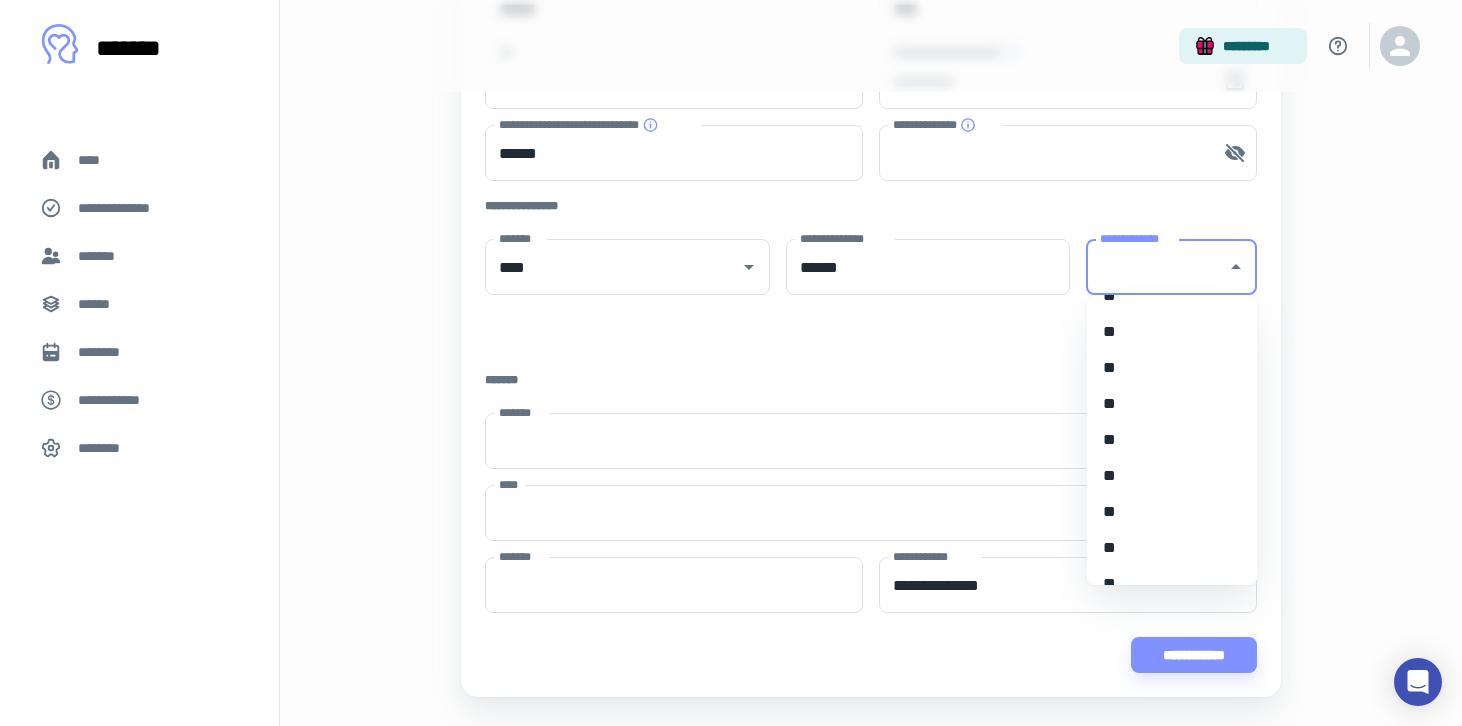 type on "**" 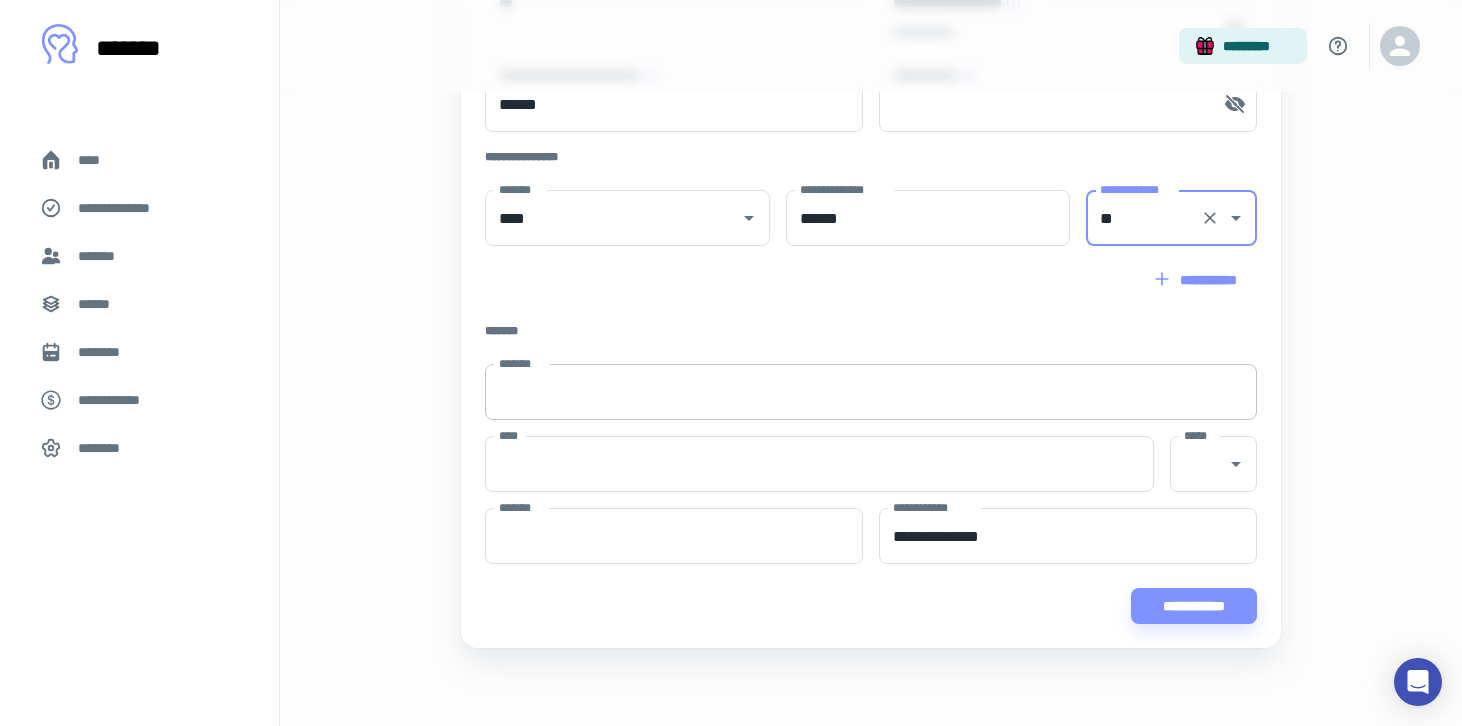 scroll, scrollTop: 514, scrollLeft: 0, axis: vertical 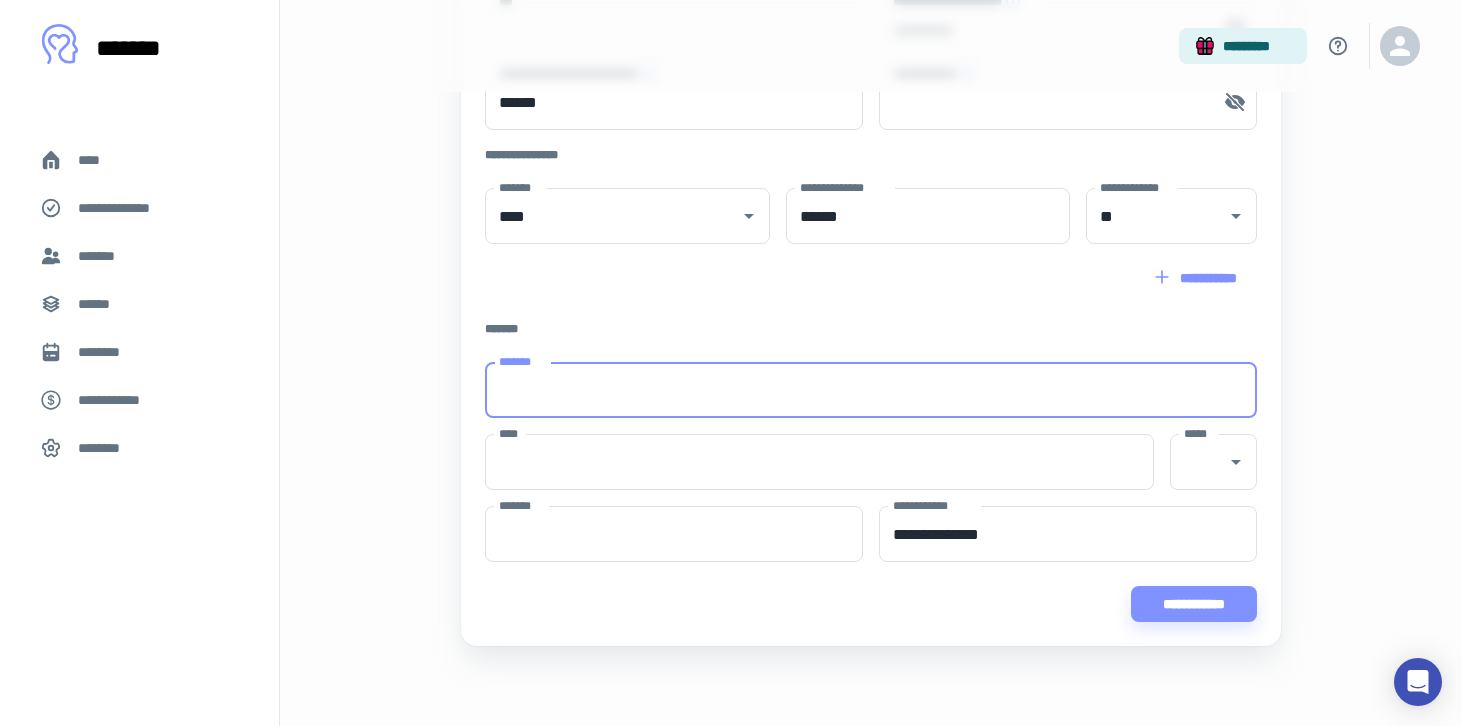 click on "*******" at bounding box center (871, 390) 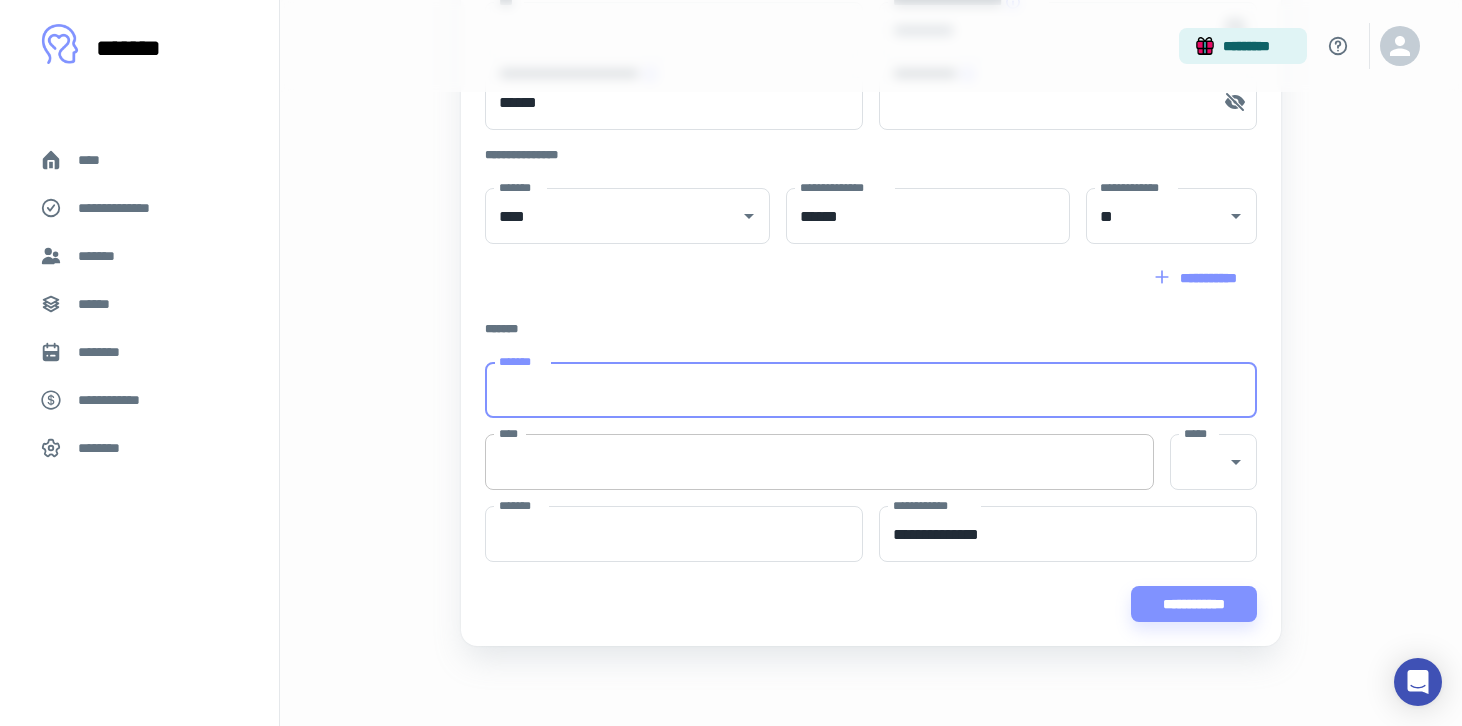 type on "**********" 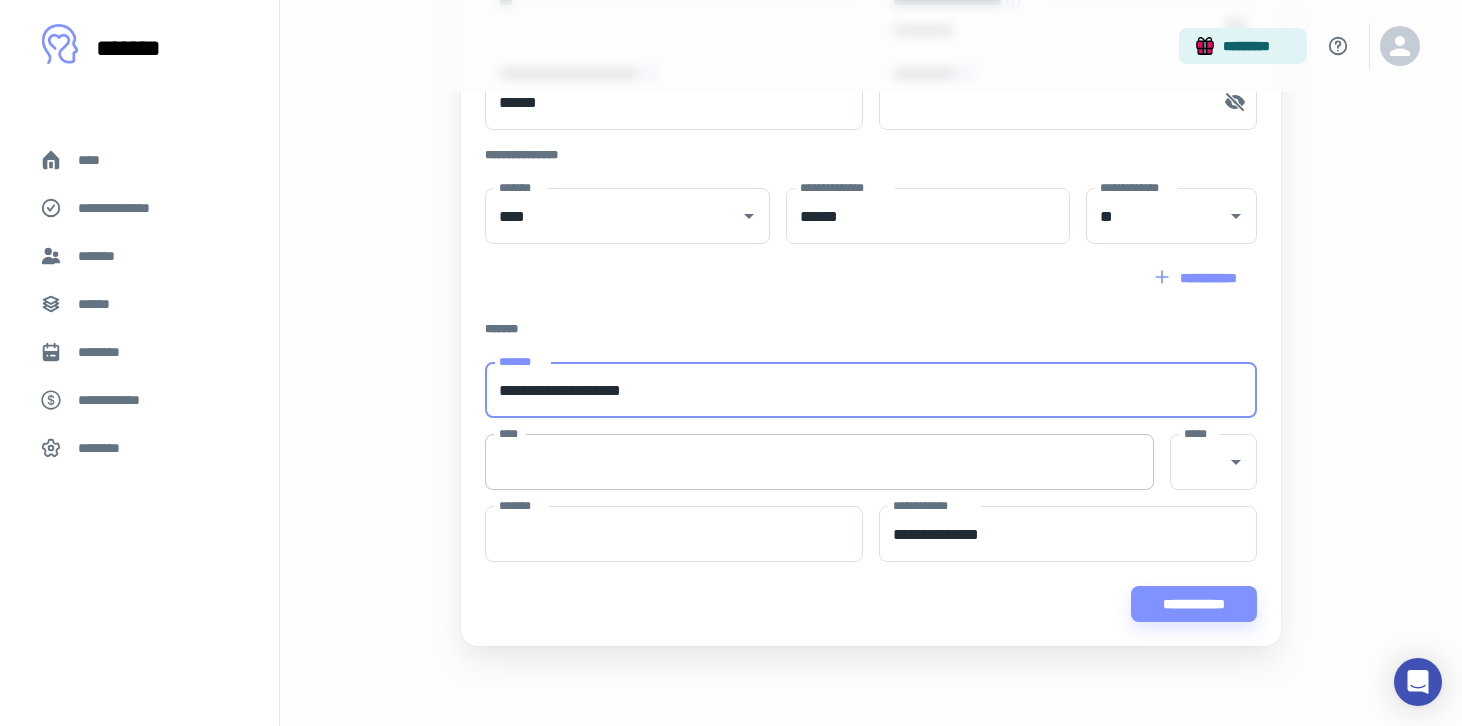type on "**********" 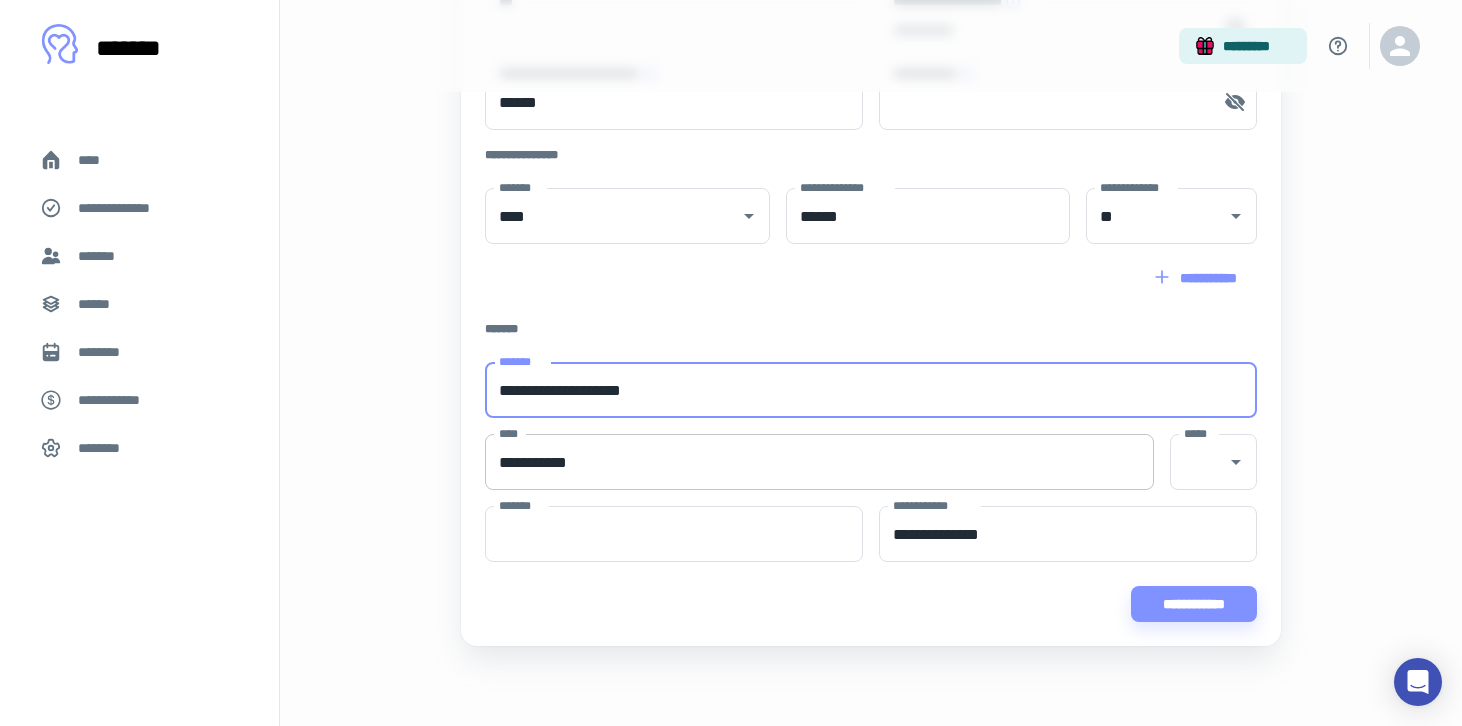 type on "**" 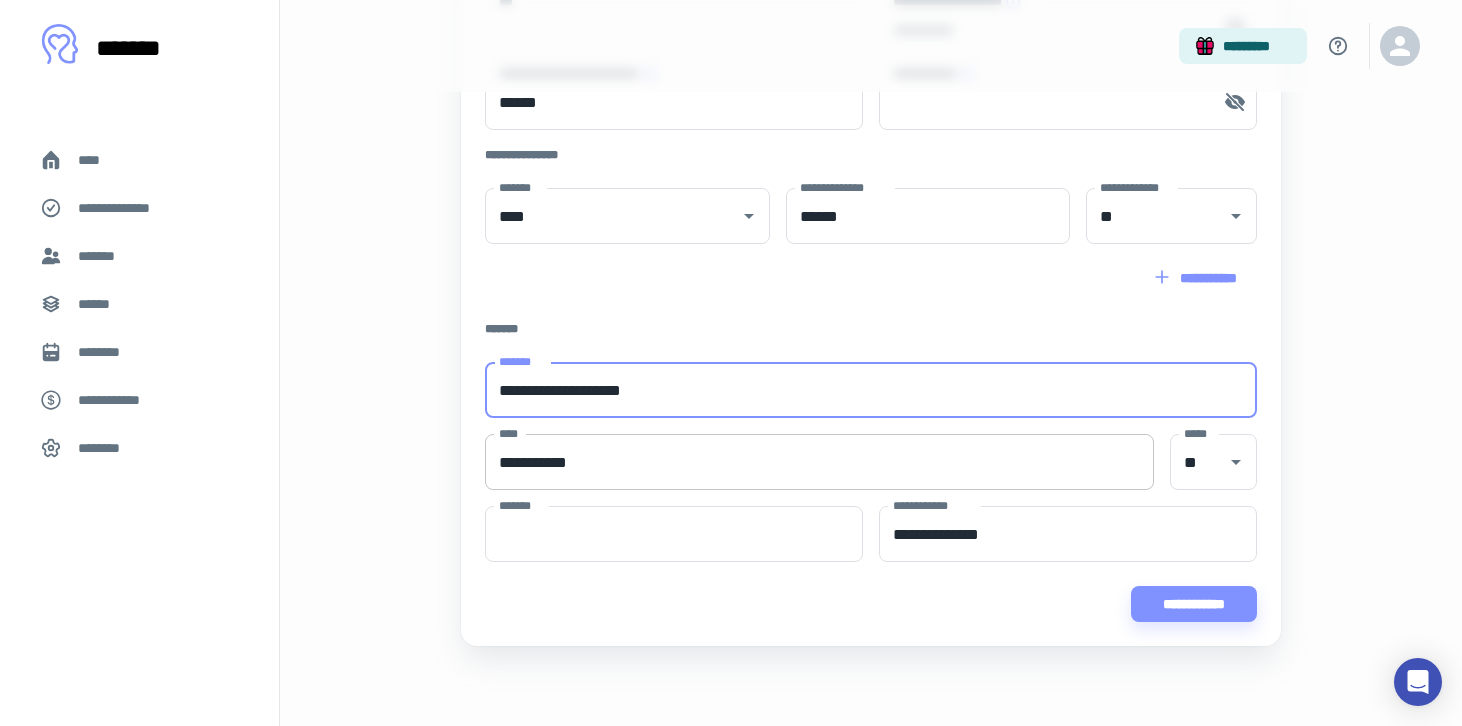 type on "*****" 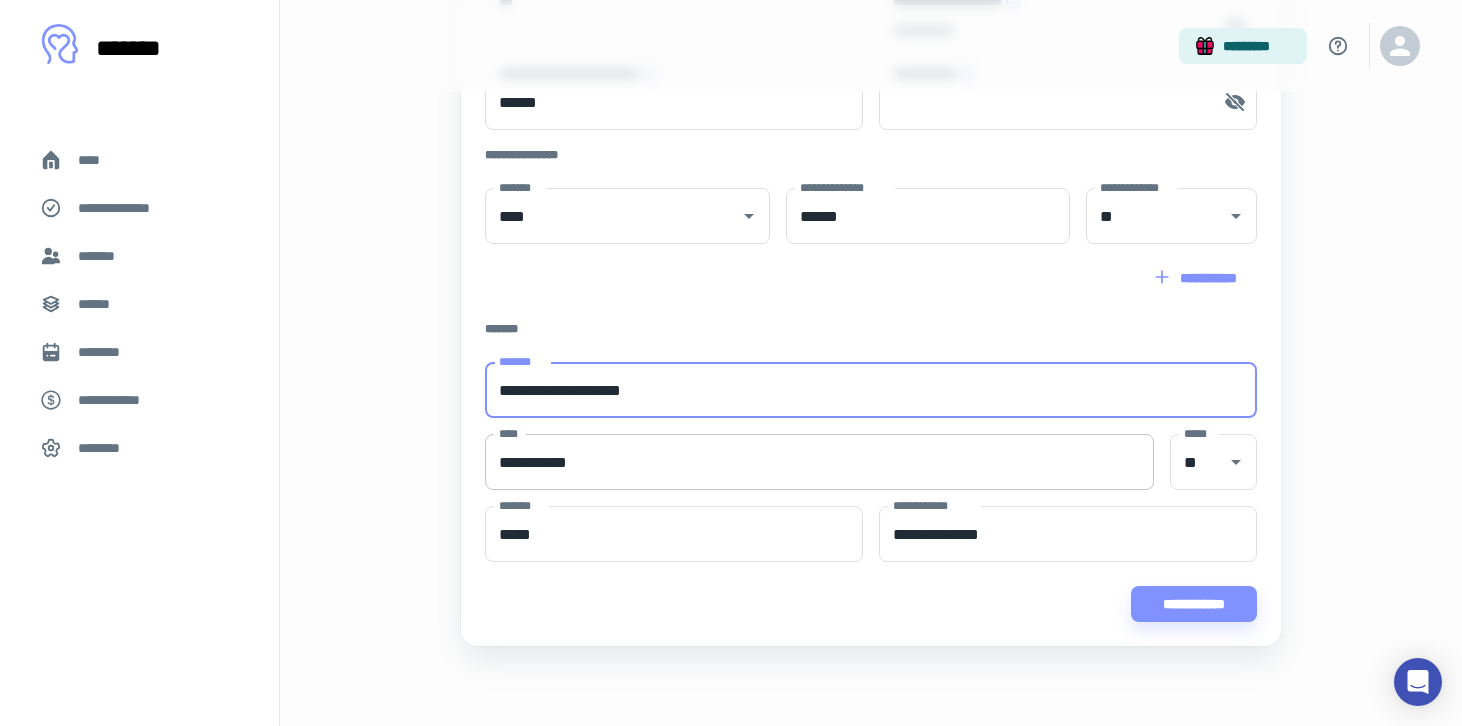 type 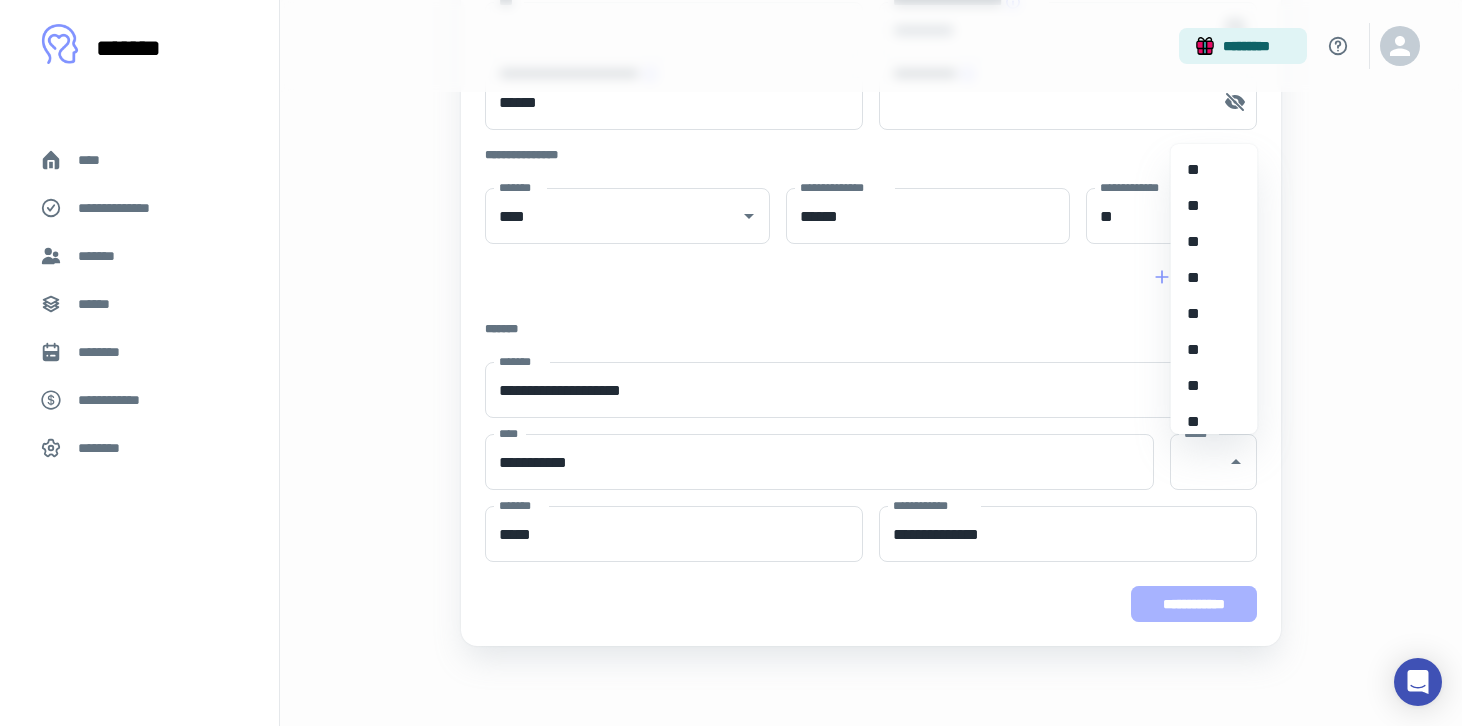 click on "**********" at bounding box center [1194, 604] 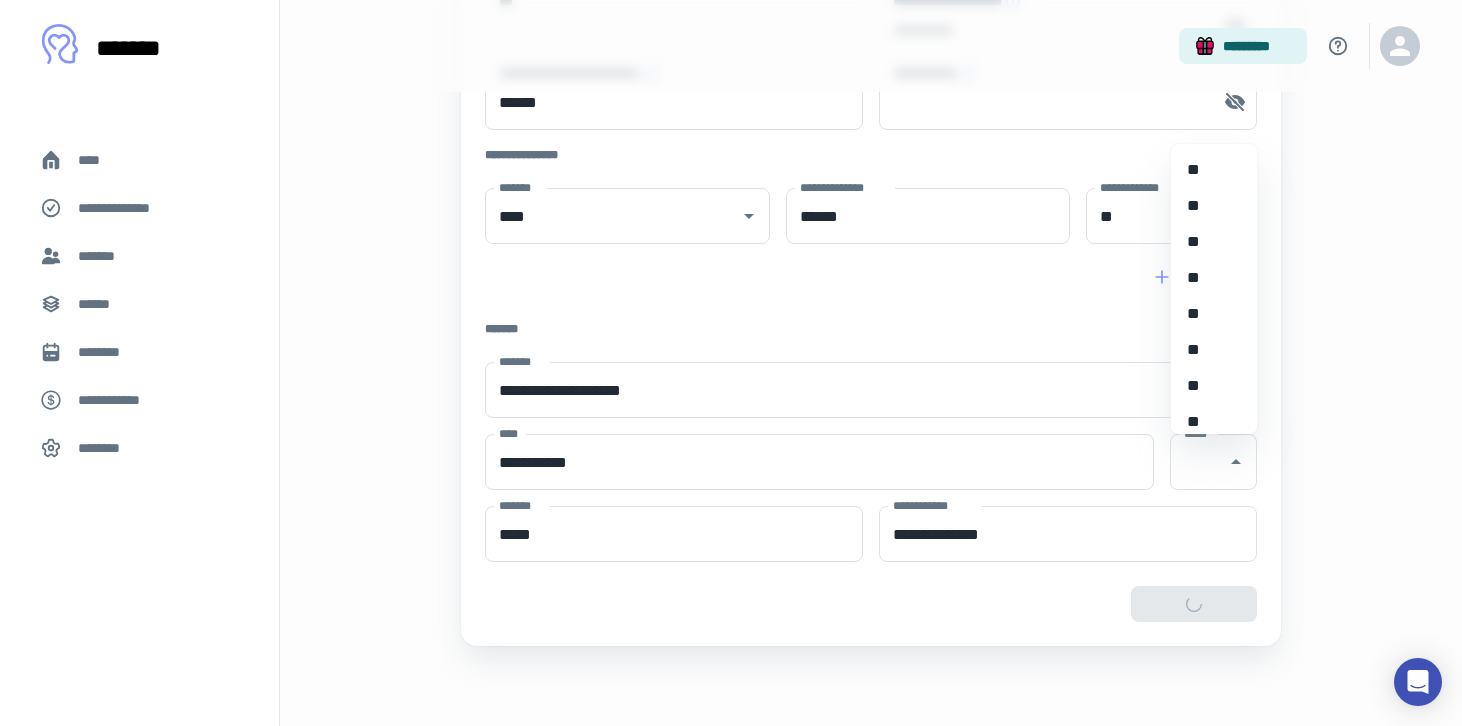 type on "**********" 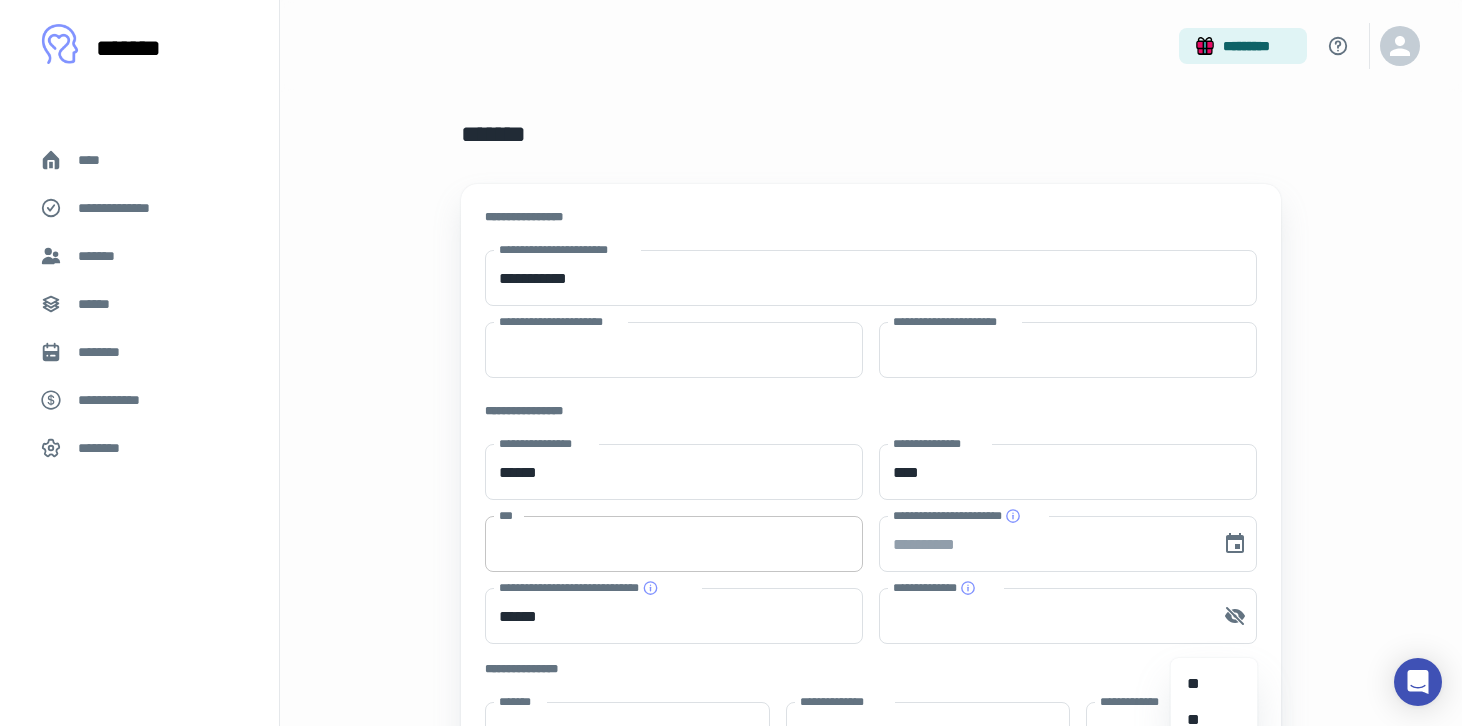 scroll, scrollTop: 1, scrollLeft: 0, axis: vertical 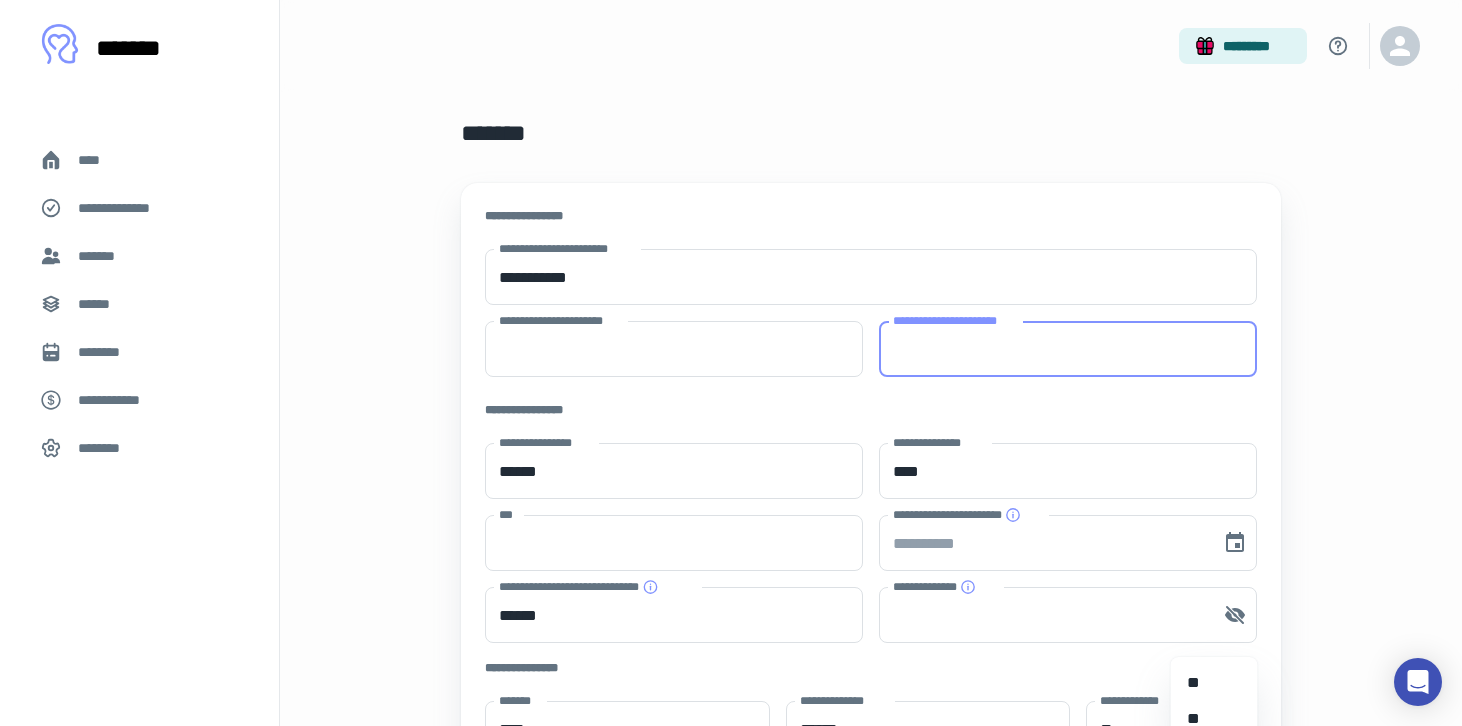 click on "**********" at bounding box center (1068, 349) 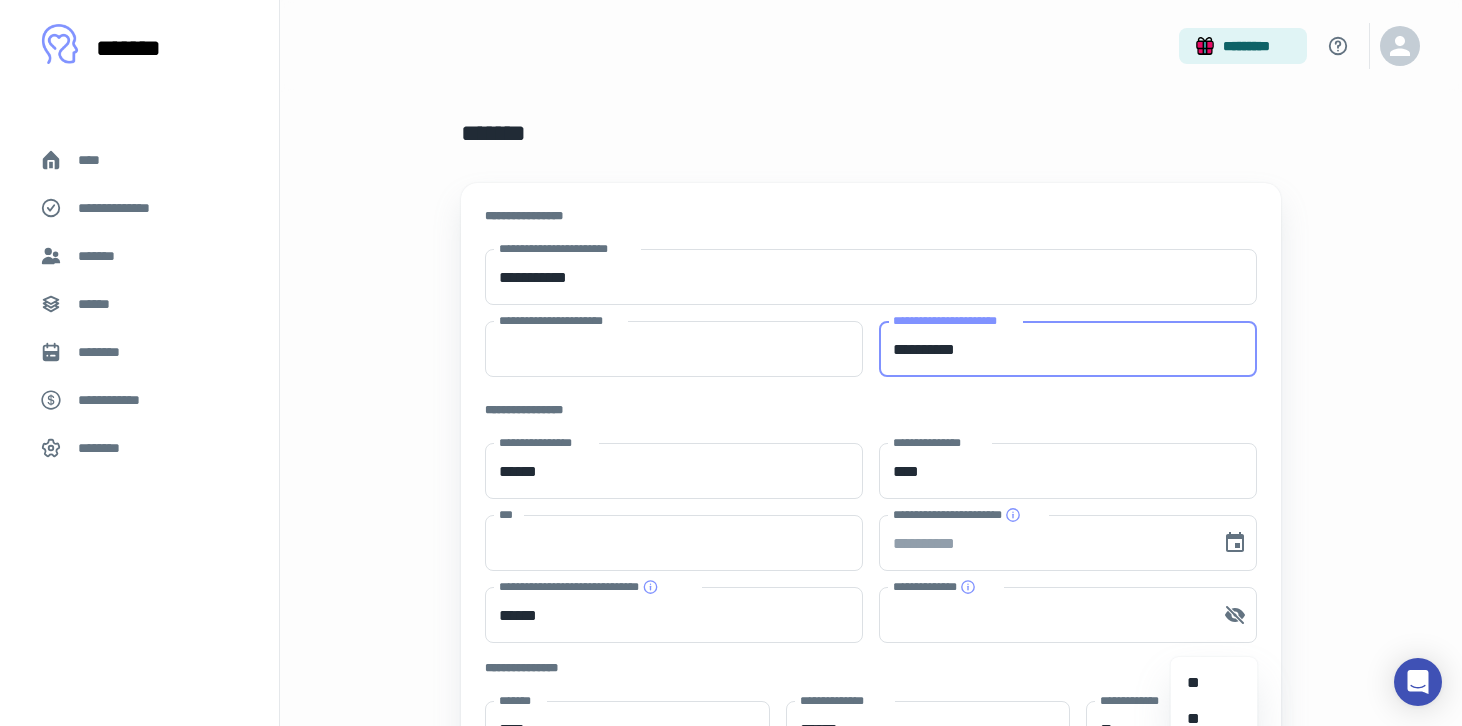 type on "**********" 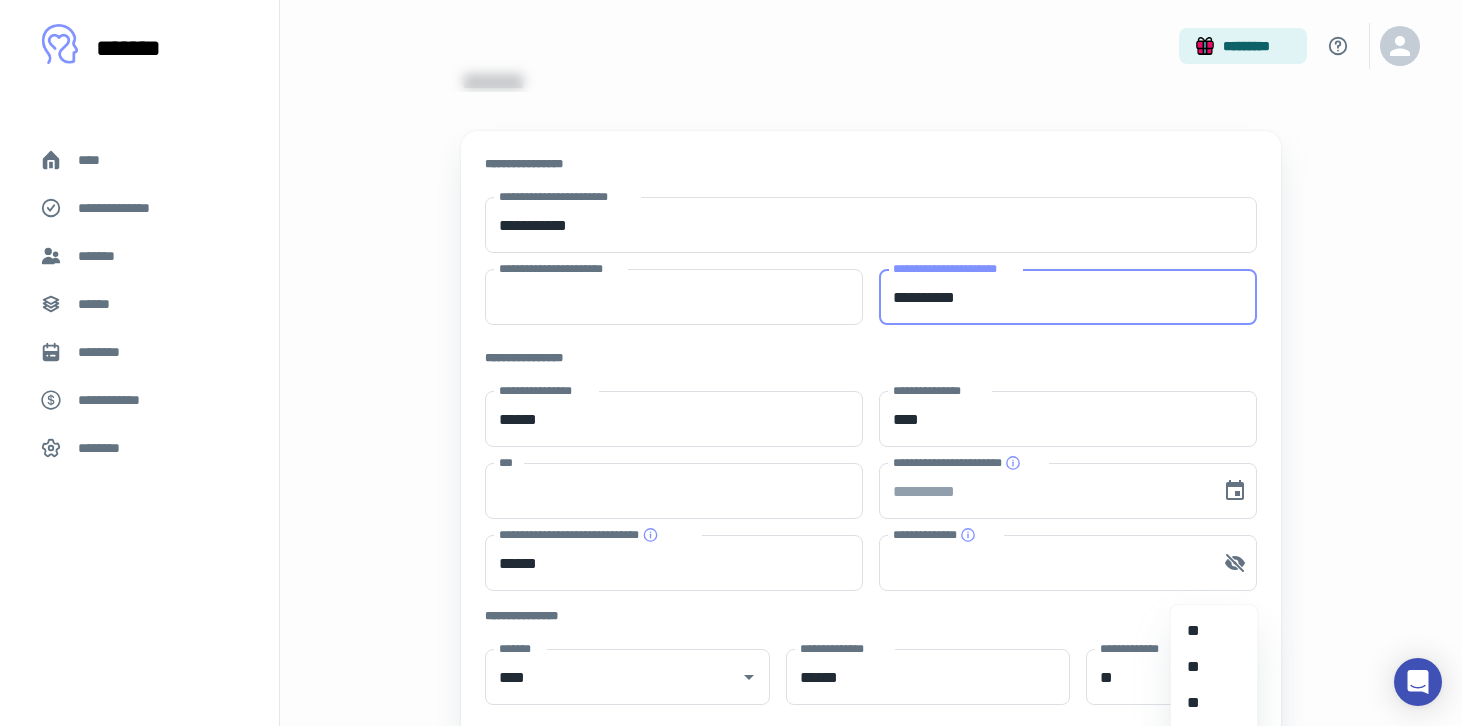 scroll, scrollTop: 57, scrollLeft: 0, axis: vertical 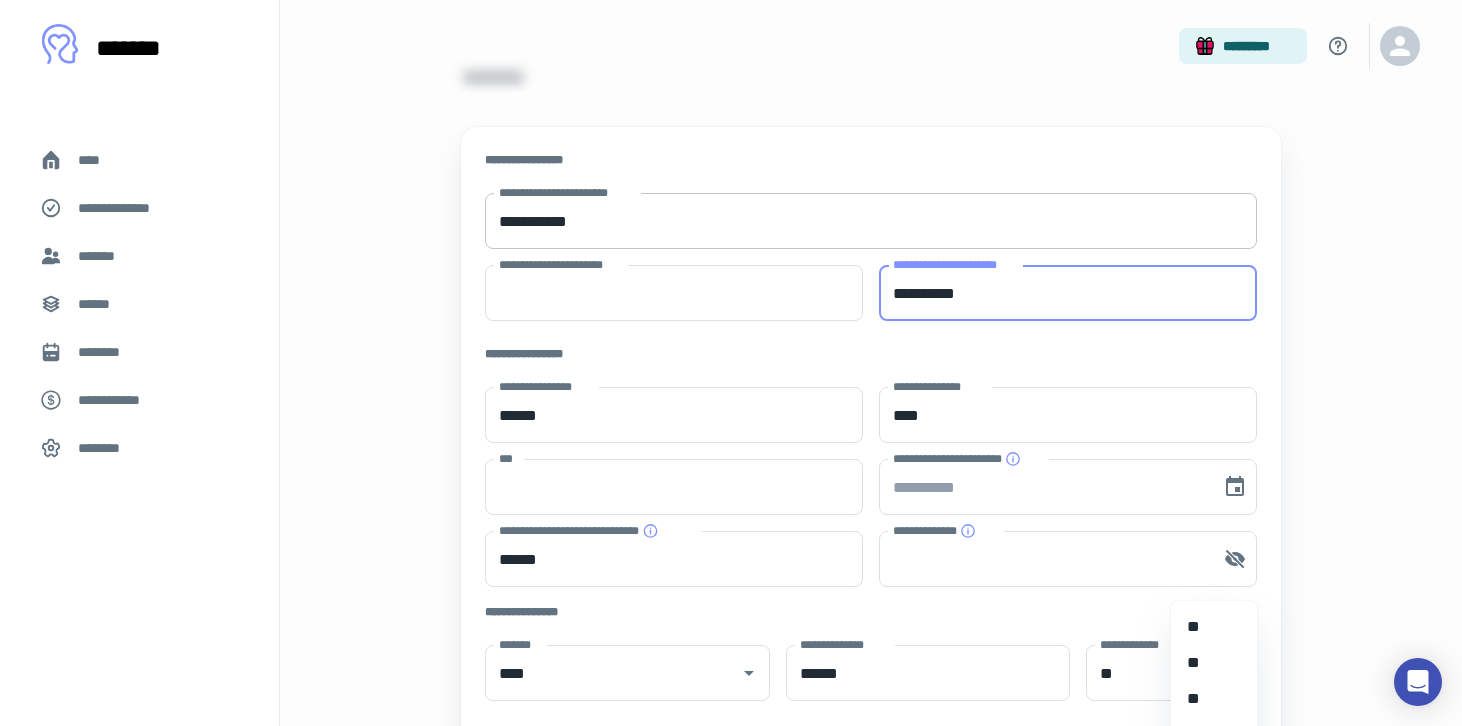 click on "**********" at bounding box center [871, 221] 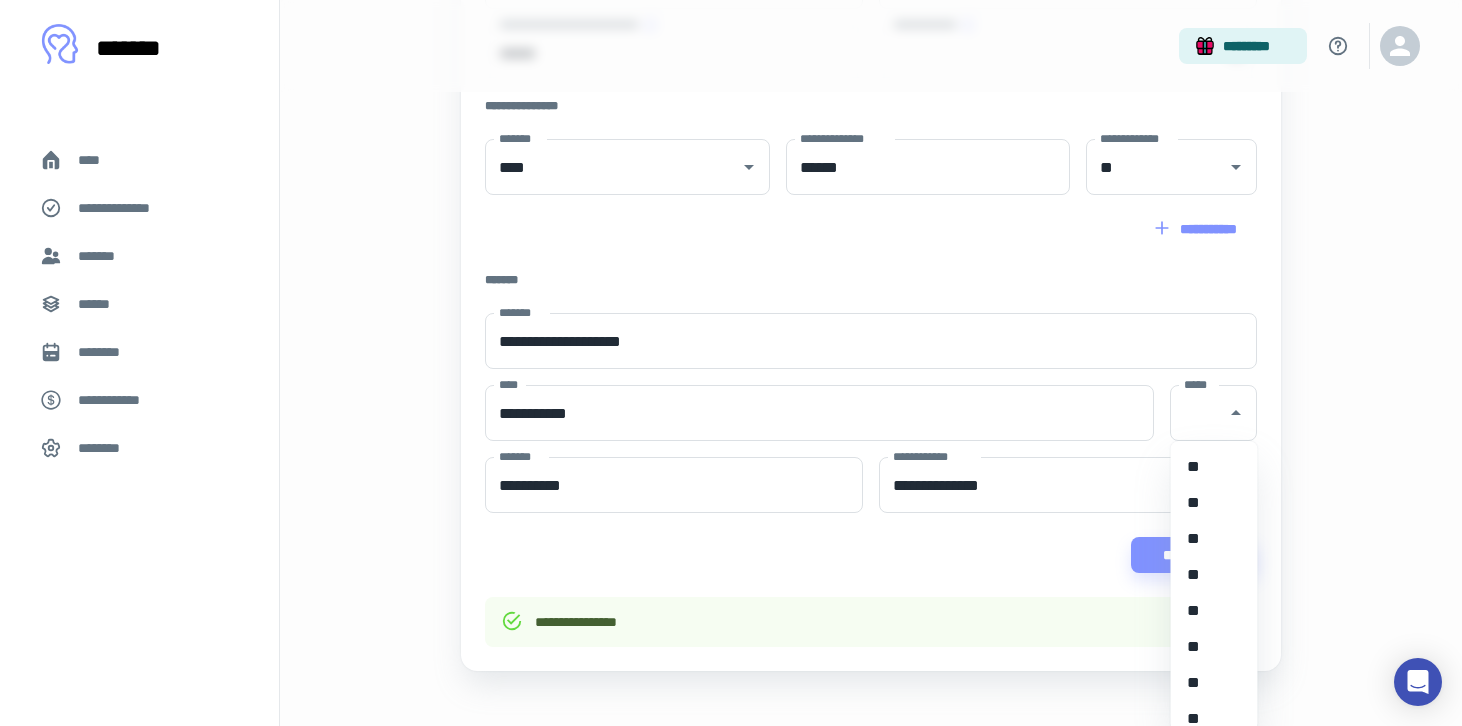 scroll, scrollTop: 588, scrollLeft: 0, axis: vertical 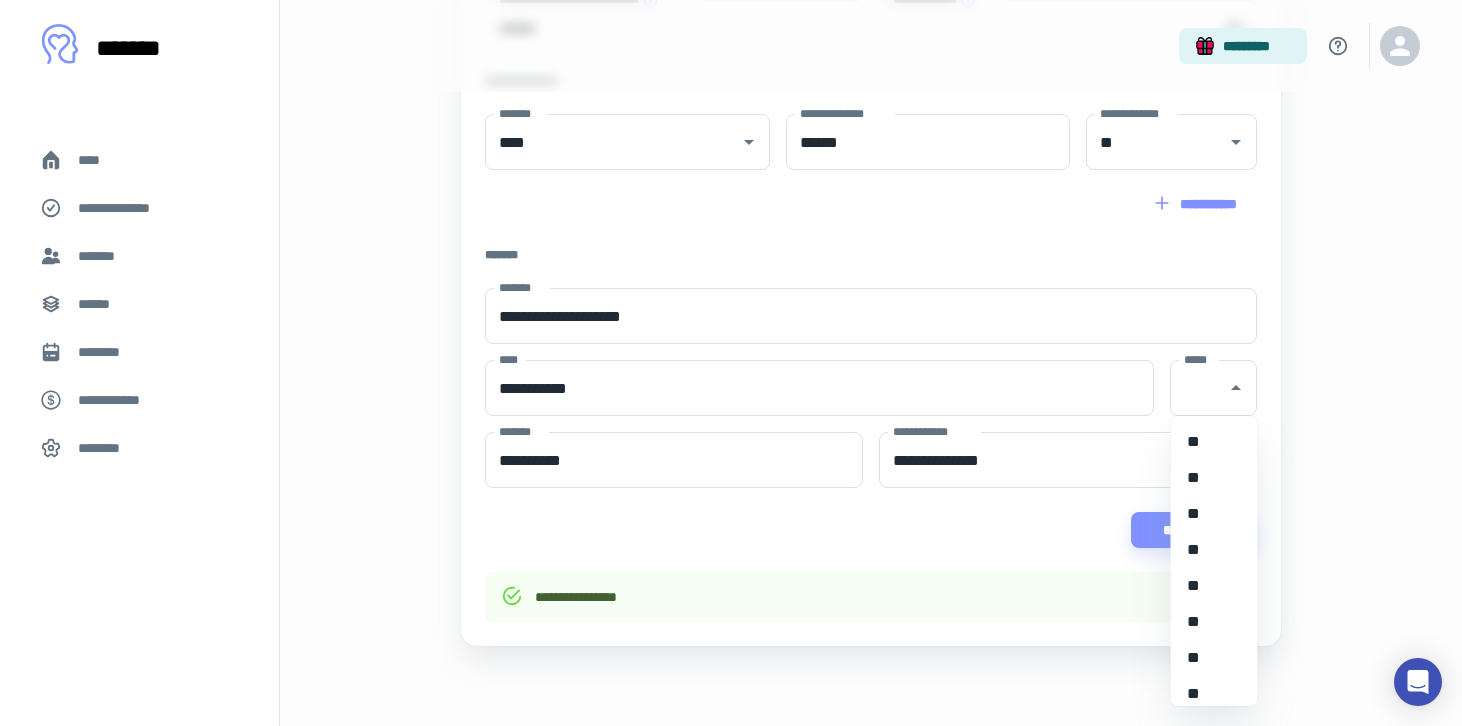 type on "**********" 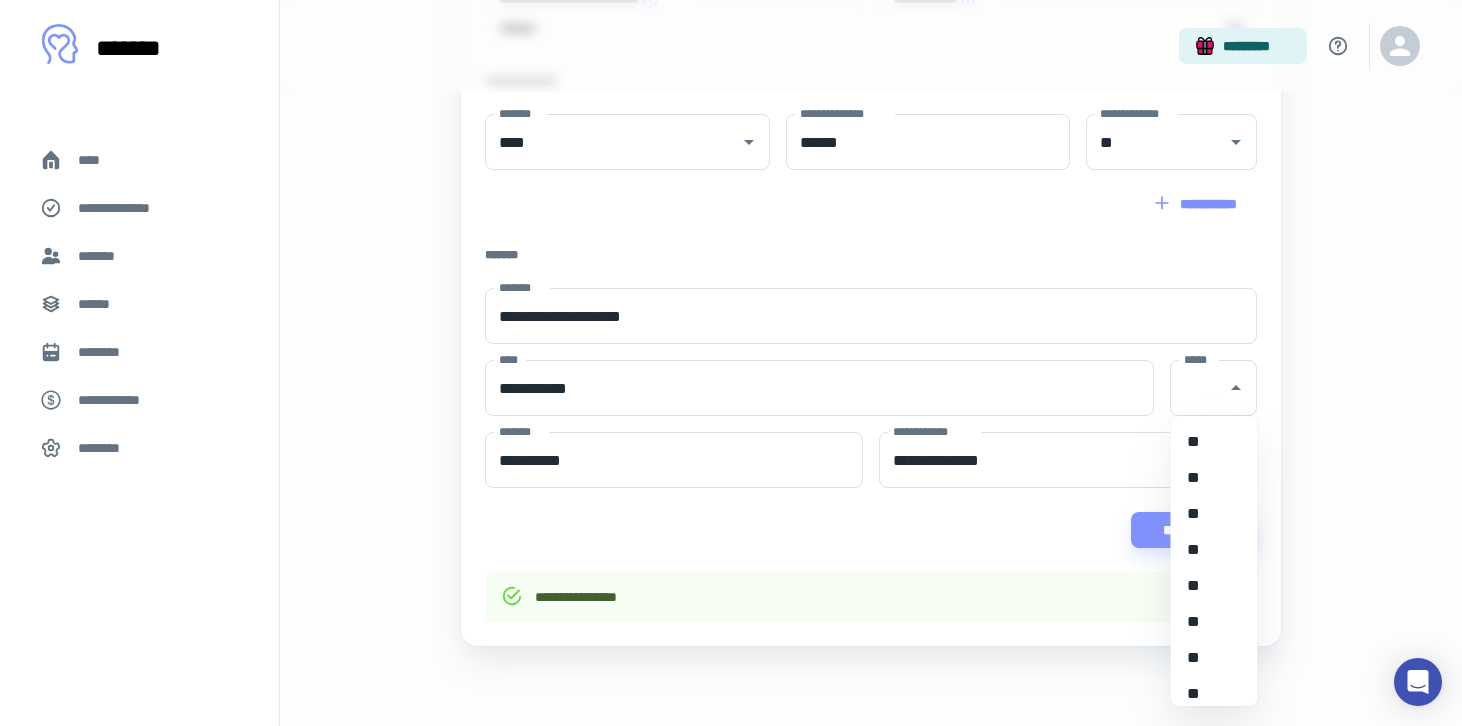 click on "**********" at bounding box center (871, 597) 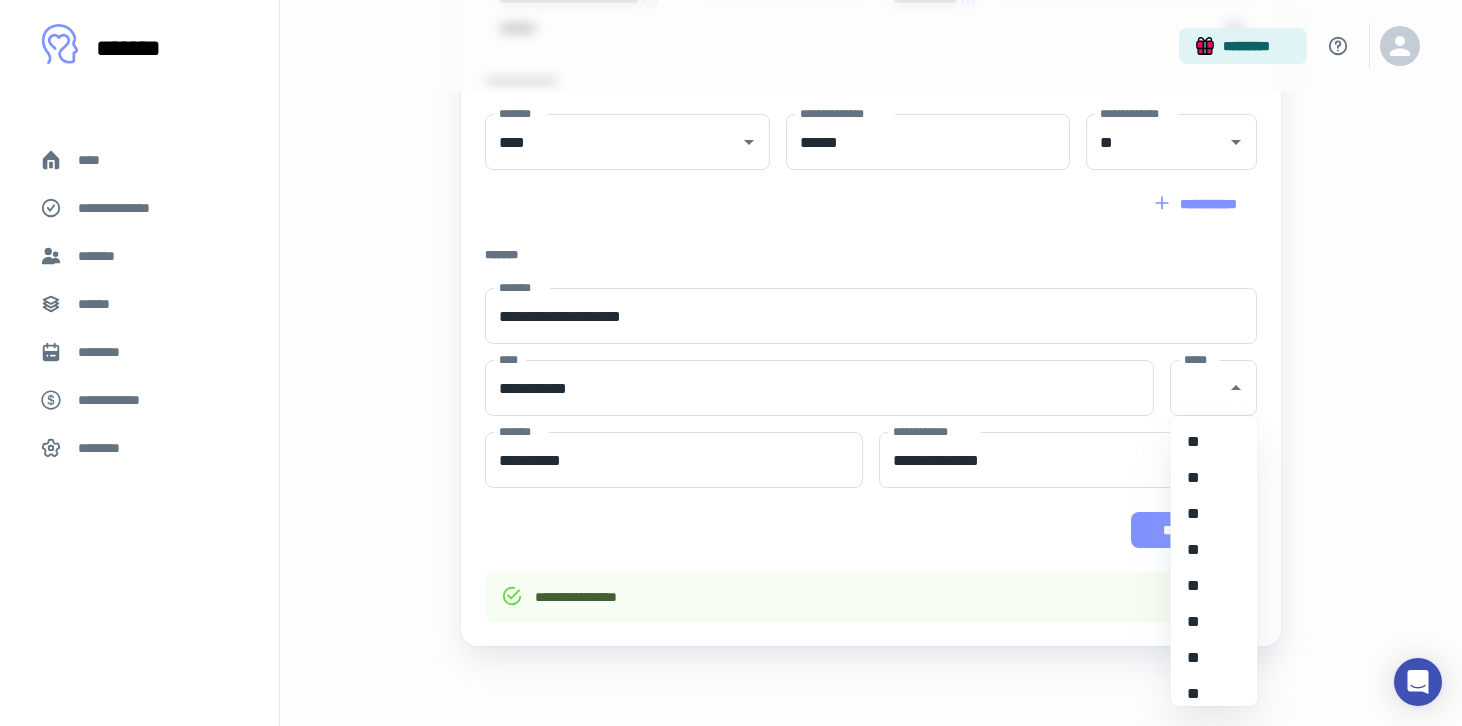 click on "**********" at bounding box center (1194, 530) 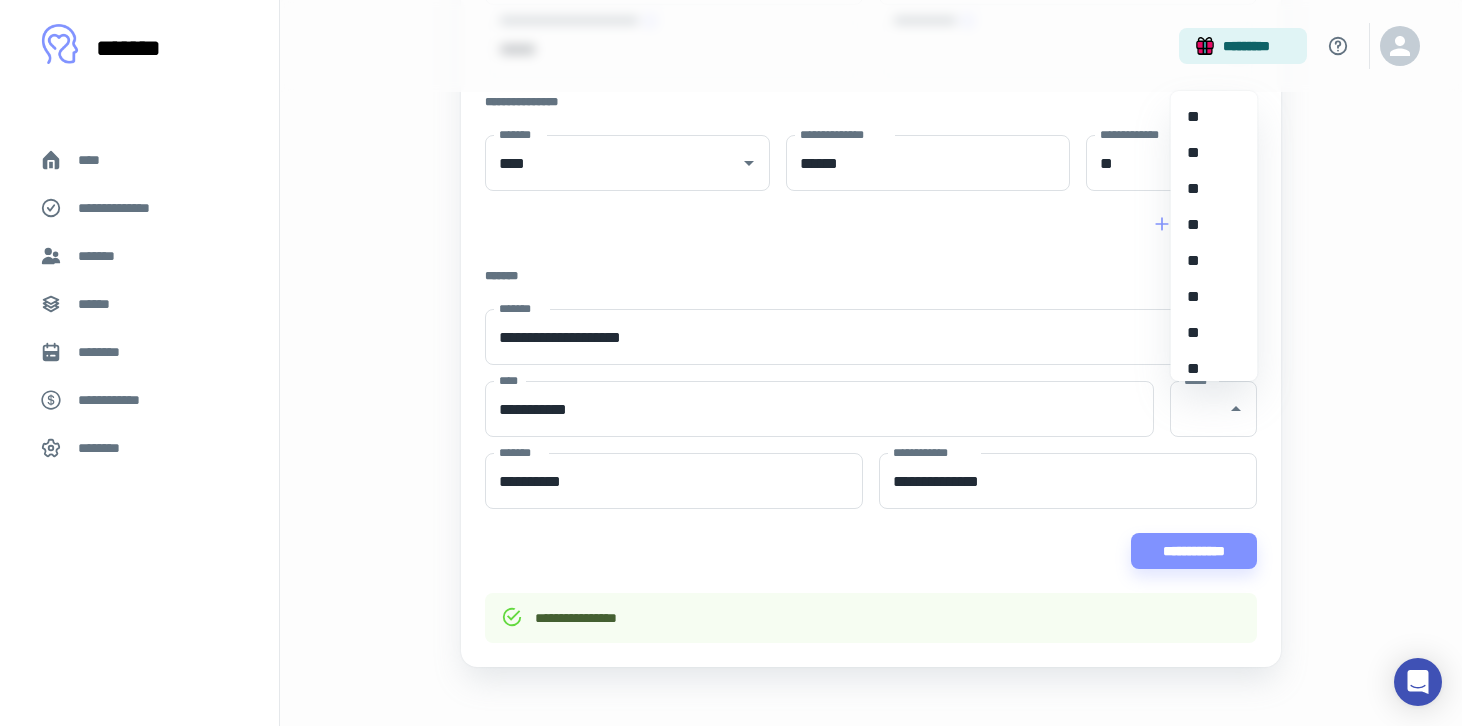 click on "**********" at bounding box center [871, 225] 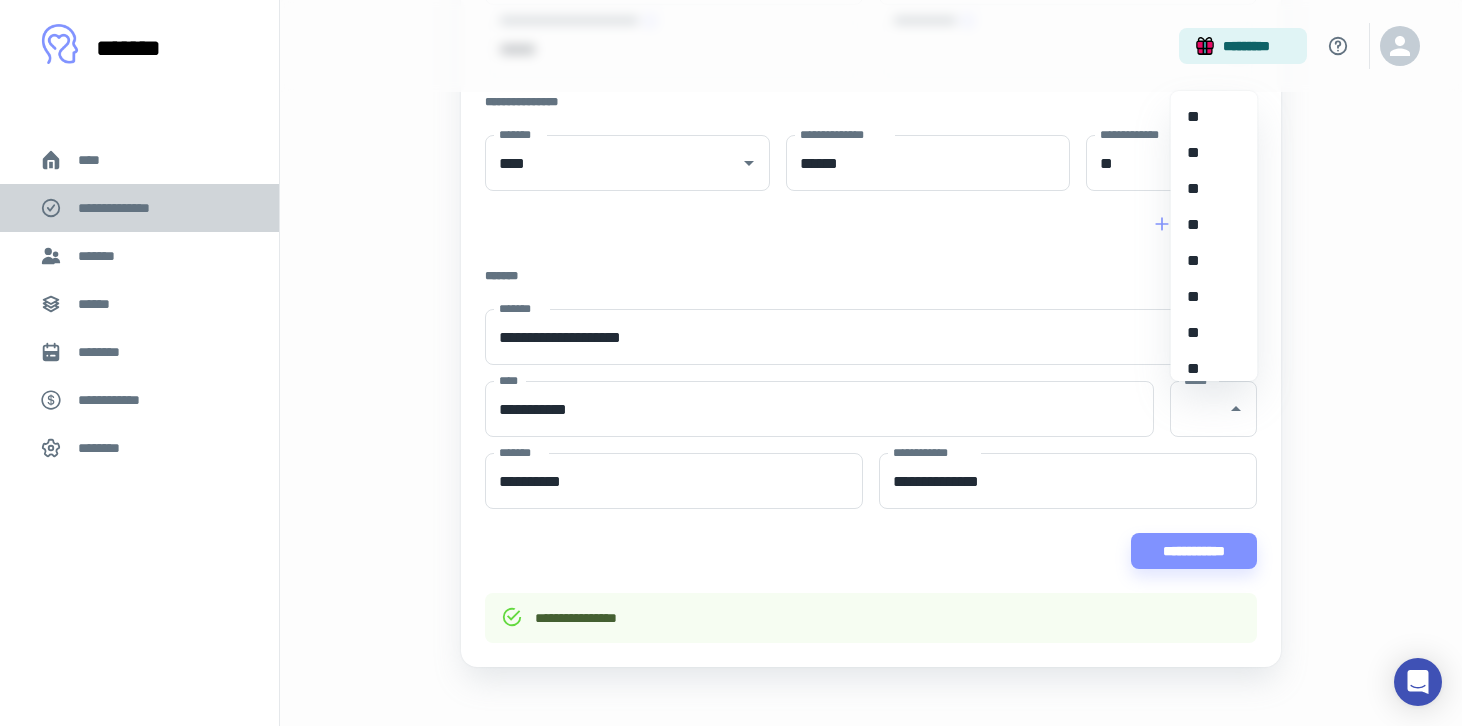 click on "**********" at bounding box center (139, 208) 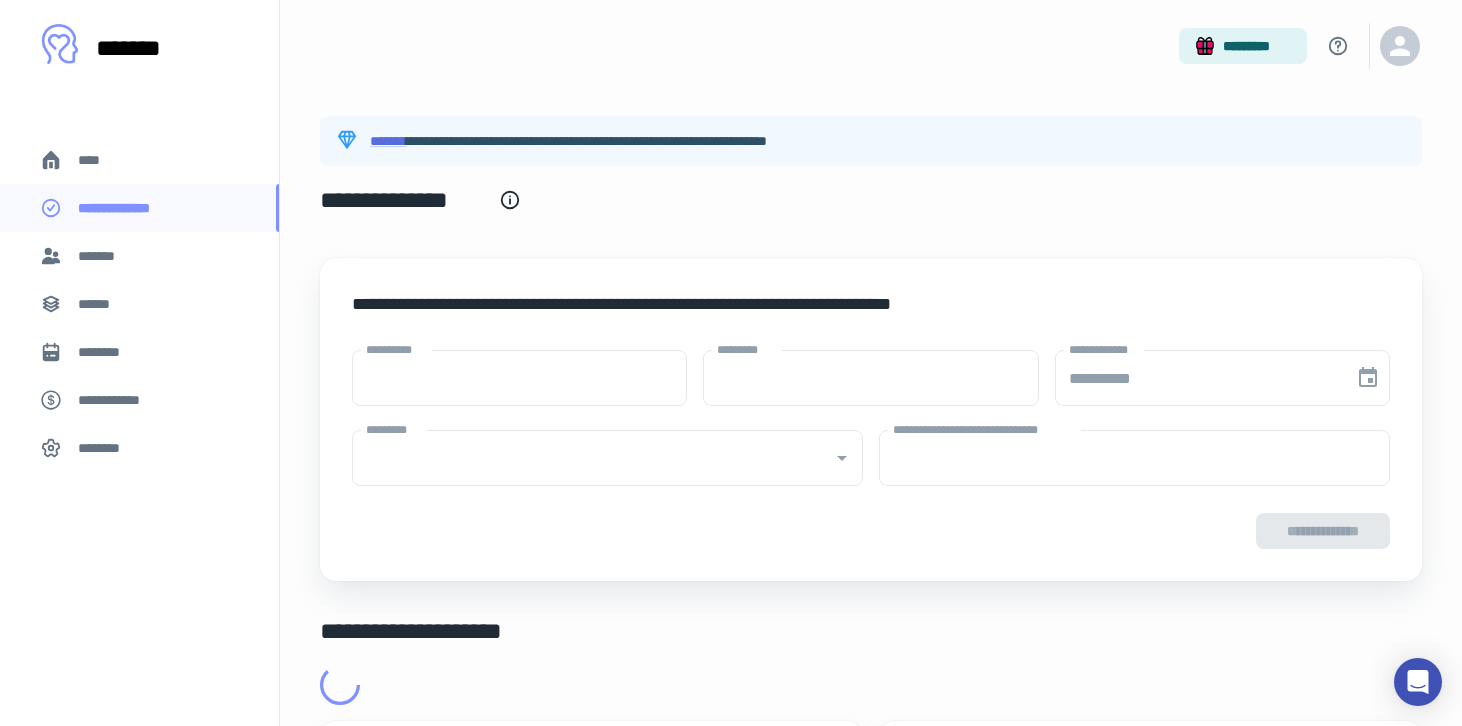 type on "****" 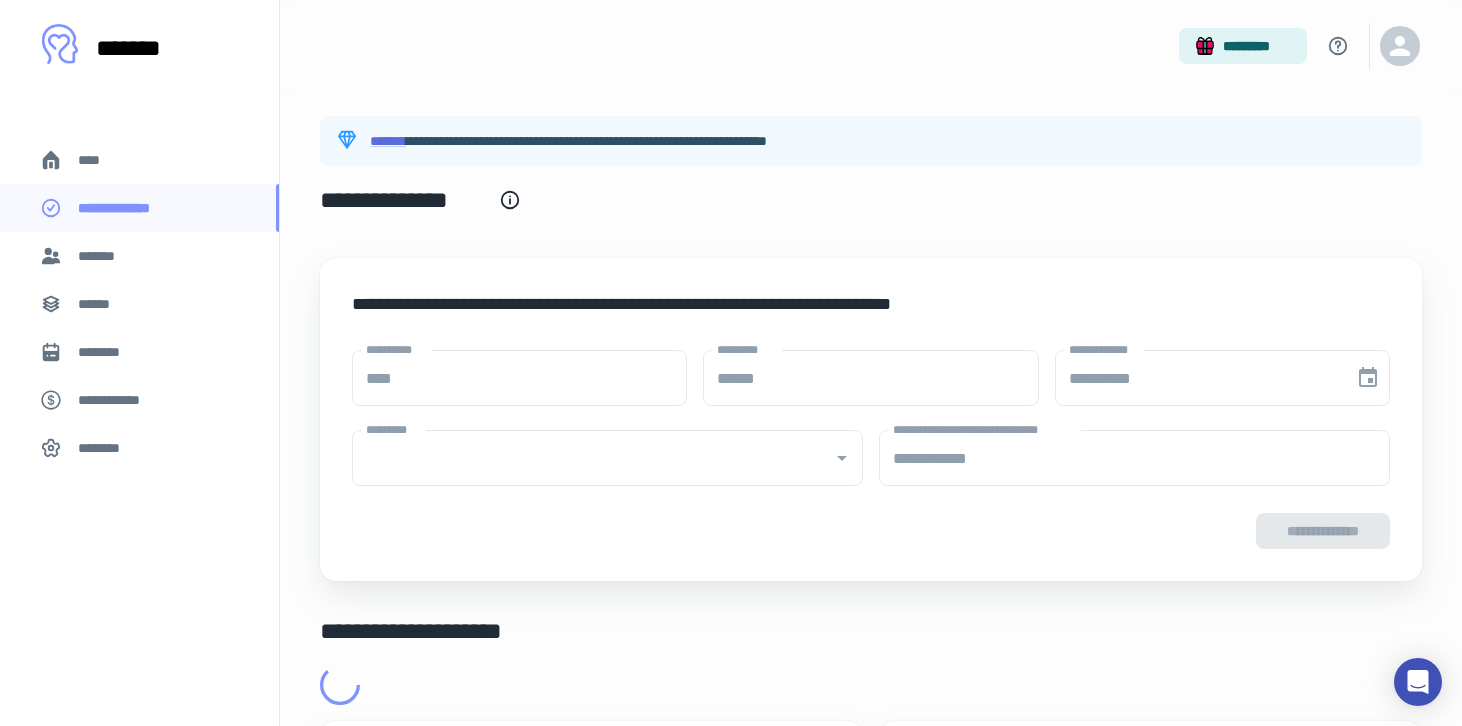 type on "**********" 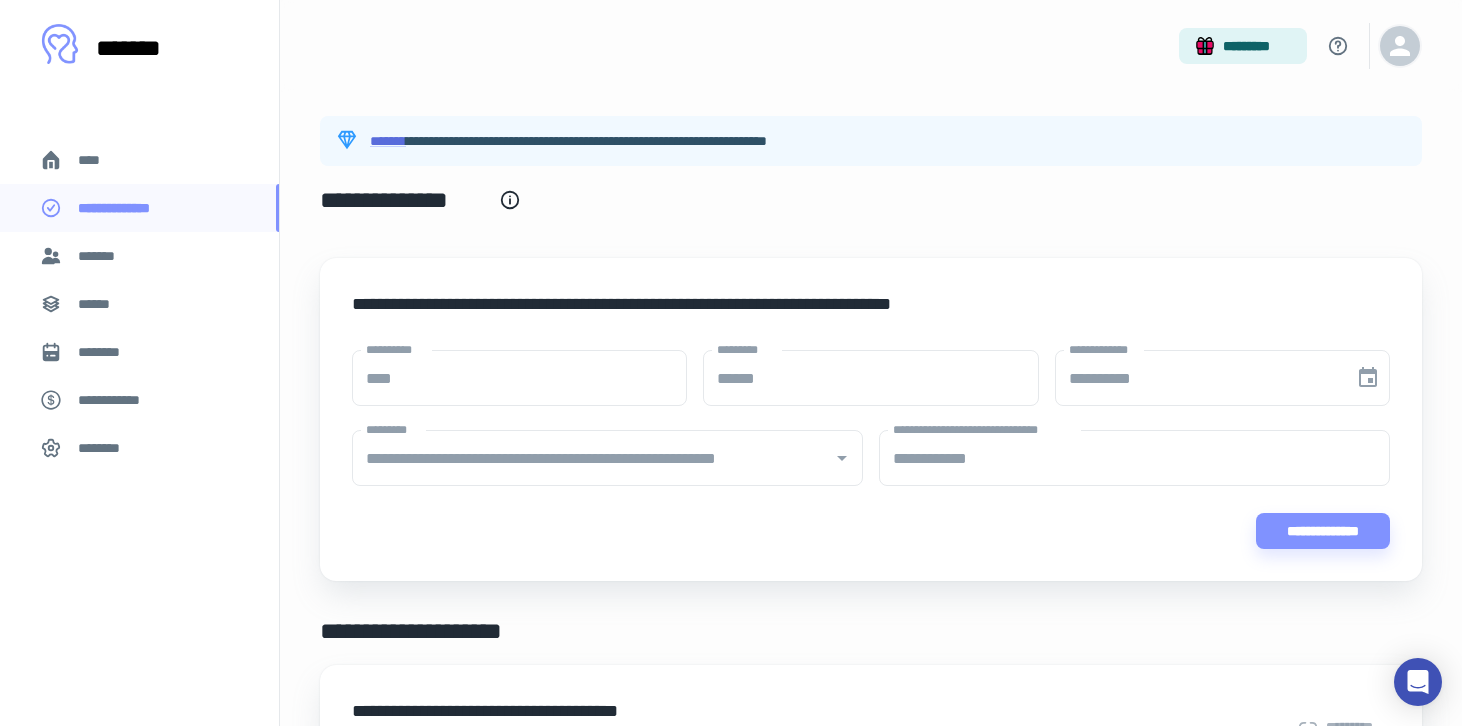 click 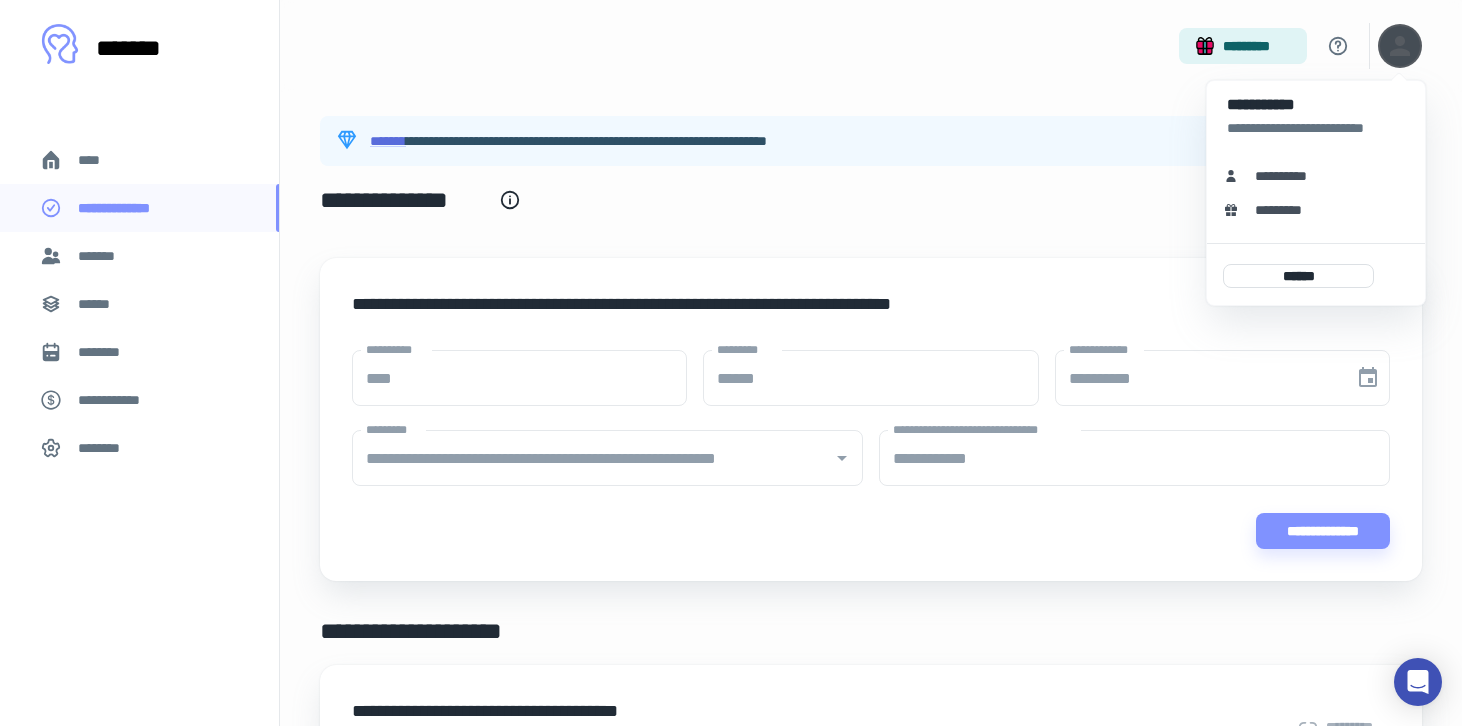 click on "**********" at bounding box center (1316, 176) 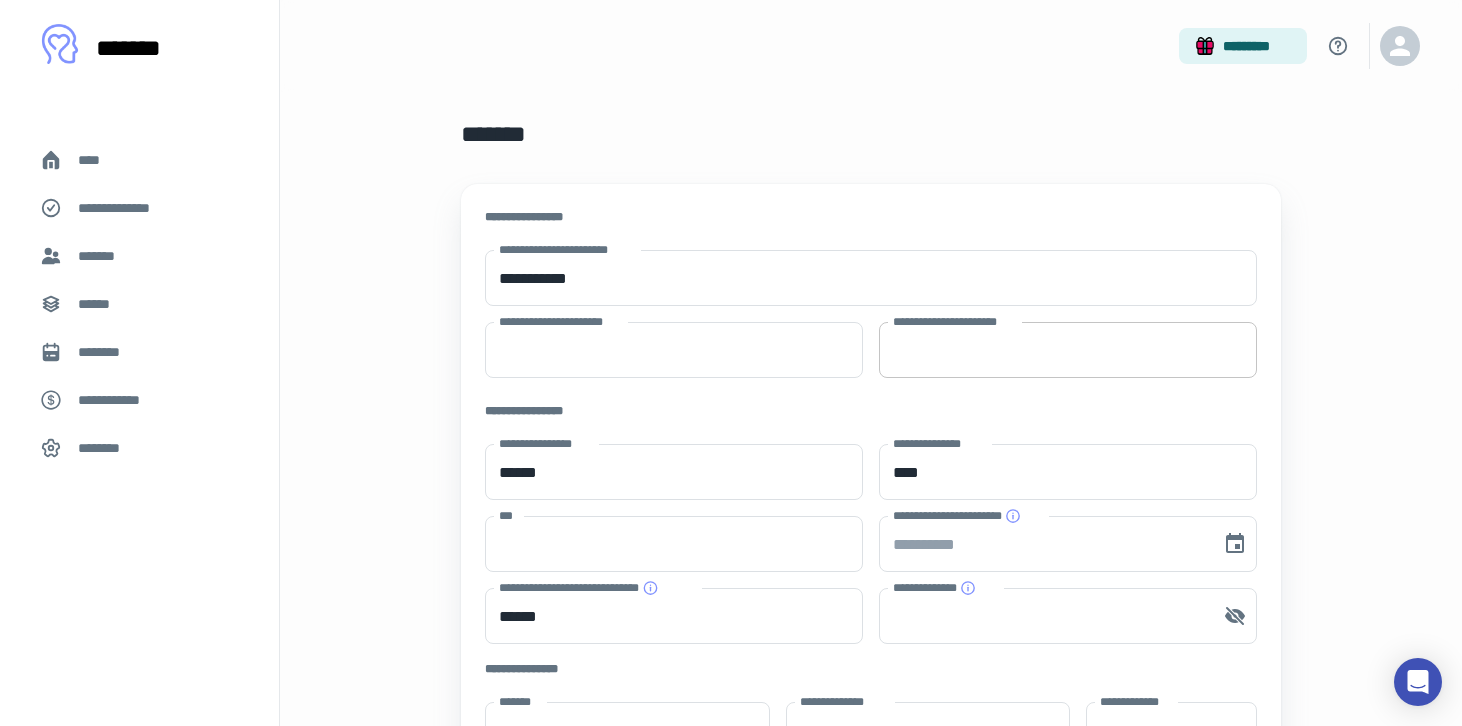 click on "**********" at bounding box center [1068, 350] 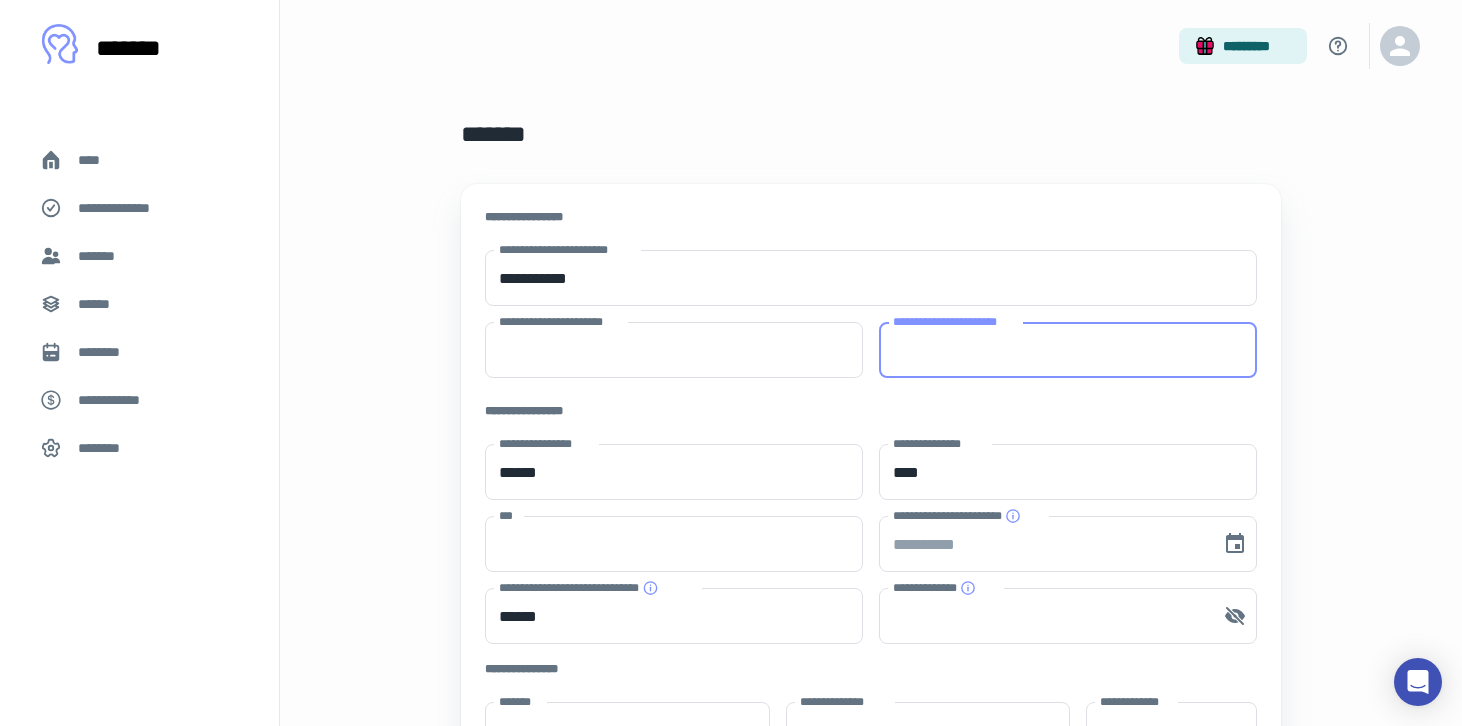 paste on "**********" 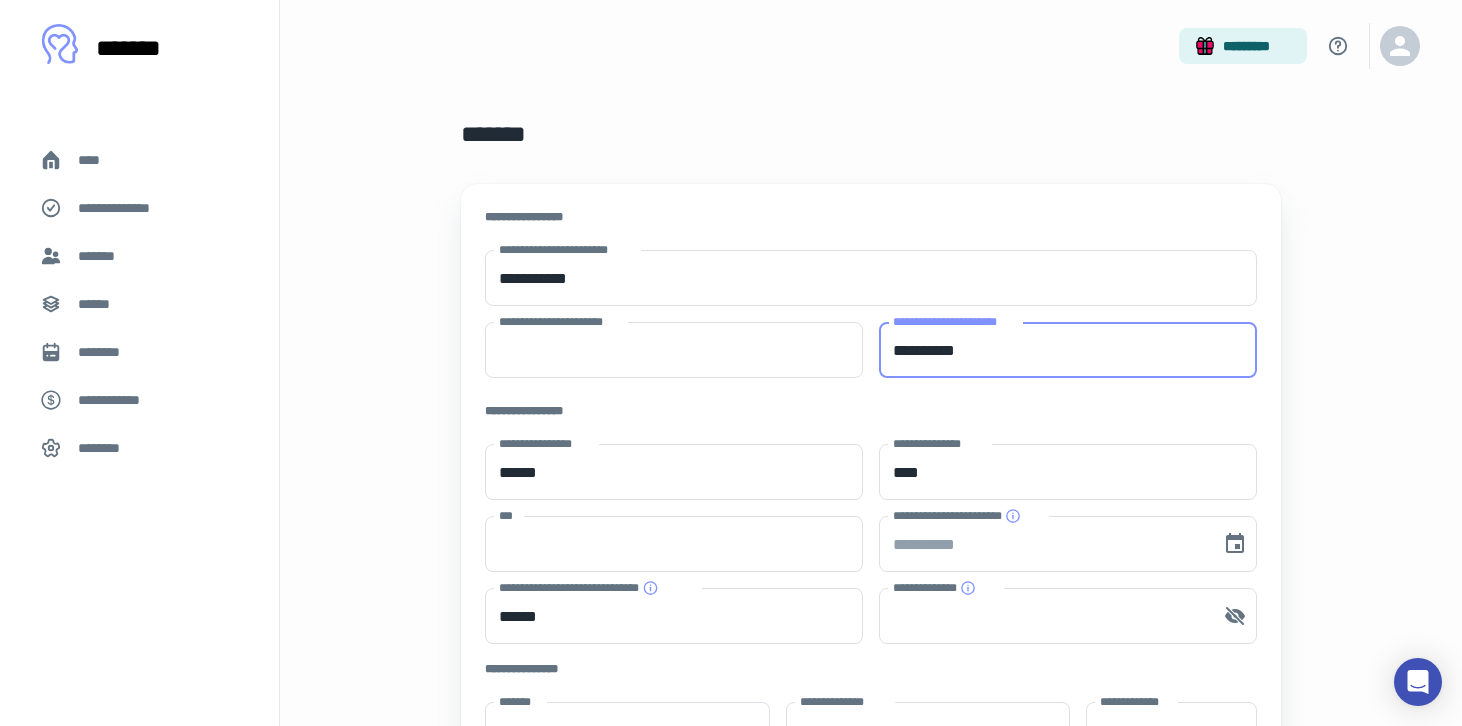 type on "**********" 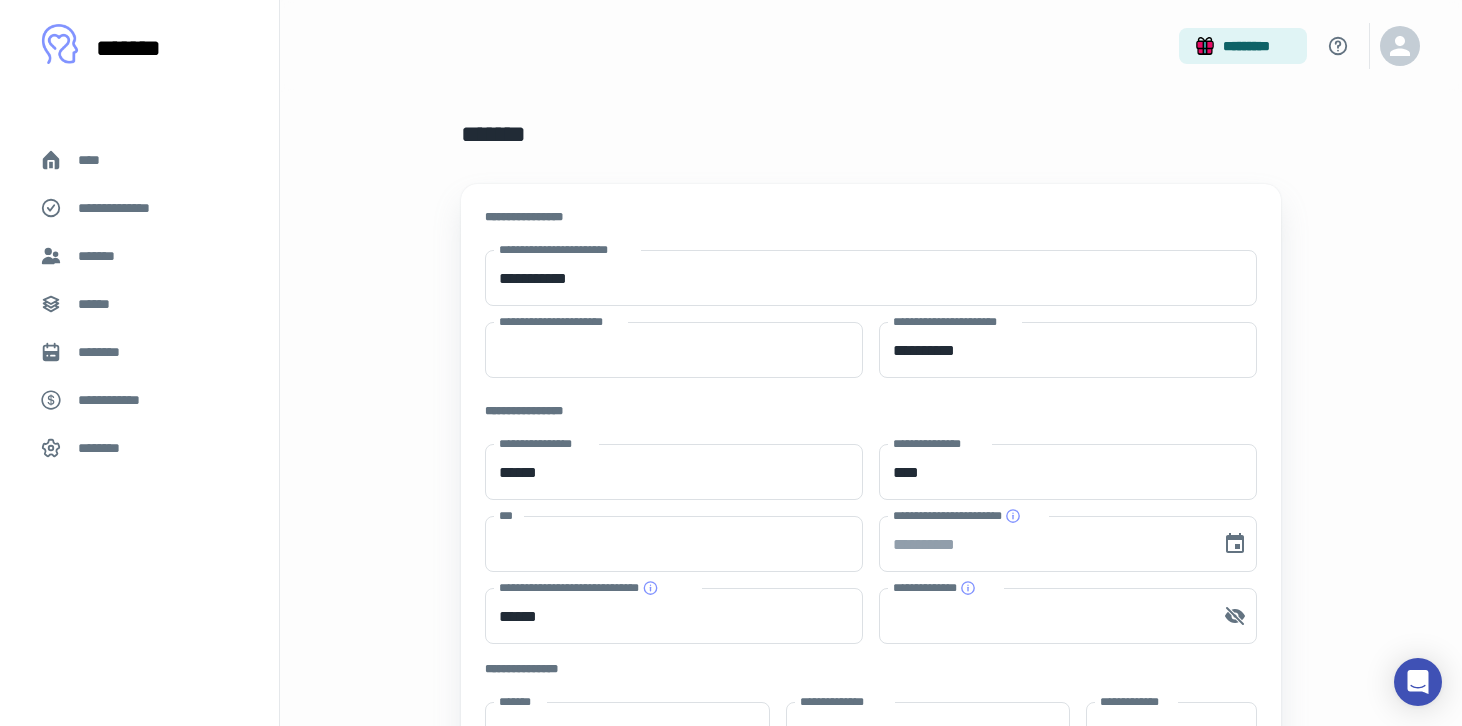 click on "**********" at bounding box center (871, 626) 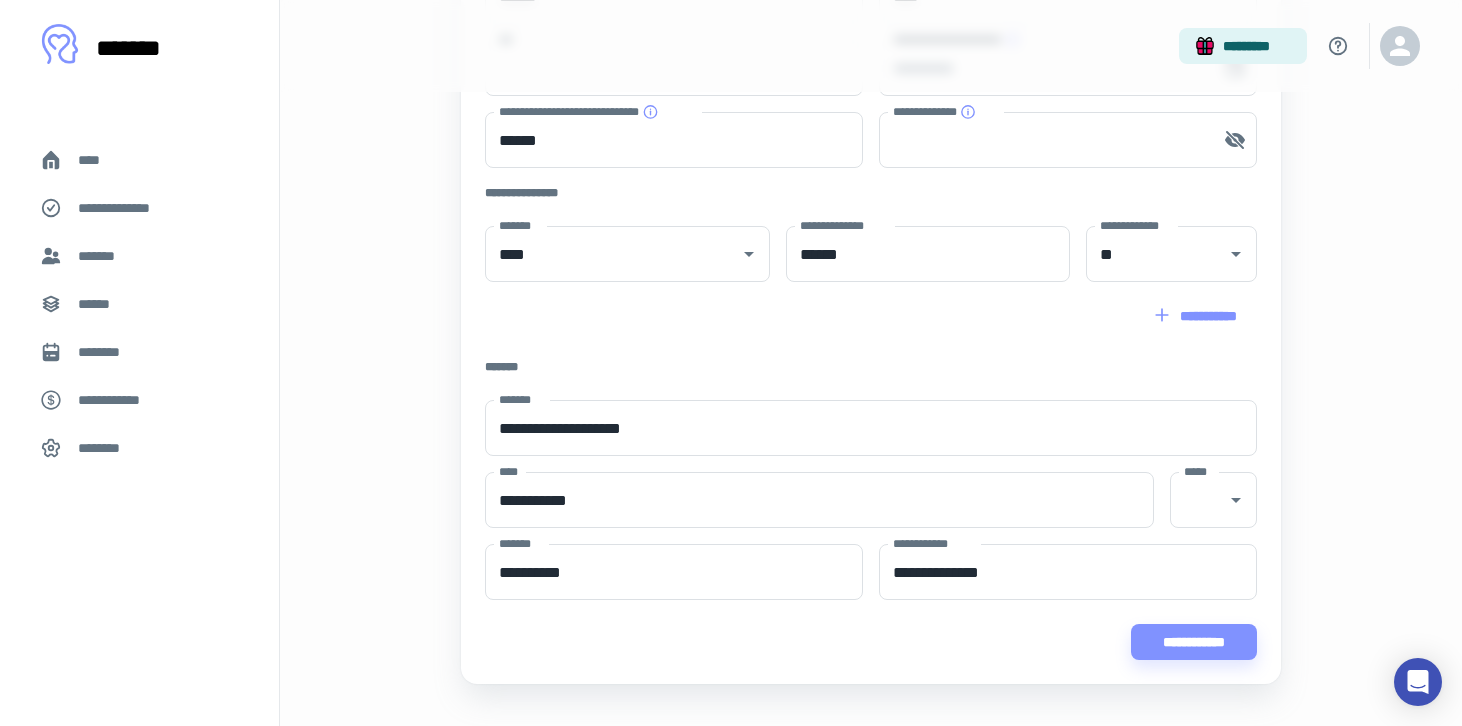 scroll, scrollTop: 495, scrollLeft: 0, axis: vertical 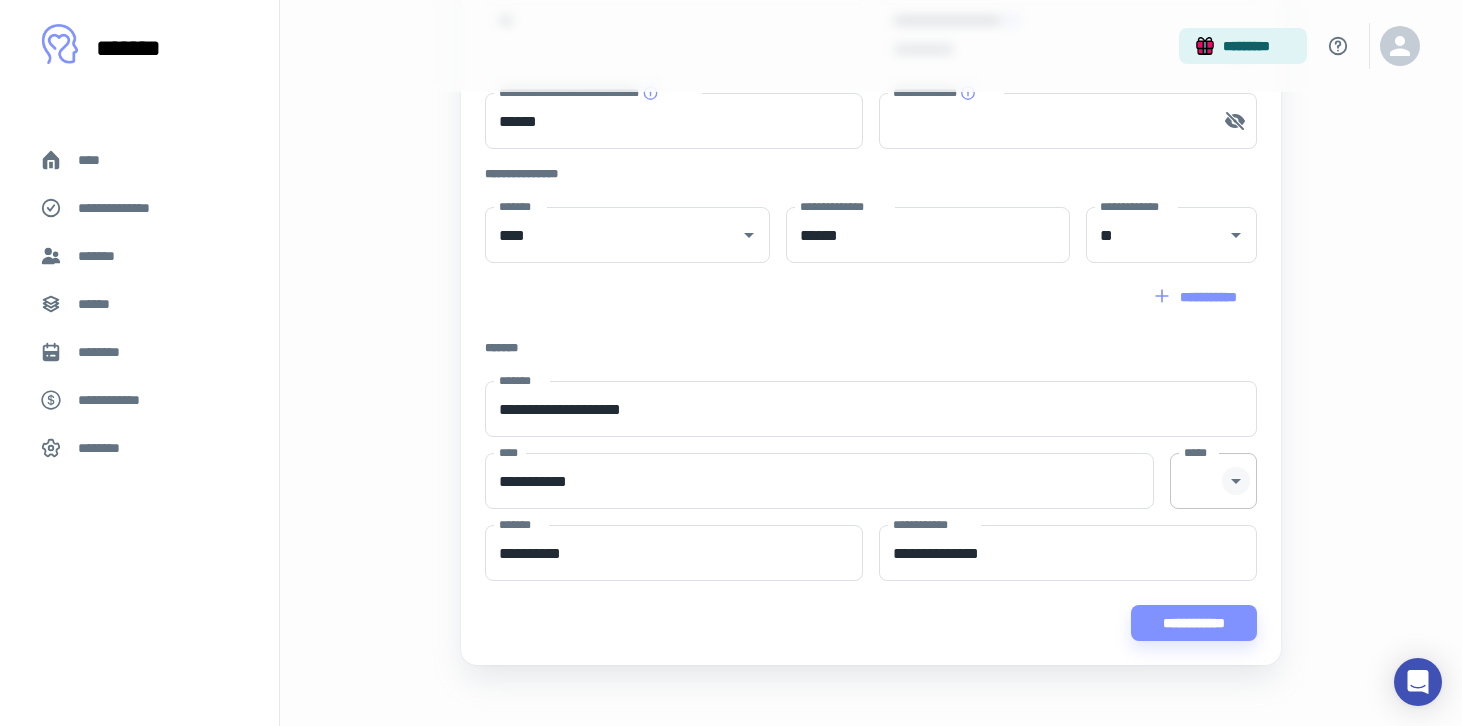 click 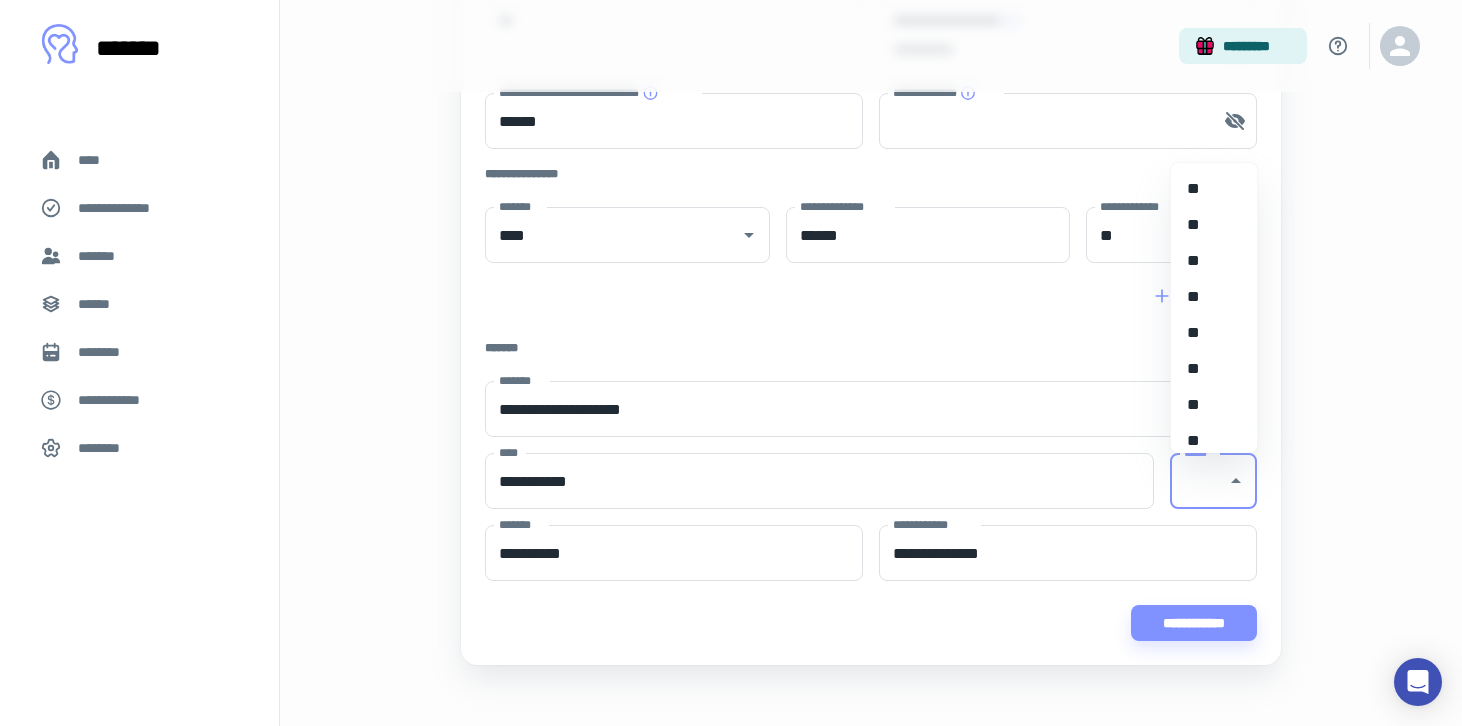 click on "**" at bounding box center [1214, 369] 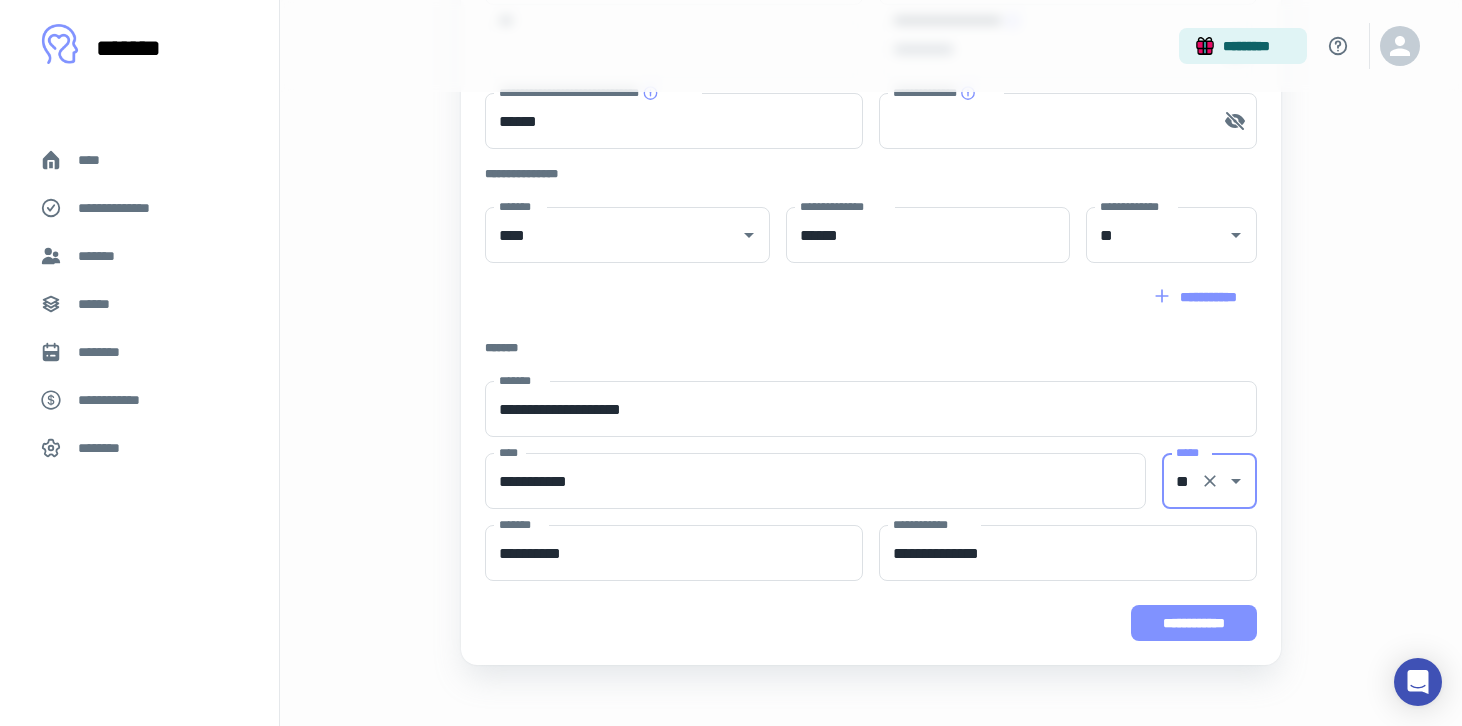click on "**********" at bounding box center [1194, 623] 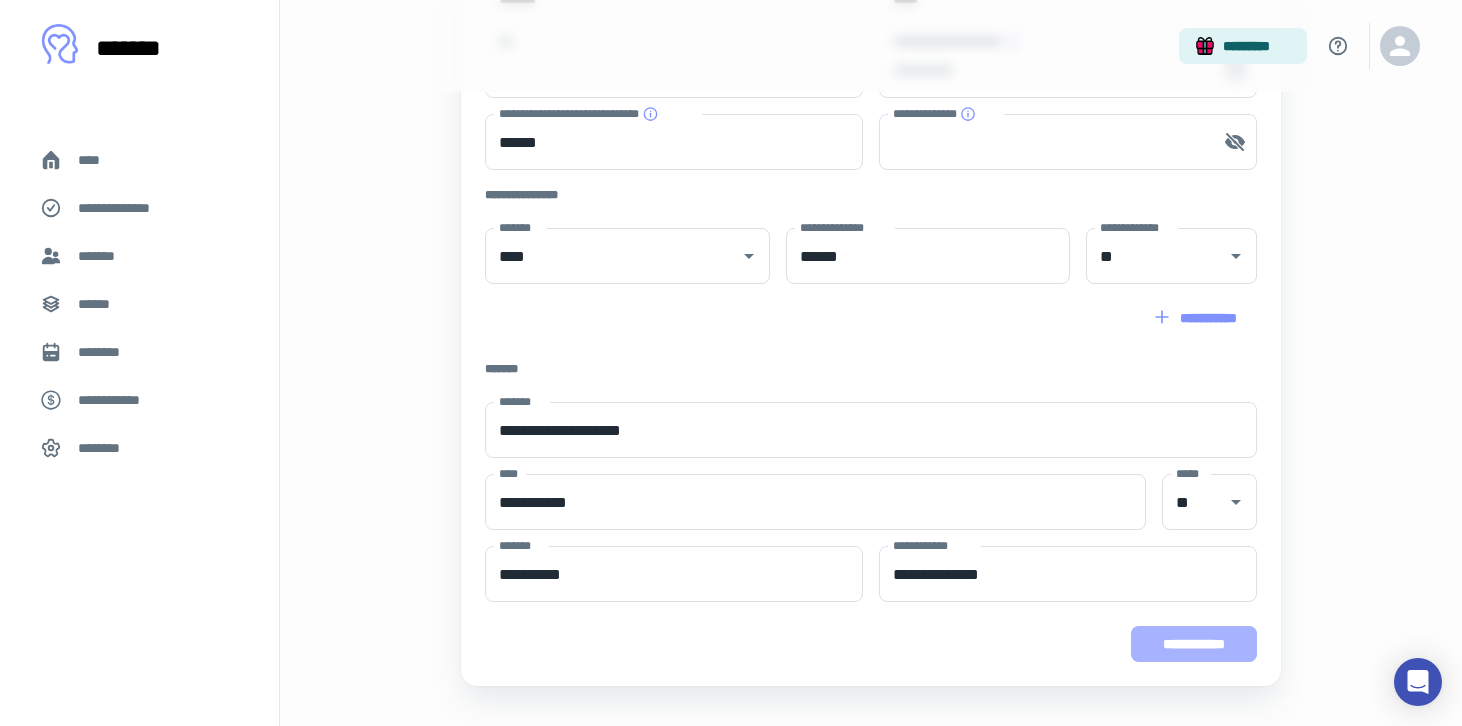 click on "**********" at bounding box center (1194, 644) 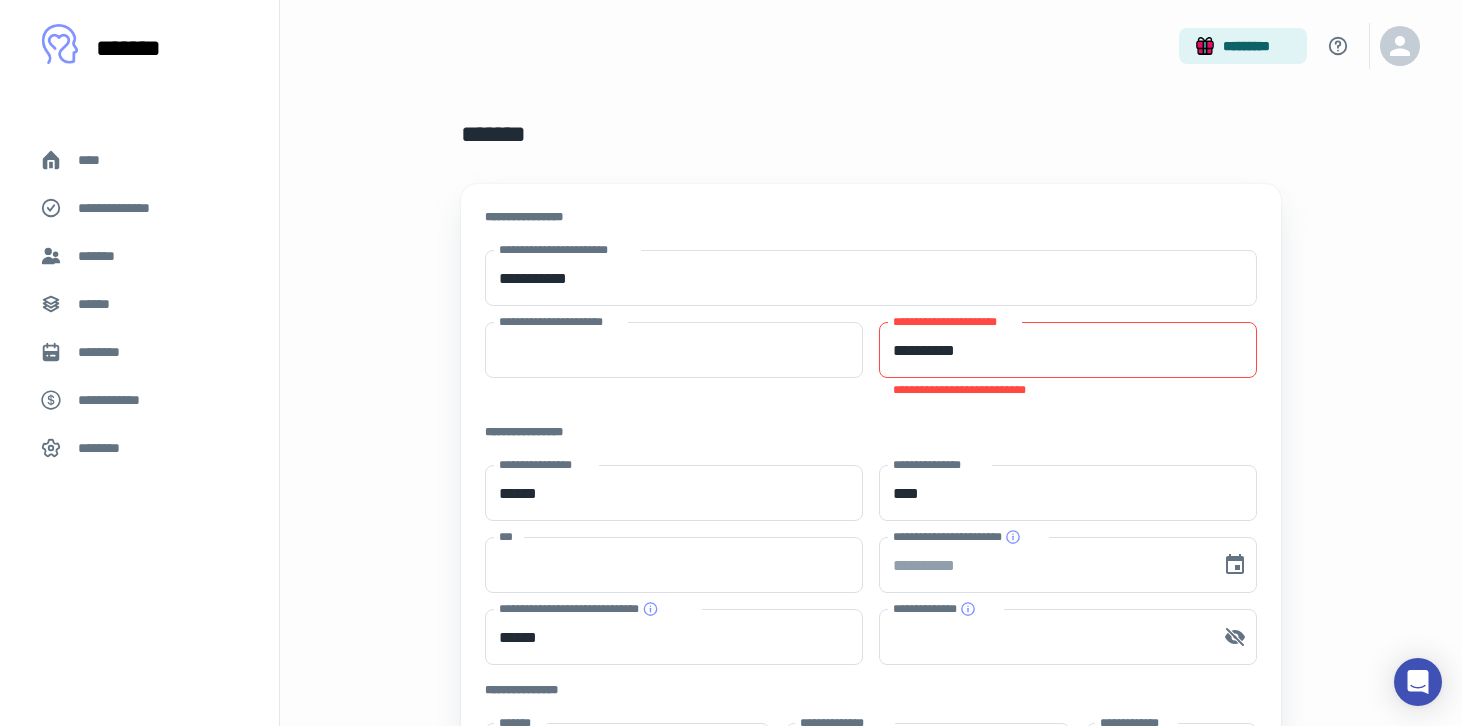 scroll, scrollTop: 0, scrollLeft: 0, axis: both 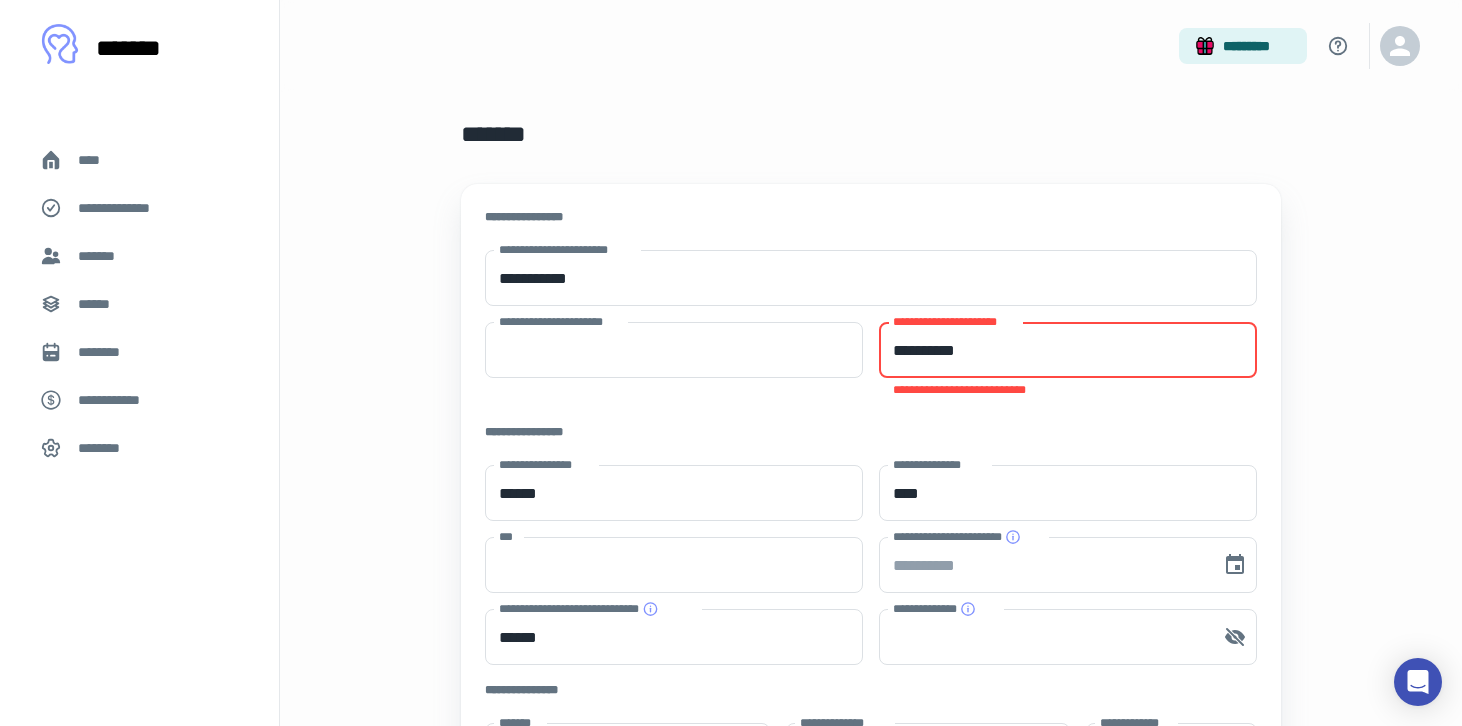 drag, startPoint x: 1019, startPoint y: 363, endPoint x: 878, endPoint y: 360, distance: 141.0319 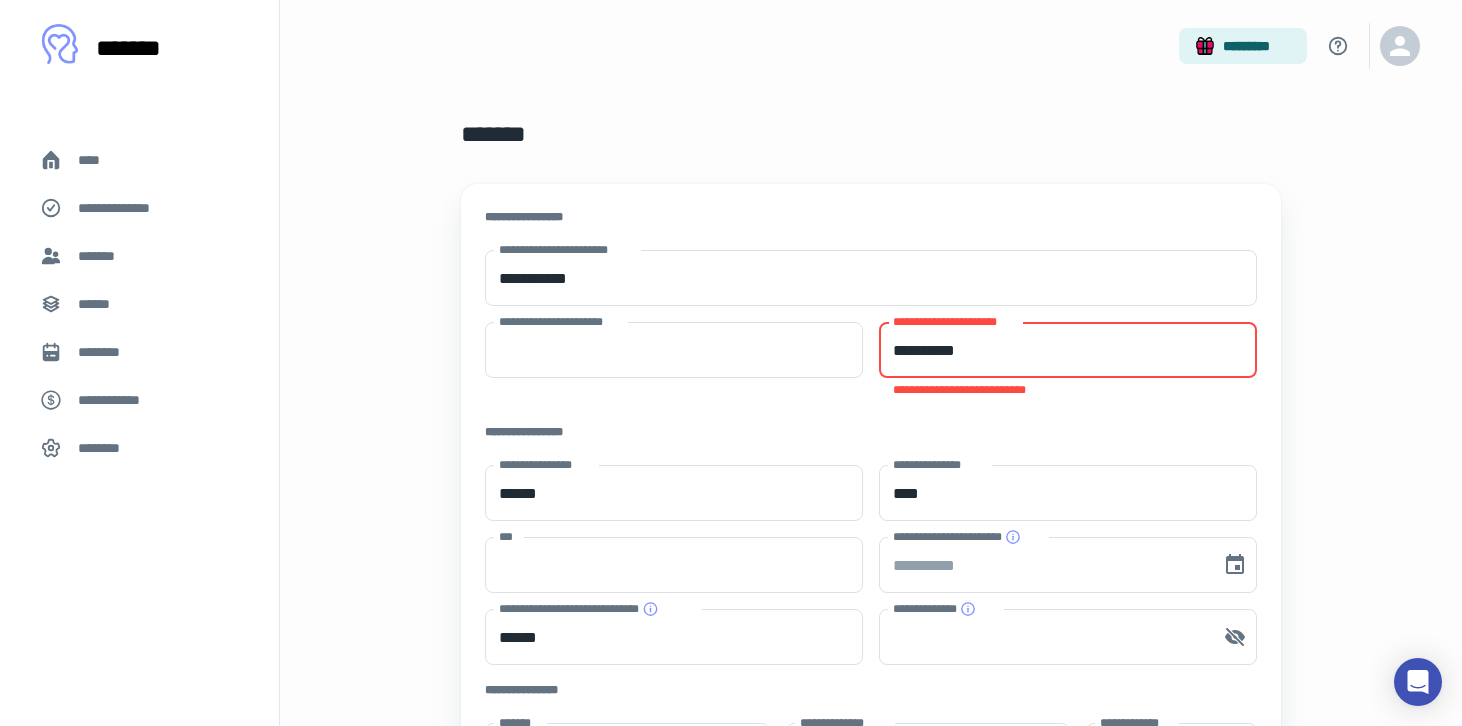 click on "**********" at bounding box center (871, 360) 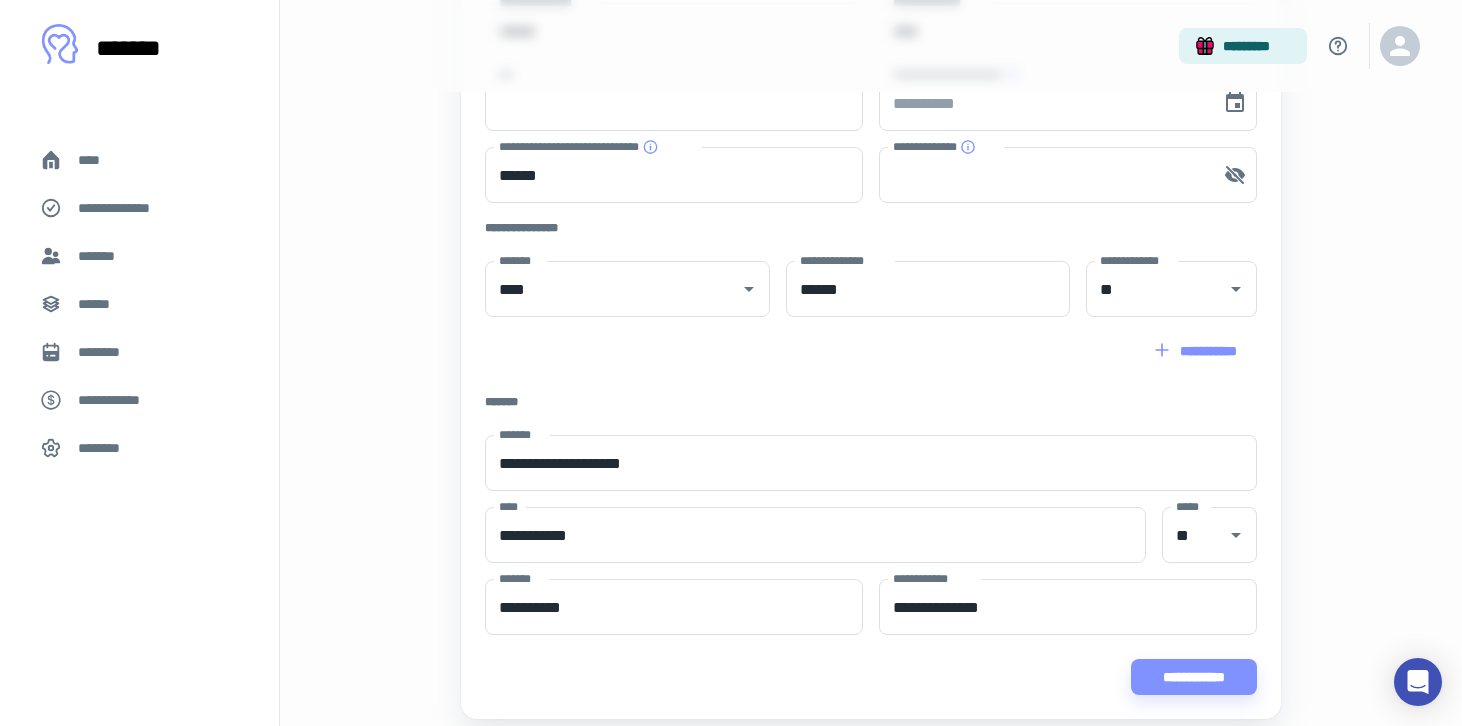 scroll, scrollTop: 445, scrollLeft: 0, axis: vertical 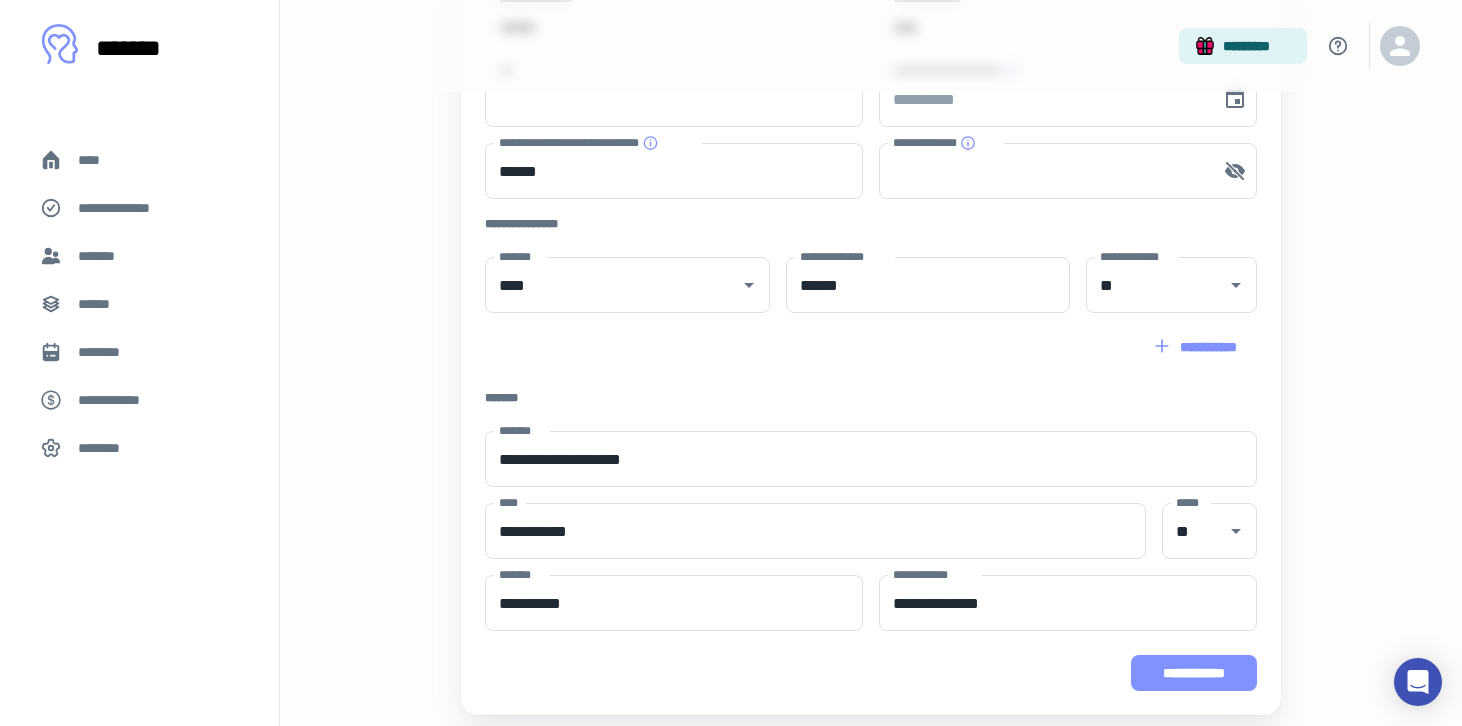 type 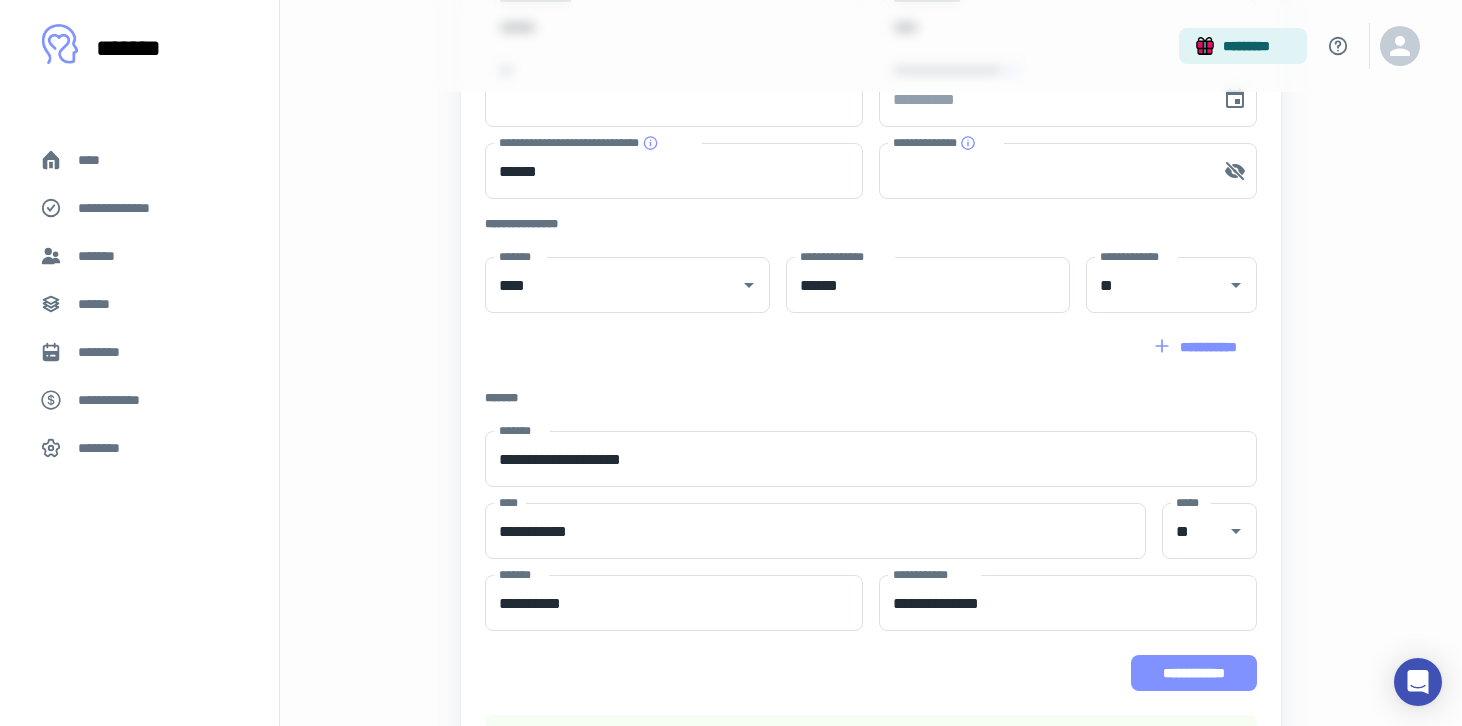 click on "**********" at bounding box center [1194, 673] 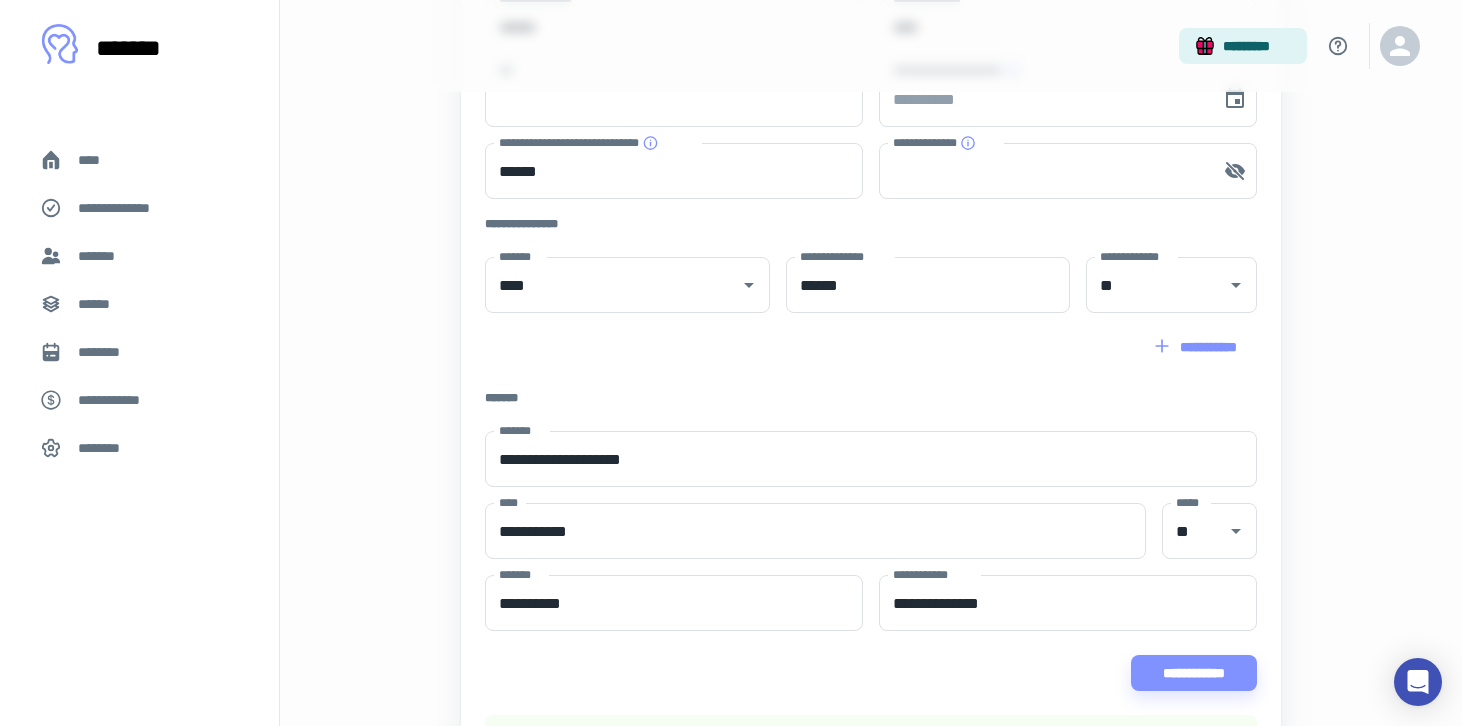 scroll, scrollTop: 0, scrollLeft: 0, axis: both 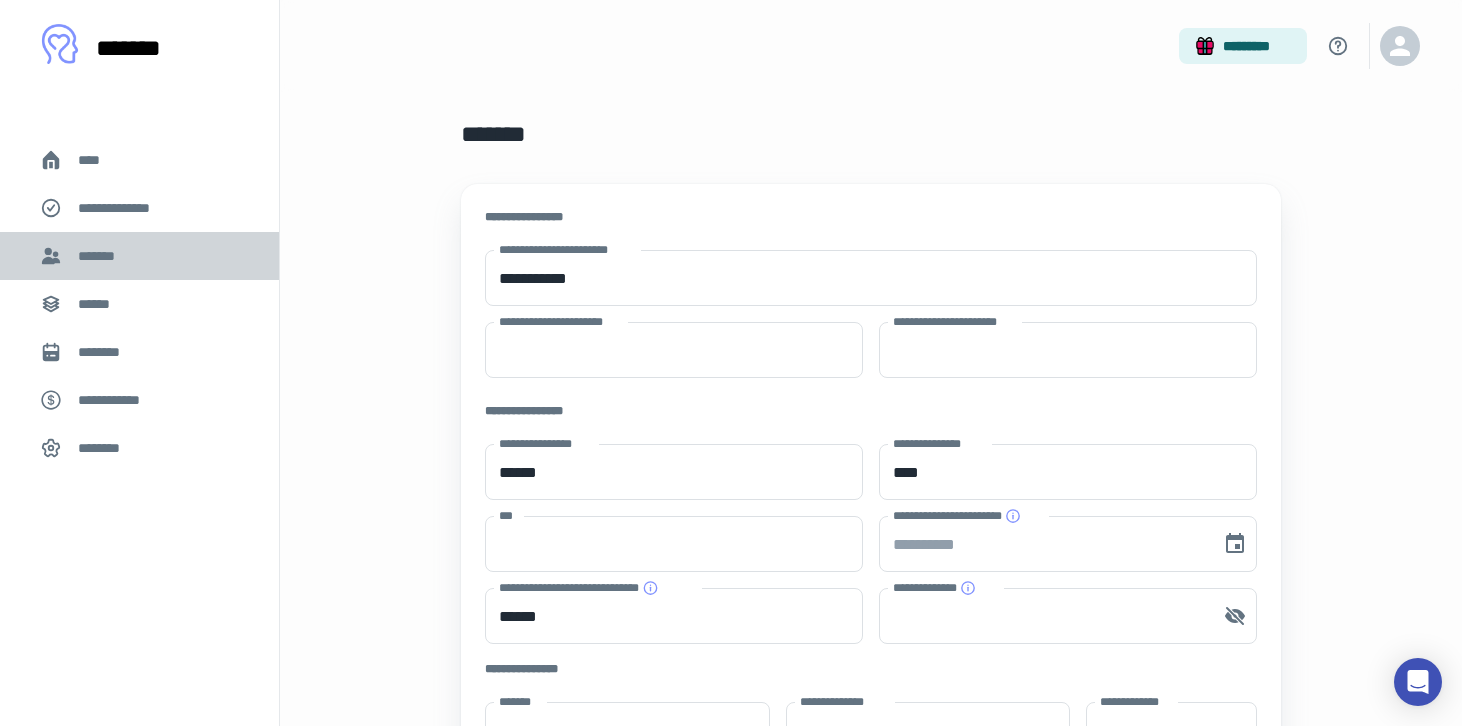 click on "*******" at bounding box center (139, 256) 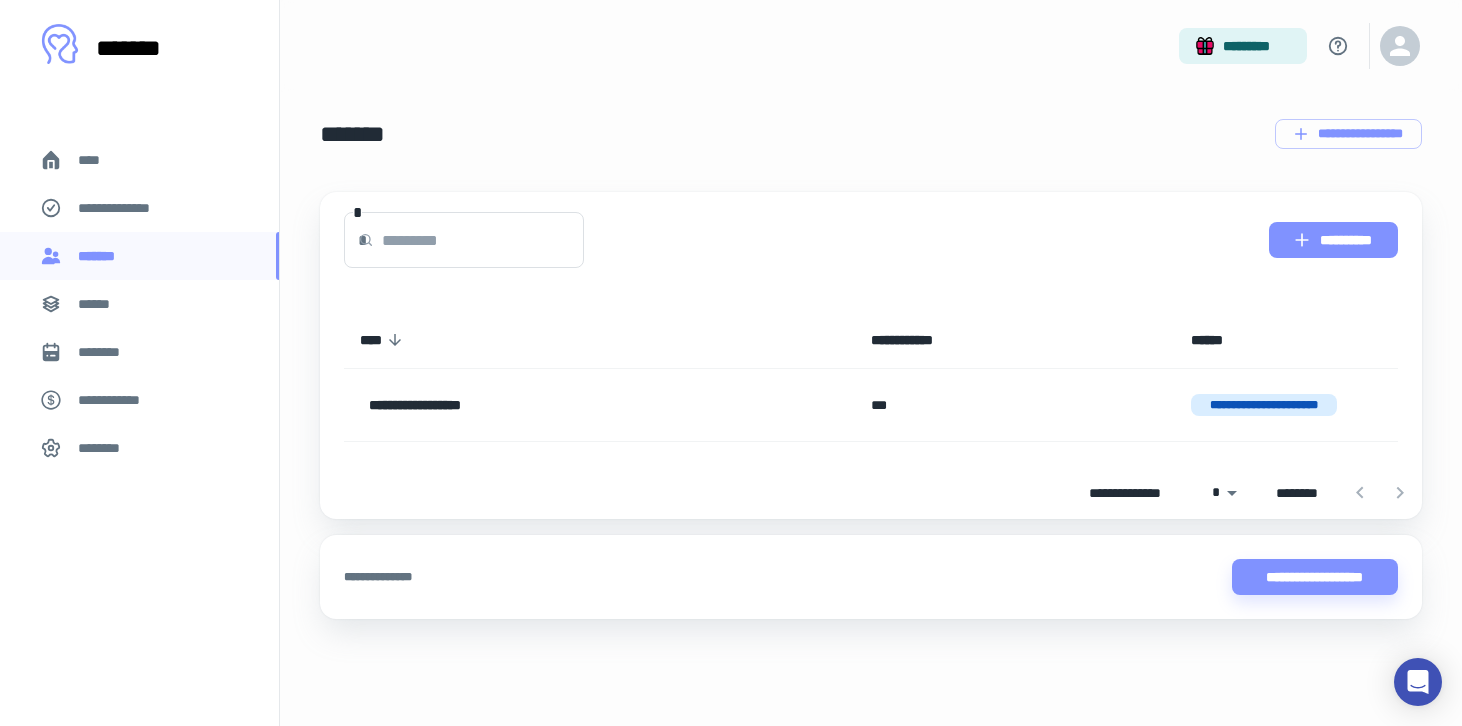 click 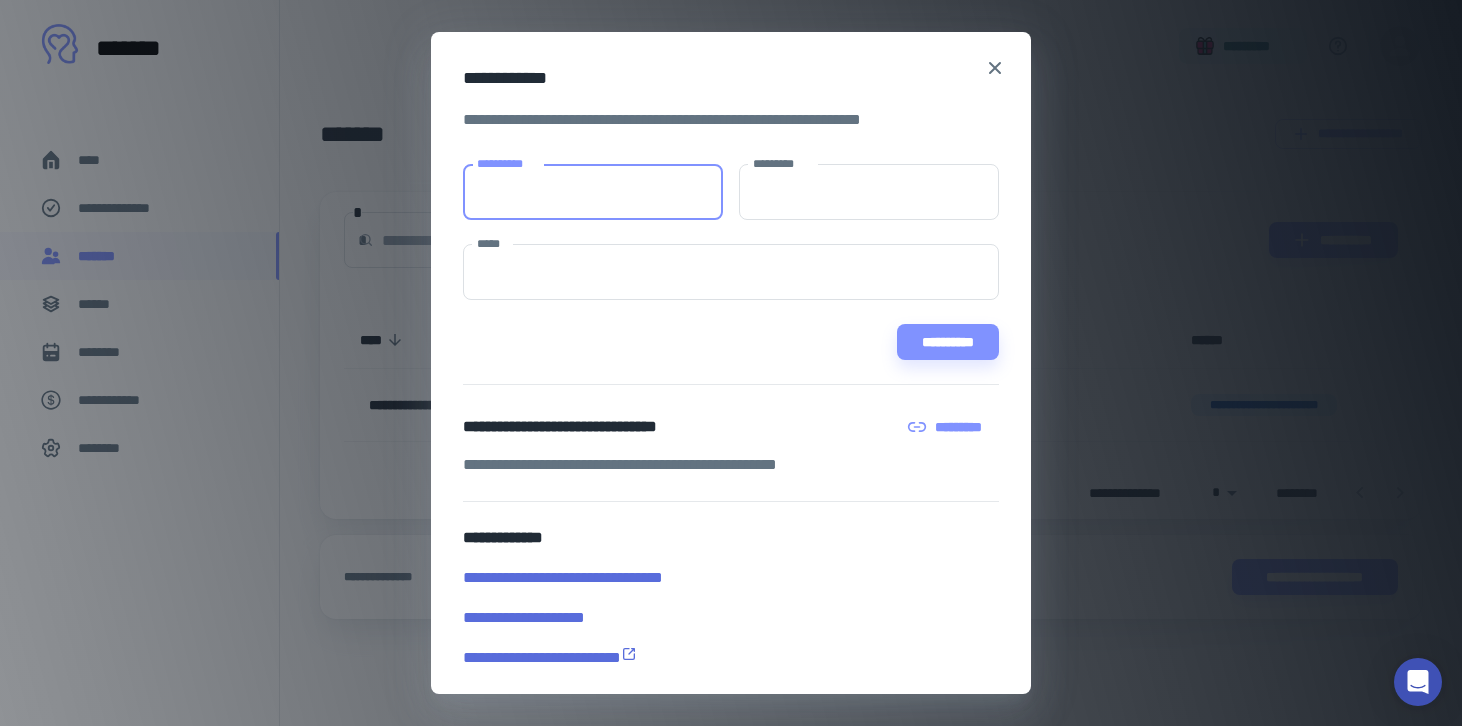 click on "**********" at bounding box center (593, 192) 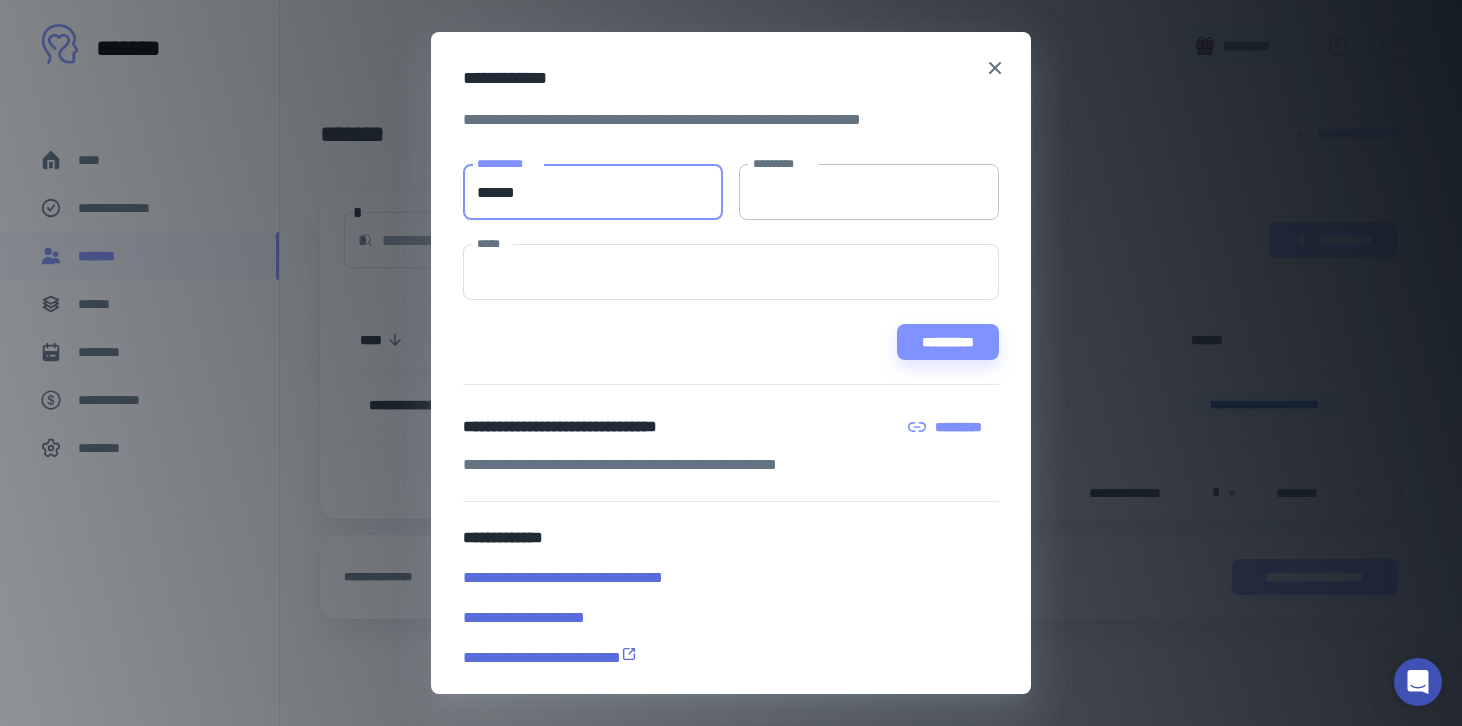 type on "******" 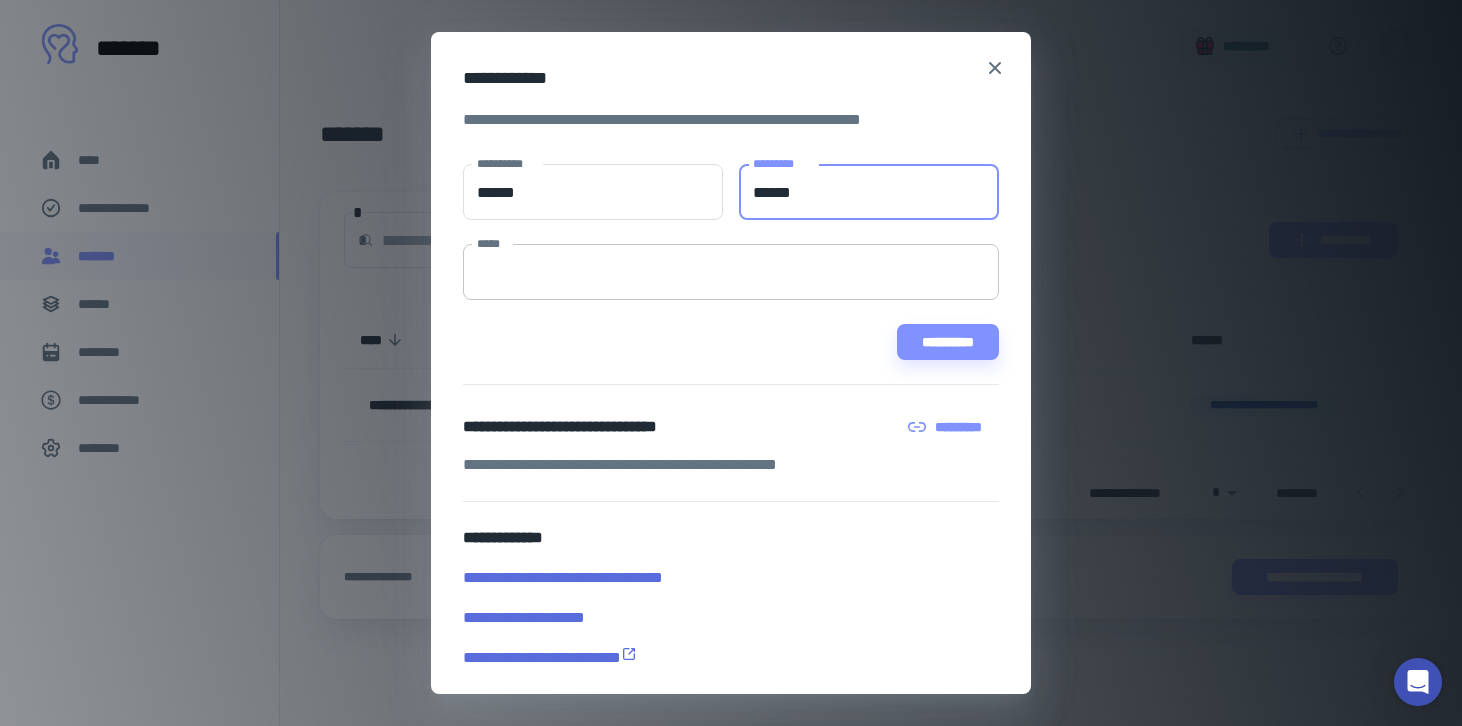 type on "******" 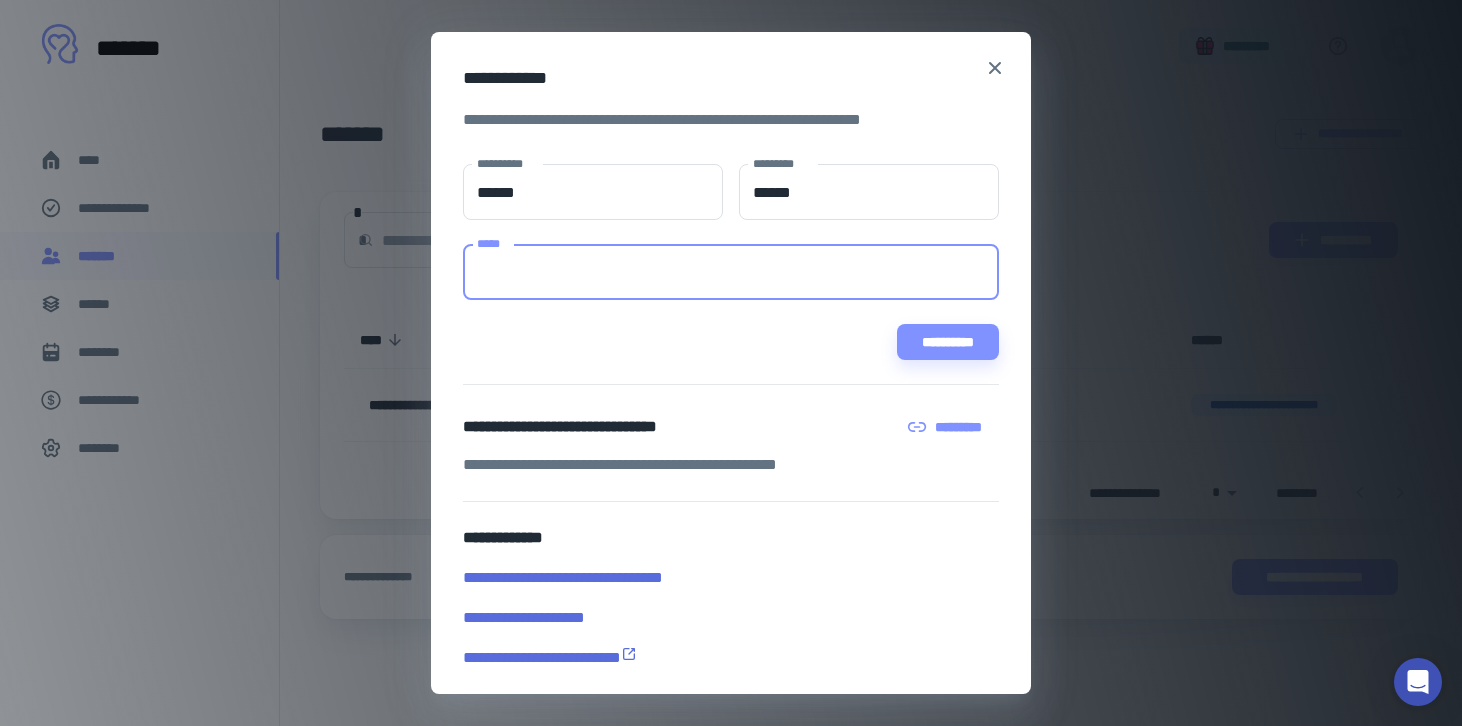 click on "*****" at bounding box center (731, 272) 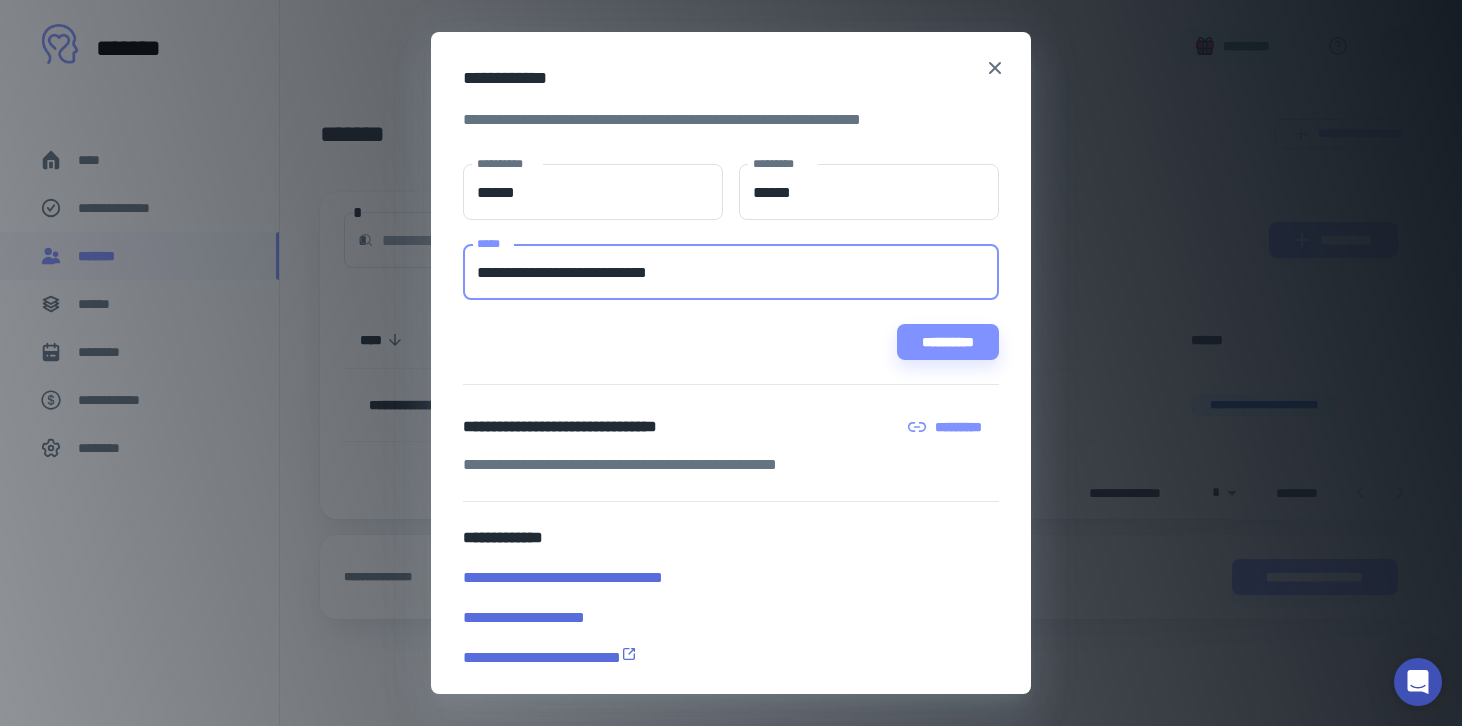 type on "**********" 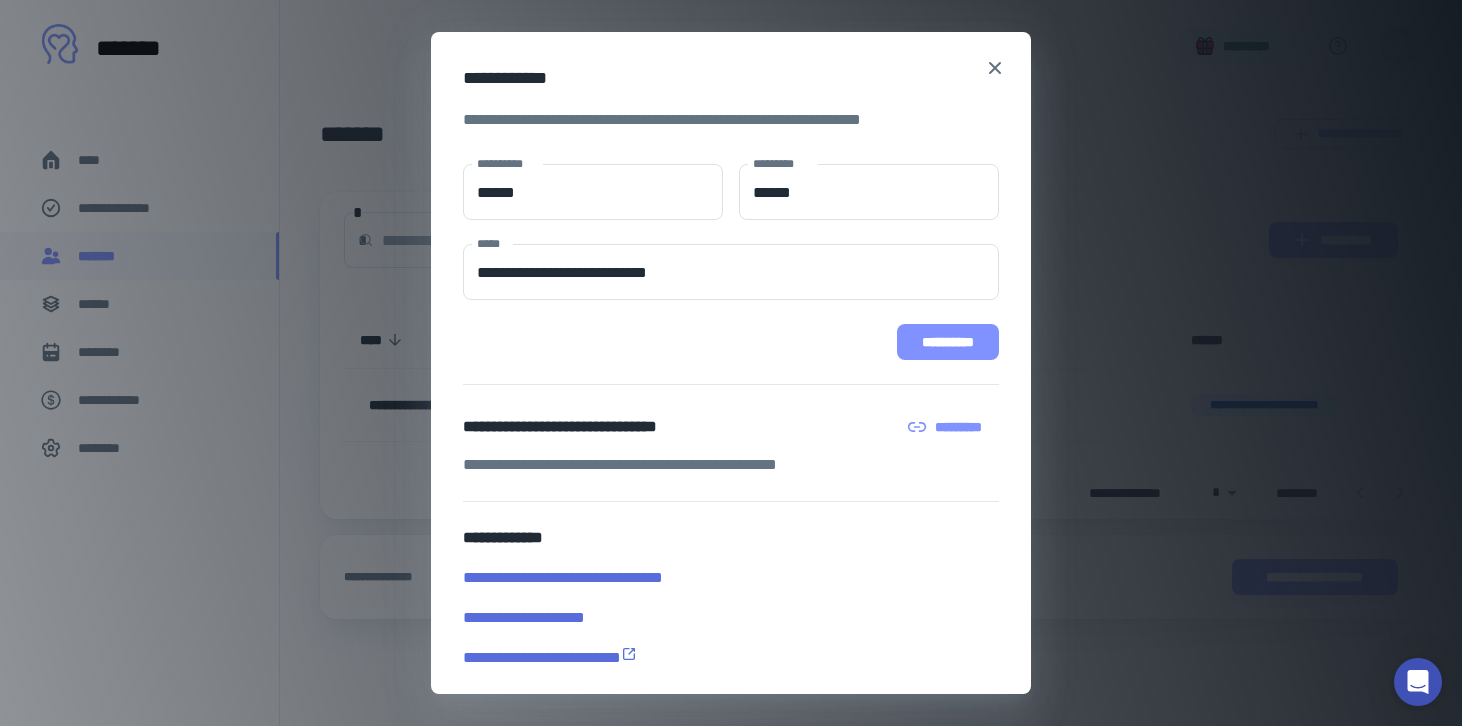 click on "**********" at bounding box center (948, 342) 